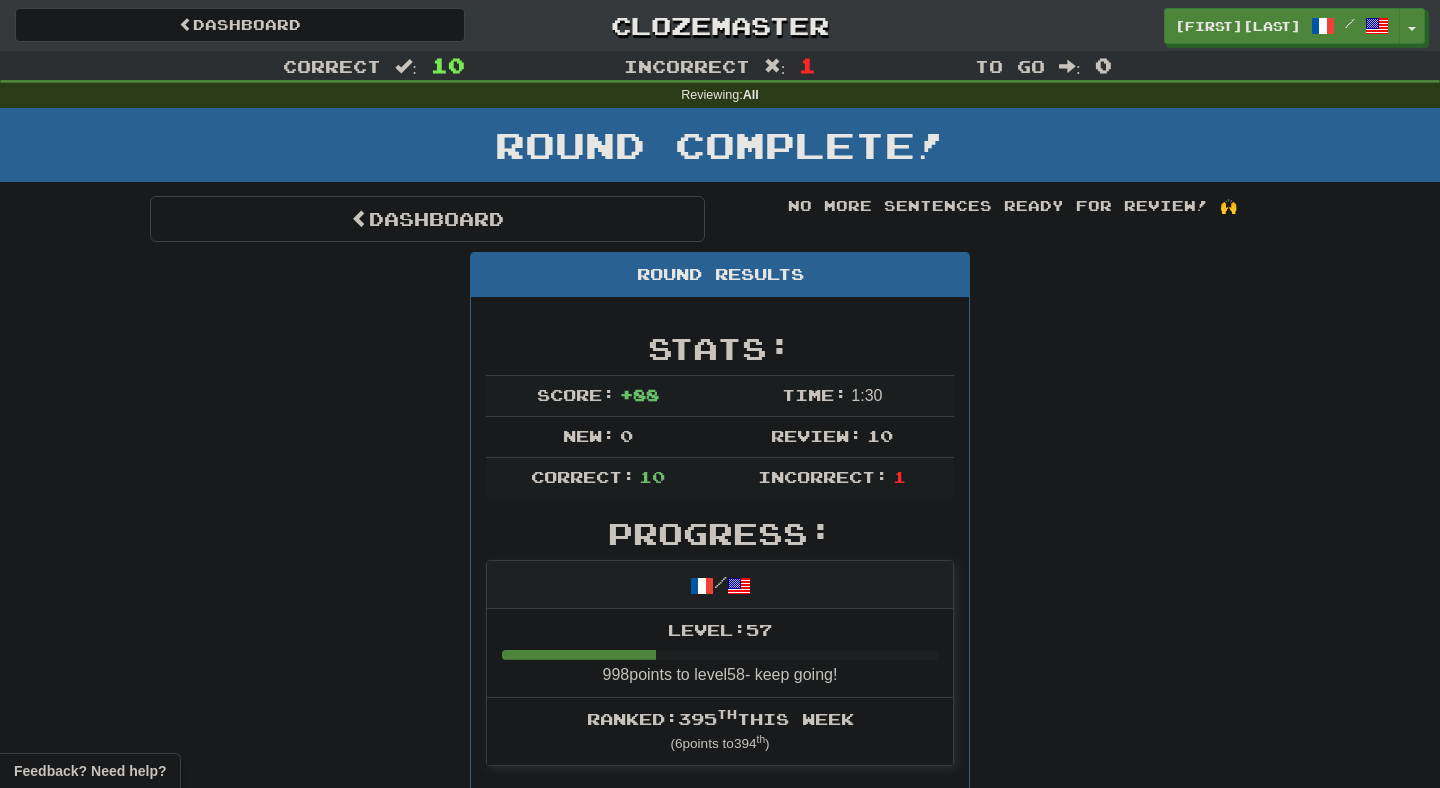 scroll, scrollTop: 0, scrollLeft: 0, axis: both 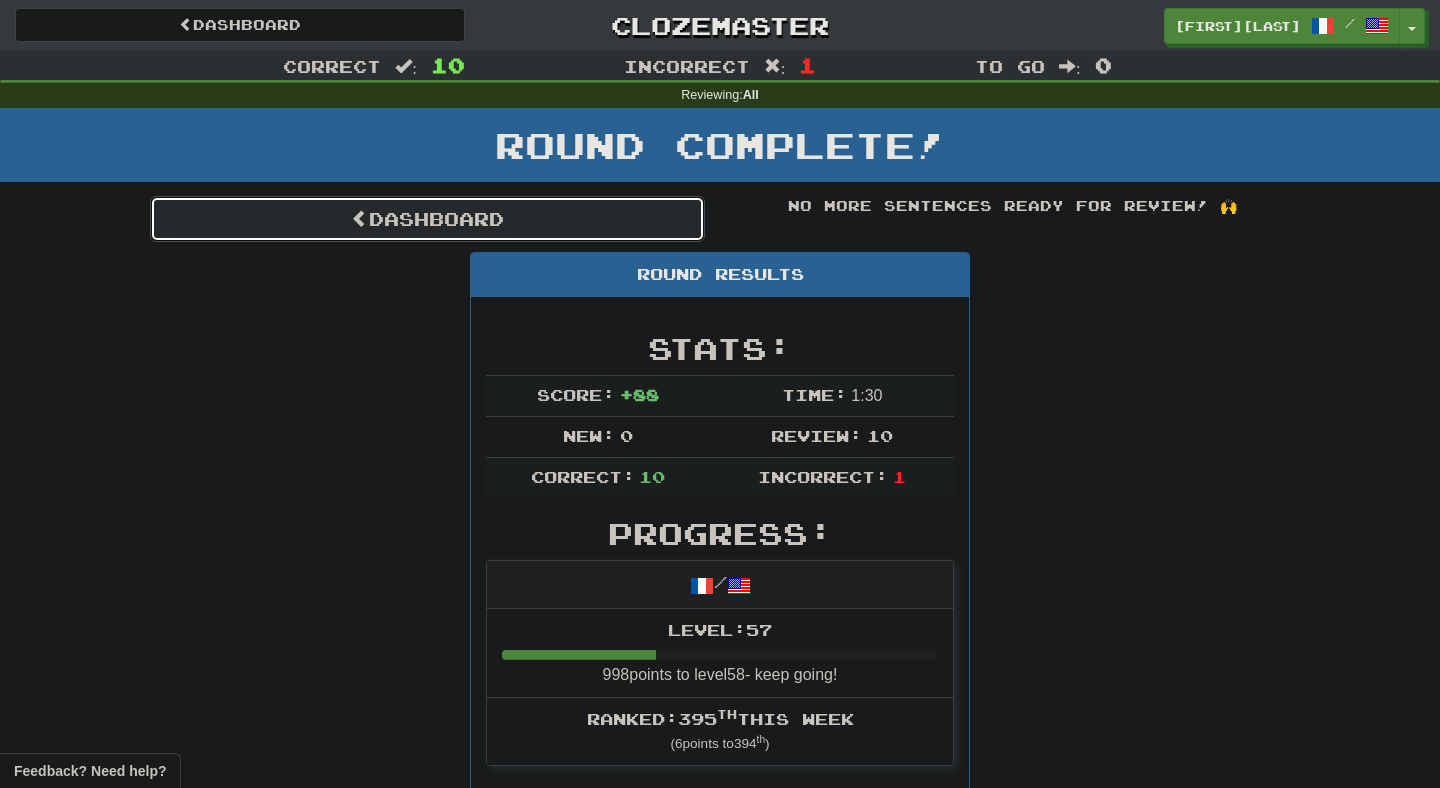 click on "Dashboard" at bounding box center [427, 219] 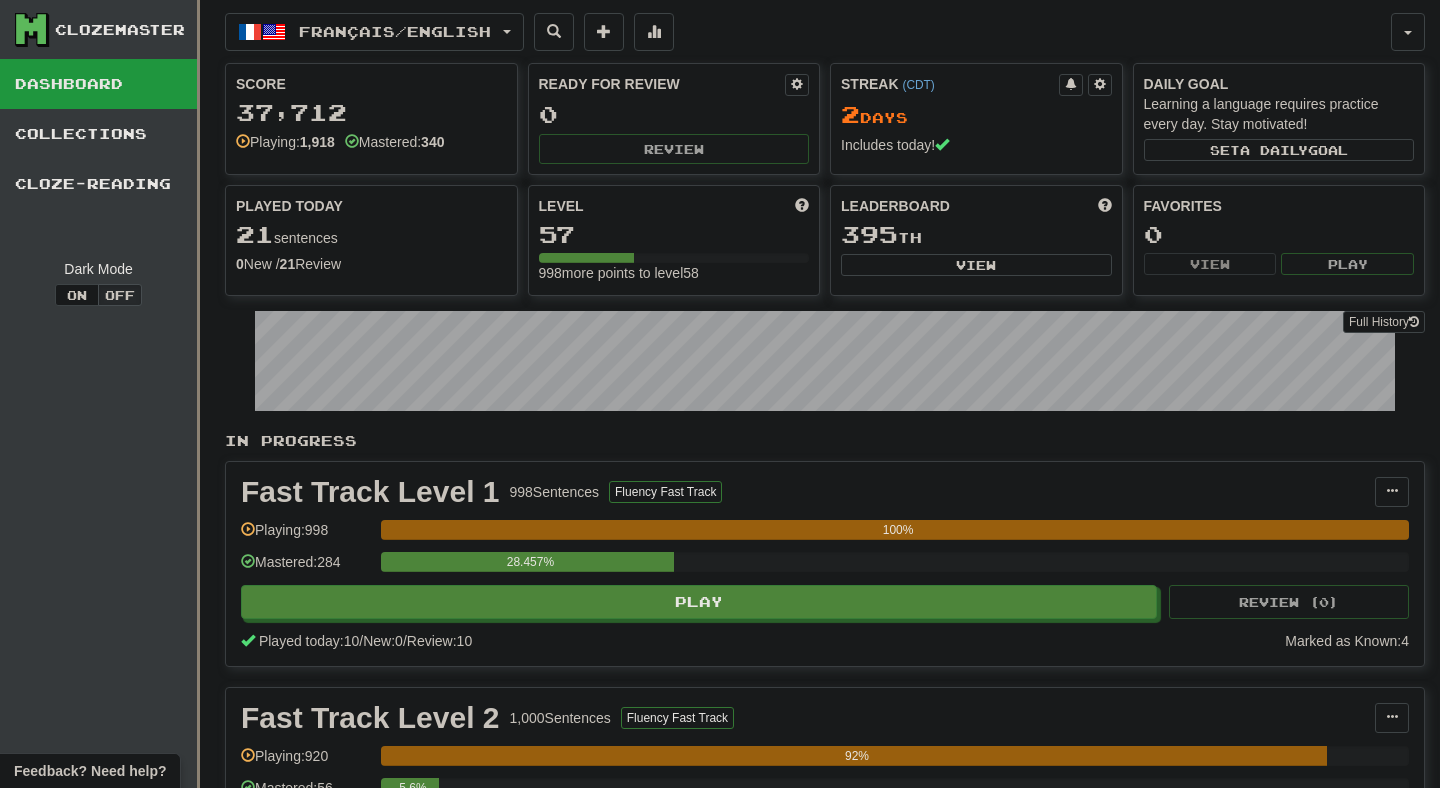 scroll, scrollTop: 0, scrollLeft: 0, axis: both 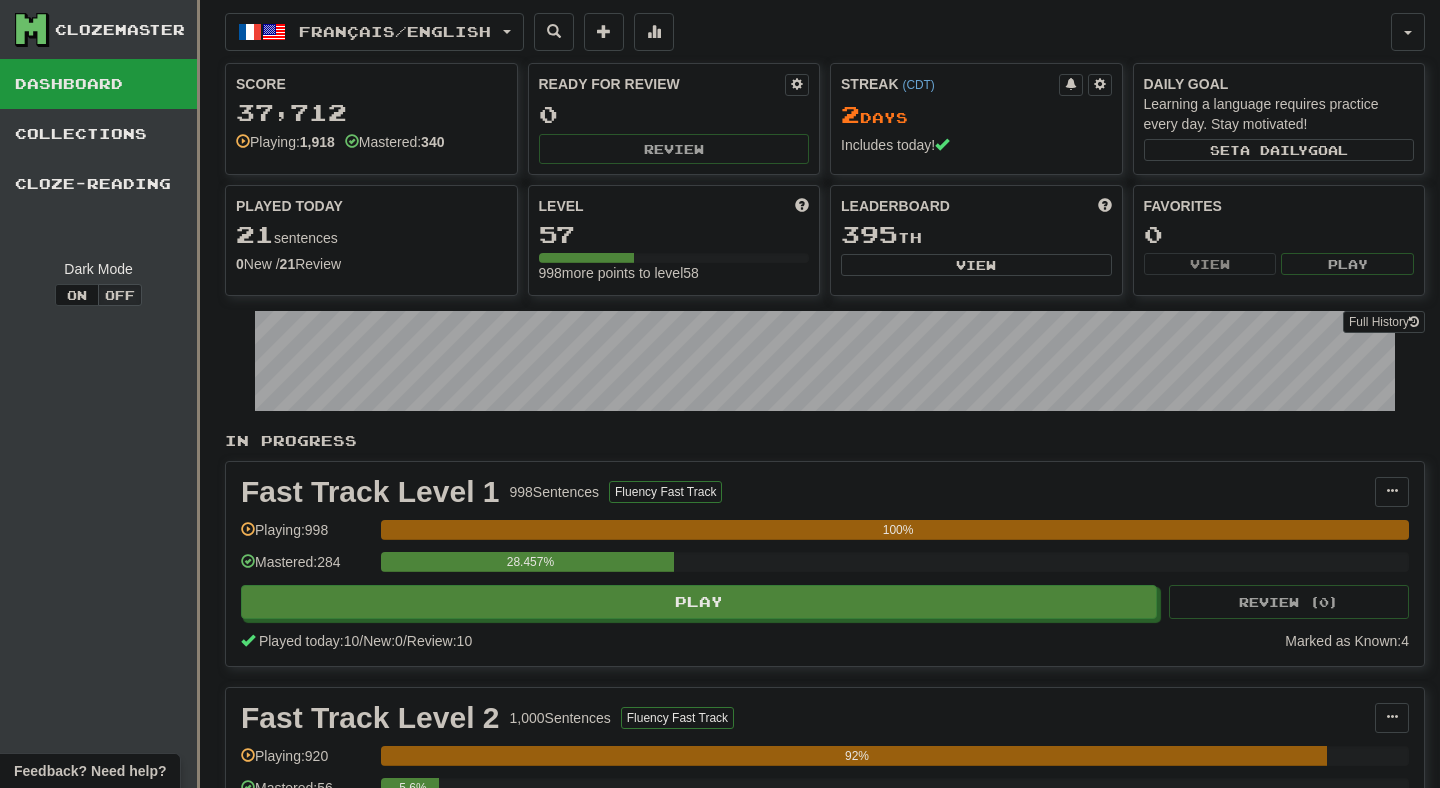 click on "Français  /  English Français  /  English Streak:  2   Review:  0 Points today:  216 Nederlands  /  English Streak:  0   Review:  113 Daily Goal:  0  /  200 日本語  /  English Streak:  2   Review:  17 Points today:  32  Language Pairing Username: BobbyBob Edit  Account  Notifications  Activity Feed  Profile  Leaderboard  Forum  Logout Score 37,712  Playing:  1,918  Mastered:  340 Ready for Review 0   Review Streak   ( CDT ) 2  Day s Includes today!  Daily Goal Learning a language requires practice every day. Stay motivated! Set  a daily  goal Played Today 21  sentences 0  New /  21  Review Full History  Level 57 998  more points to level  58 Leaderboard 395 th View Favorites 0 View Play Full History  In Progress Fast Track Level 1 998  Sentences Fluency Fast Track Manage Sentences Unpin from Dashboard  Playing:  998 100%  Mastered:  284 28.457% Play Review ( 0 )   Played today:  10  /  New:  0  /  Review:  10 Marked as Known:  4 Fast Track Level 2 1,000  Sentences Fluency Fast Track Manage Sentences 920" at bounding box center (825, 504) 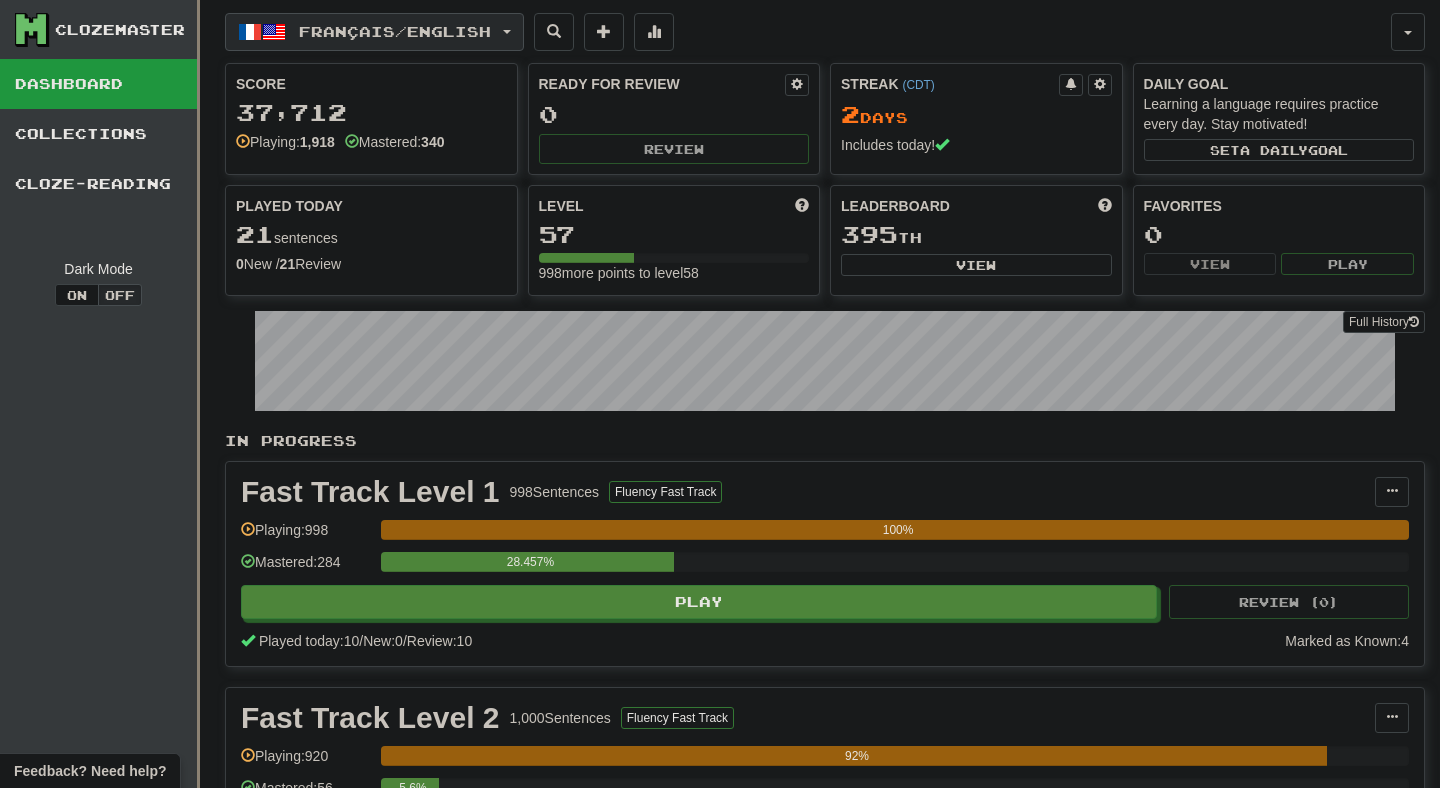 click on "Français  /  English" at bounding box center [395, 31] 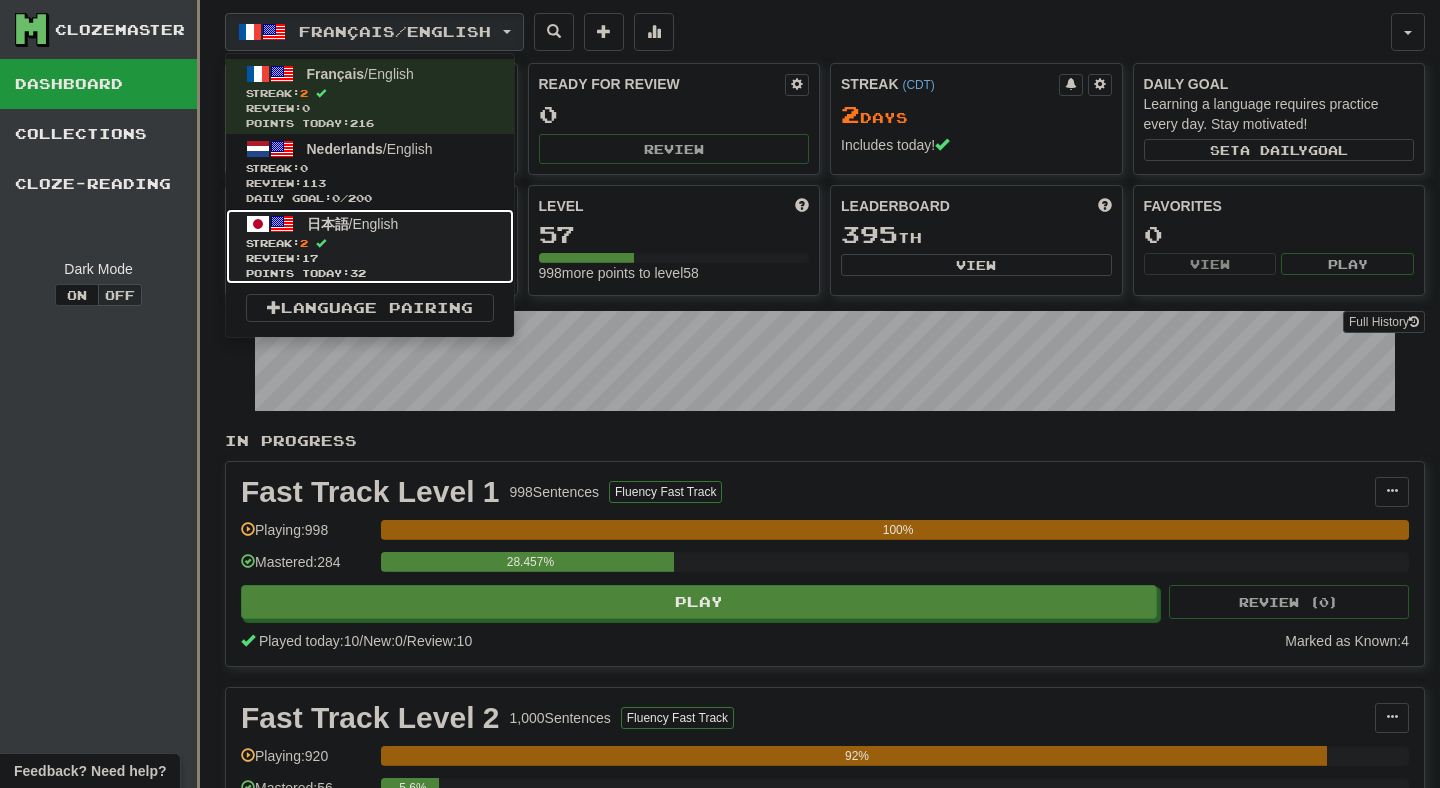 click on "日本語  /  English Streak:  2   Review:  17 Points today:  32" at bounding box center (370, 246) 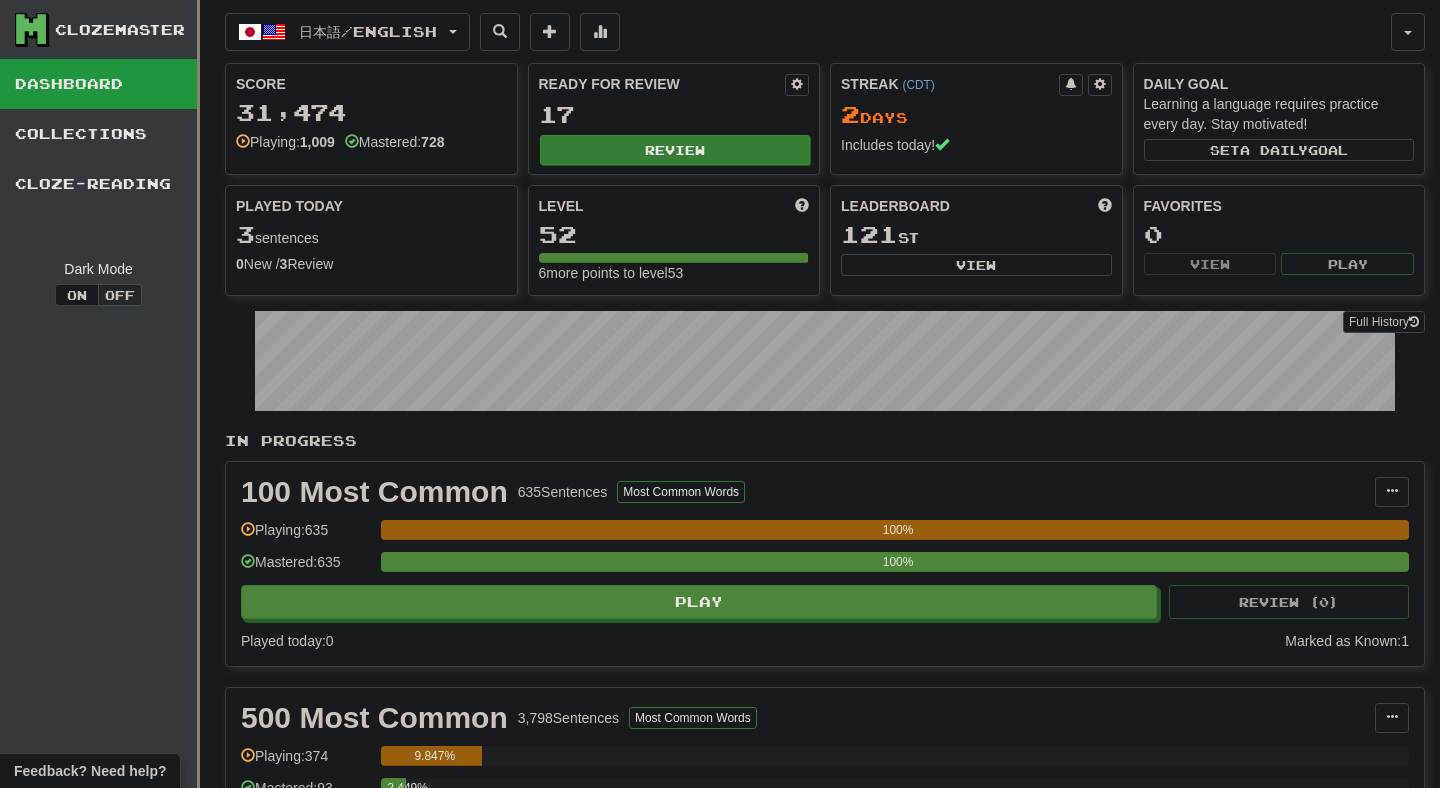 scroll, scrollTop: 0, scrollLeft: 0, axis: both 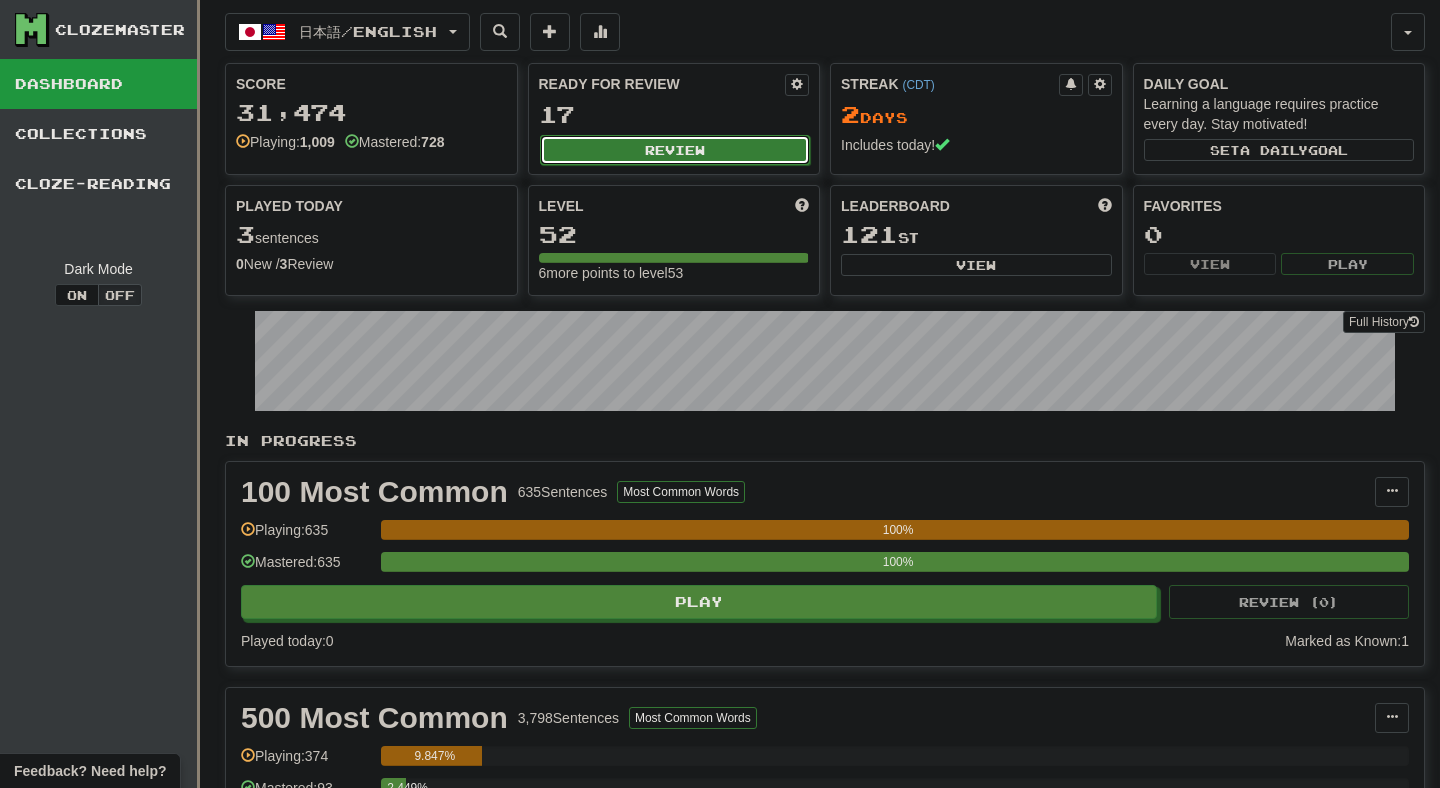 click on "Review" at bounding box center [675, 150] 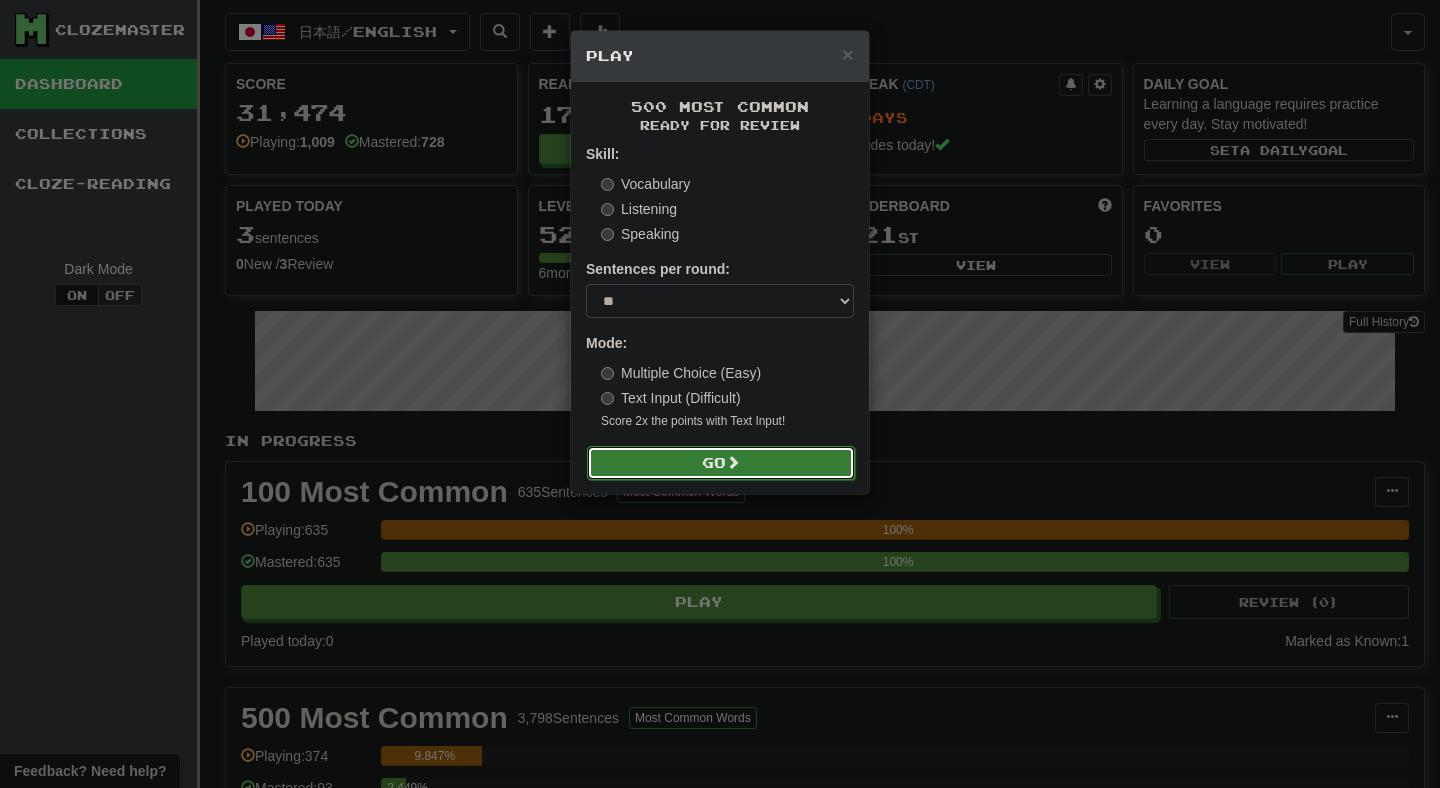 click on "Go" at bounding box center (721, 463) 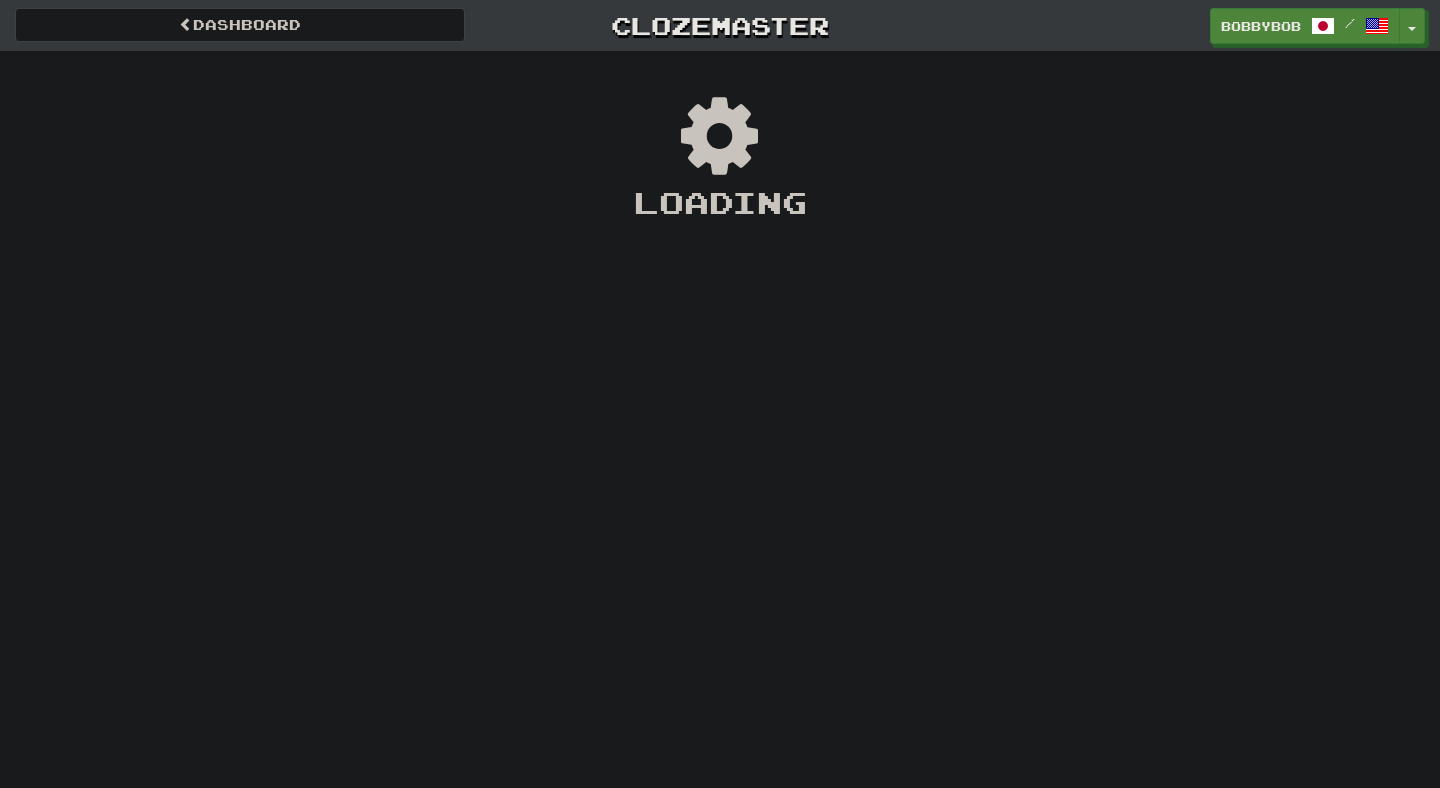 scroll, scrollTop: 0, scrollLeft: 0, axis: both 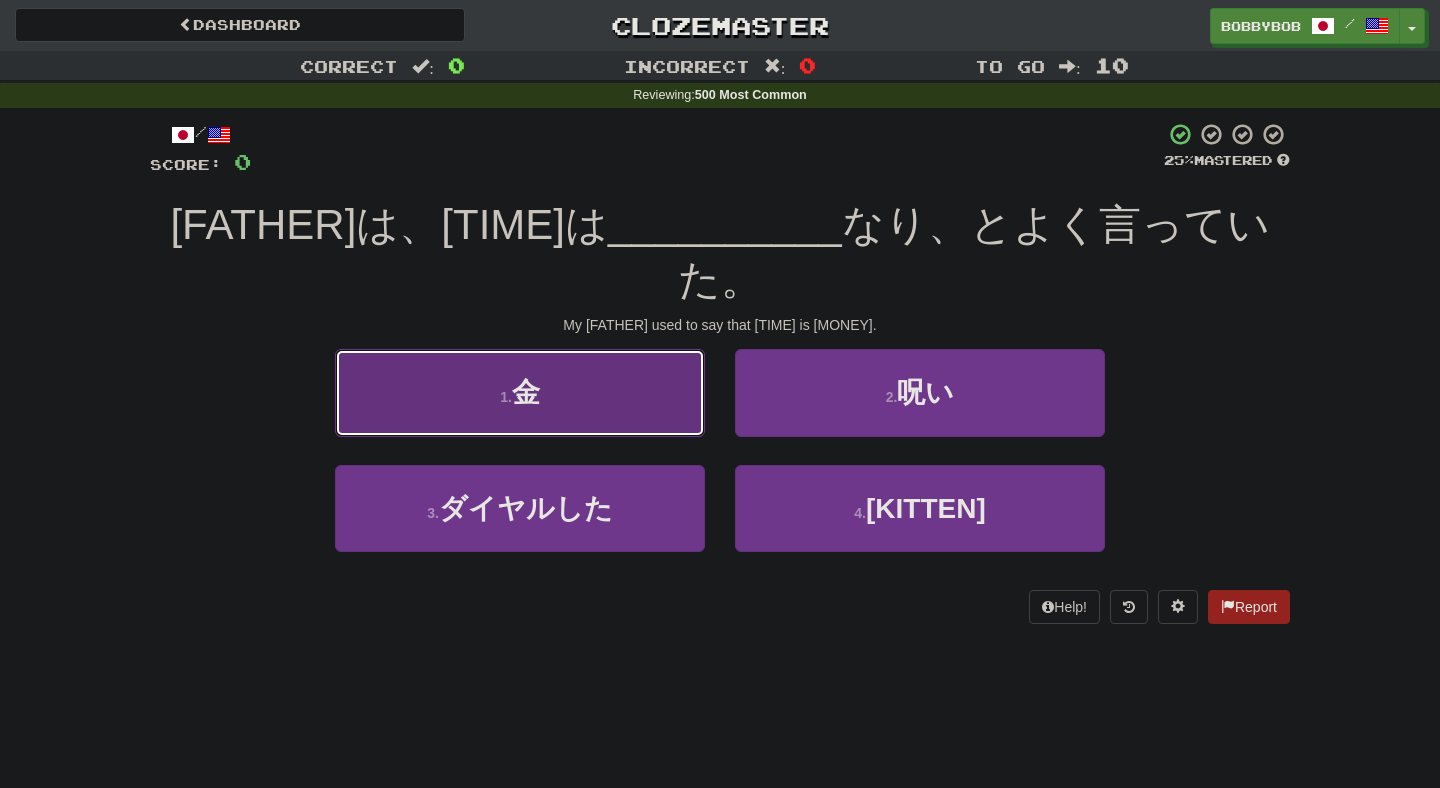 click on "1 .  [GOLD]" at bounding box center [520, 392] 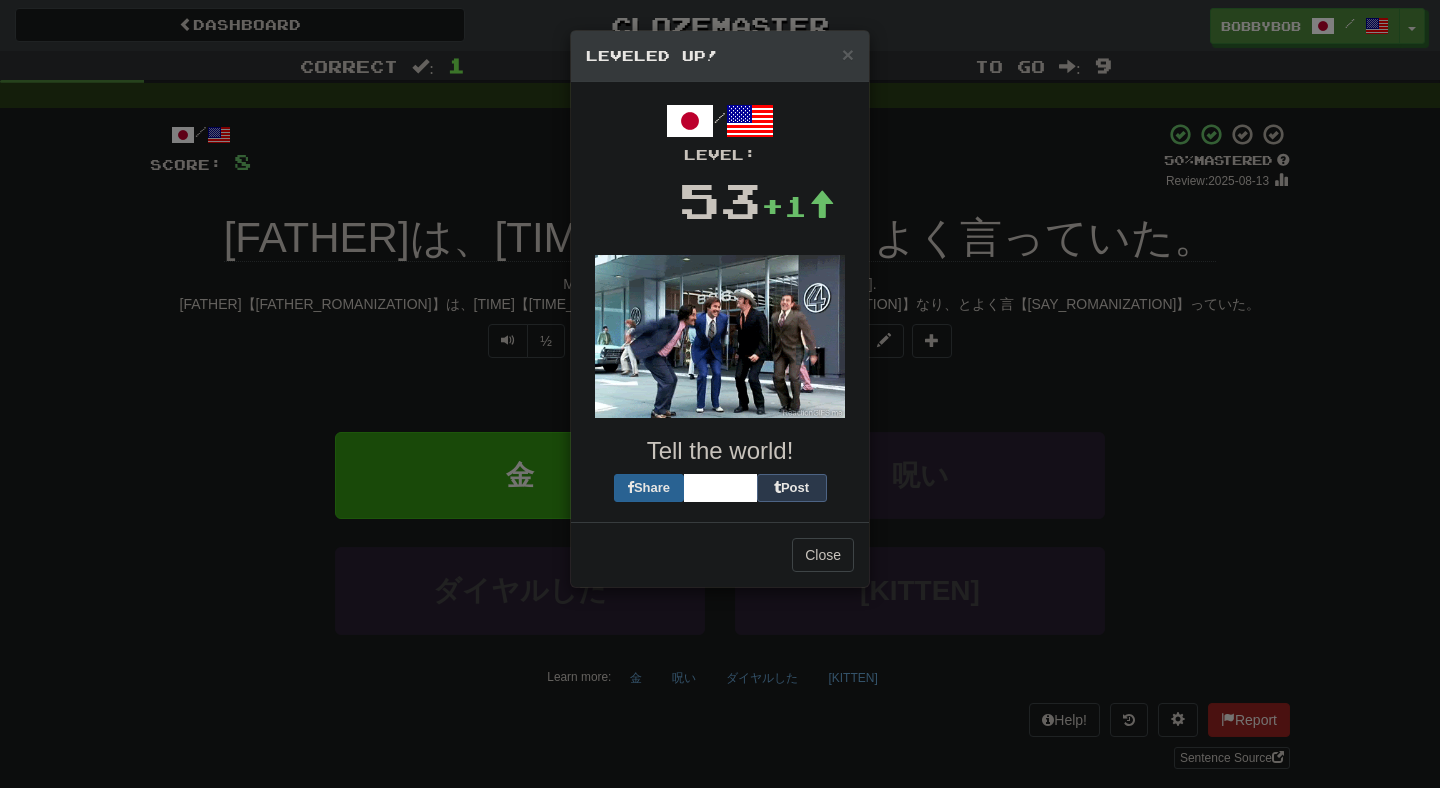 click on "× Leveled Up!  /  Level: 53 +1 Tell the world!  Share  Post Close" at bounding box center [720, 394] 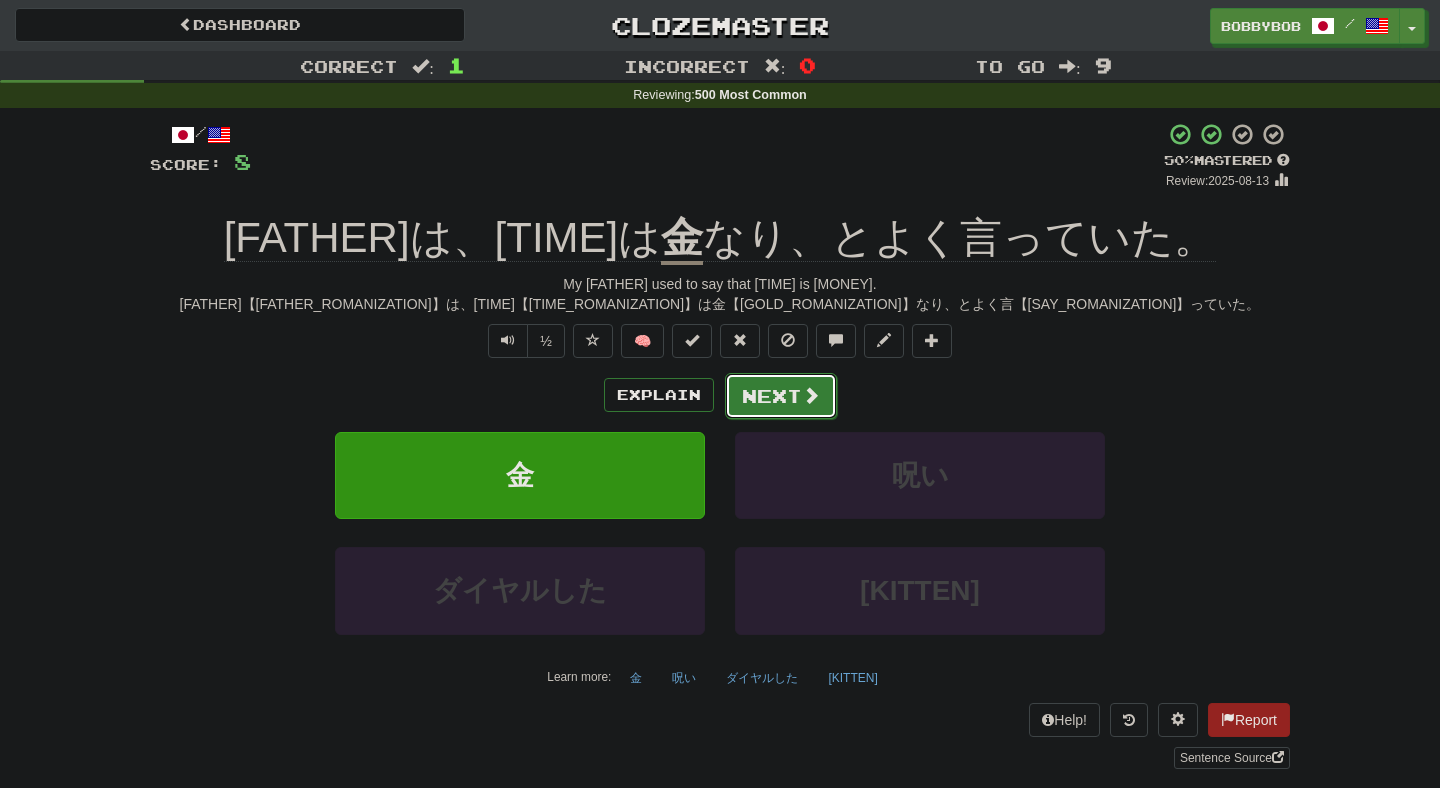 click on "Next" at bounding box center (781, 396) 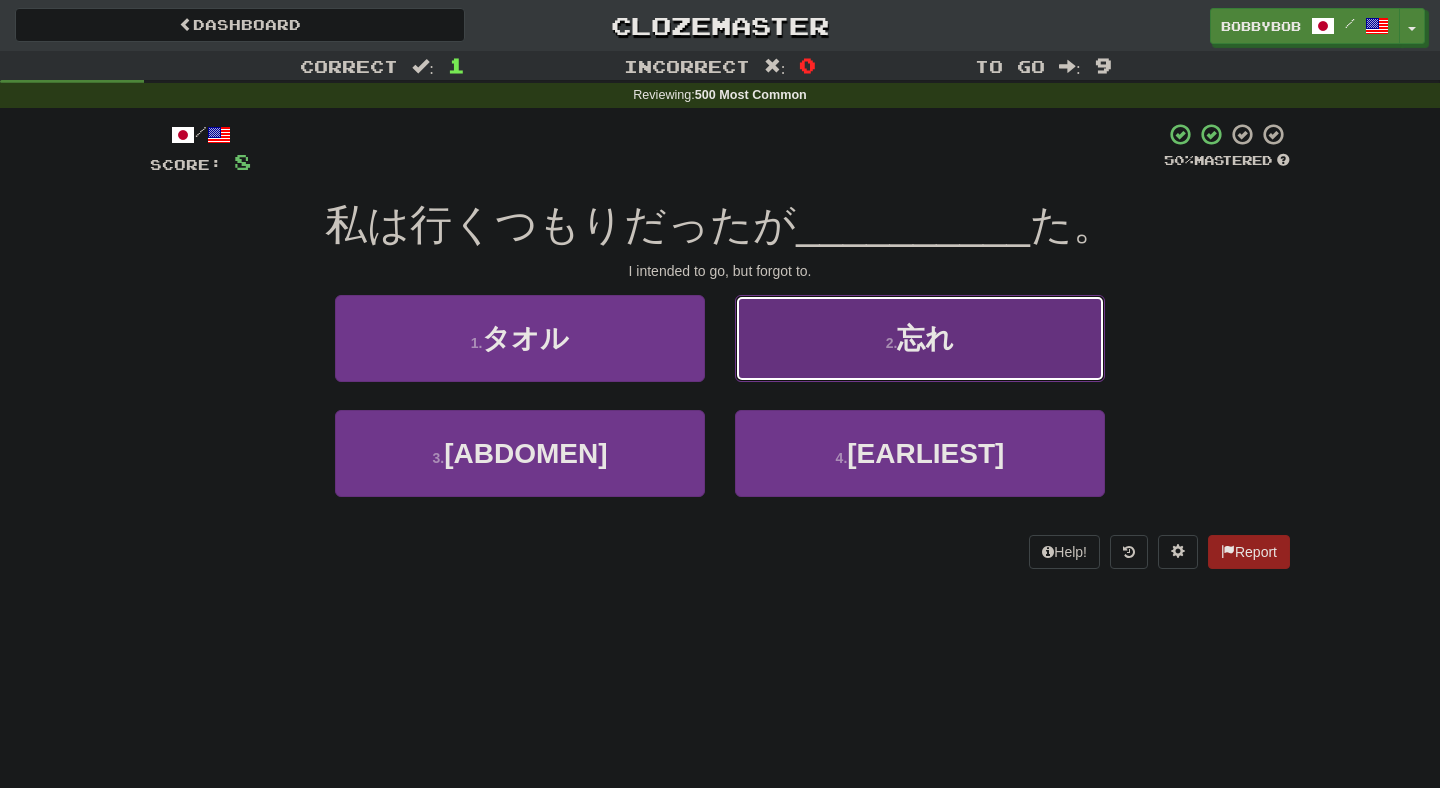 click on "2 .  [FORGOT]" at bounding box center [920, 338] 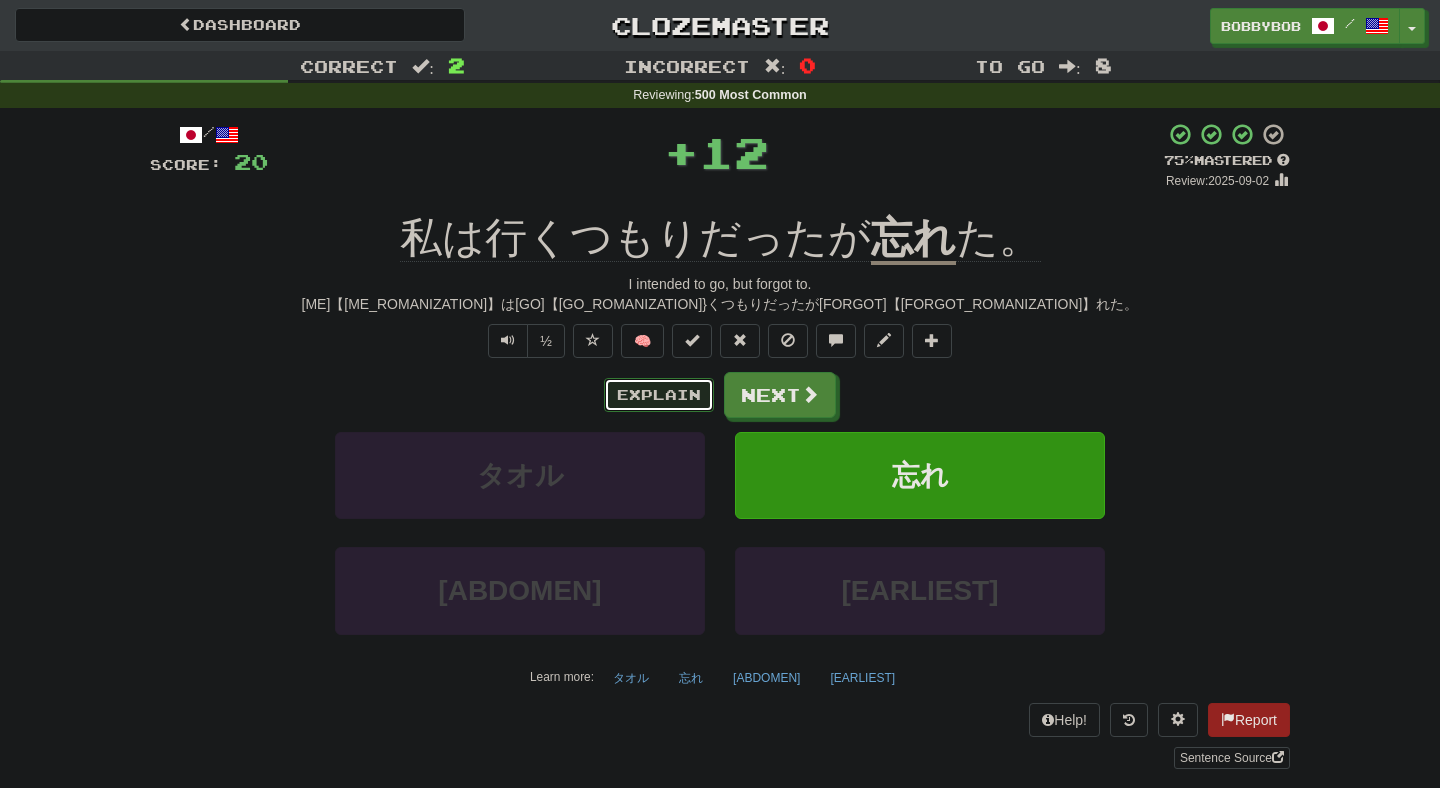 click on "Explain" at bounding box center (659, 395) 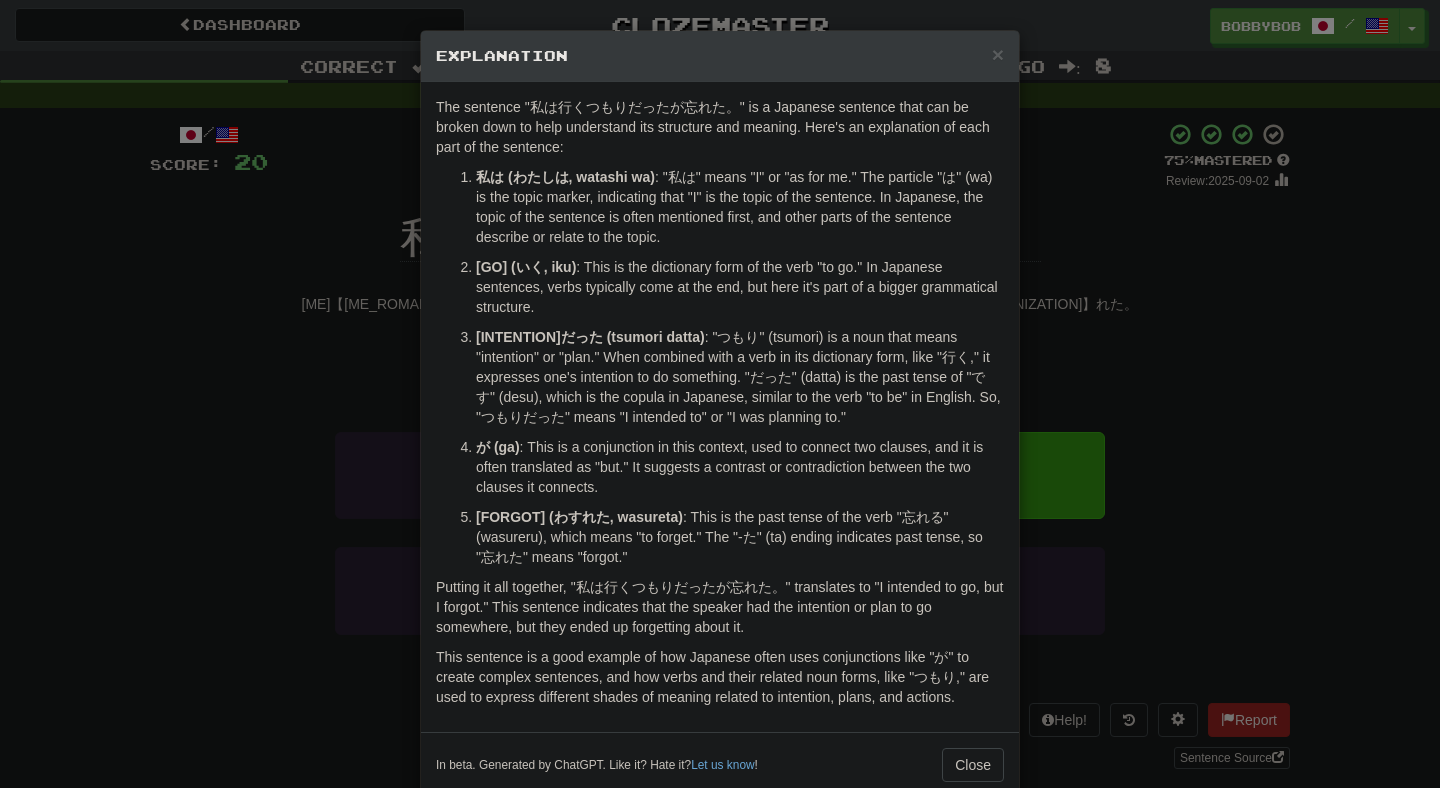click on "× Explanation The sentence "私は行くつもりだったが忘れた。" is a Japanese sentence that can be broken down to help understand its structure and meaning. Here's an explanation of each part of the sentence:
私は (watashi wa) : "私は" means "I" or "as for me." The particle "は" (wa) is the topic marker, indicating that "I" is the topic of the sentence. In Japanese, the topic of the sentence is often mentioned first, and other parts of the sentence describe or relate to the topic.
行く (いく, iku) : This is the dictionary form of the verb "to go." In Japanese sentences, verbs typically come at the end, but here it's part of a bigger grammatical structure.
つもりだった (tsumori datta)
が (ga) : This is a conjunction in this context, used to connect two clauses, and it is often translated as "but." It suggests a contrast or contradiction between the two clauses it connects.
忘れた (わすれた, wasureta)
Let us know ! Close" at bounding box center [720, 394] 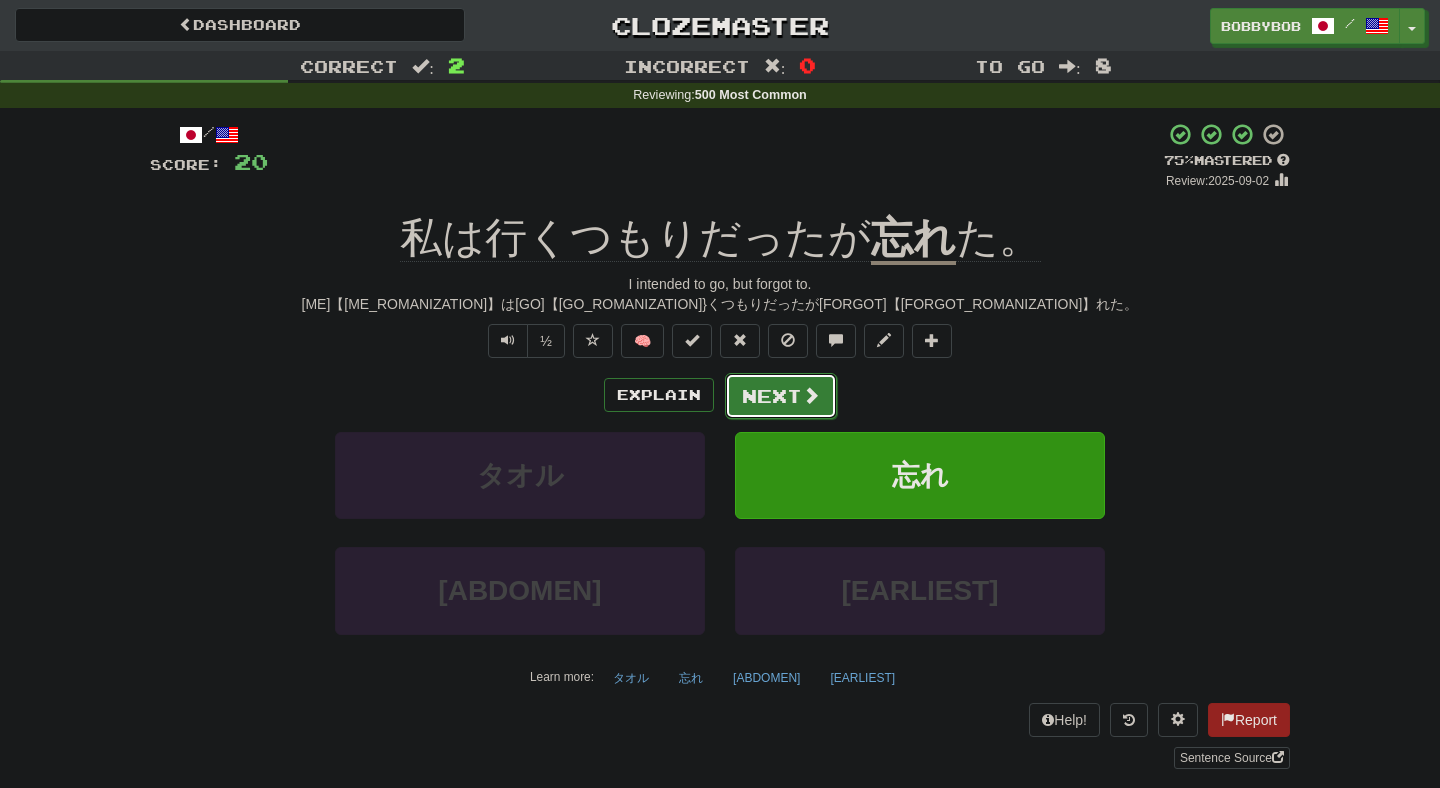 click on "Next" at bounding box center (781, 396) 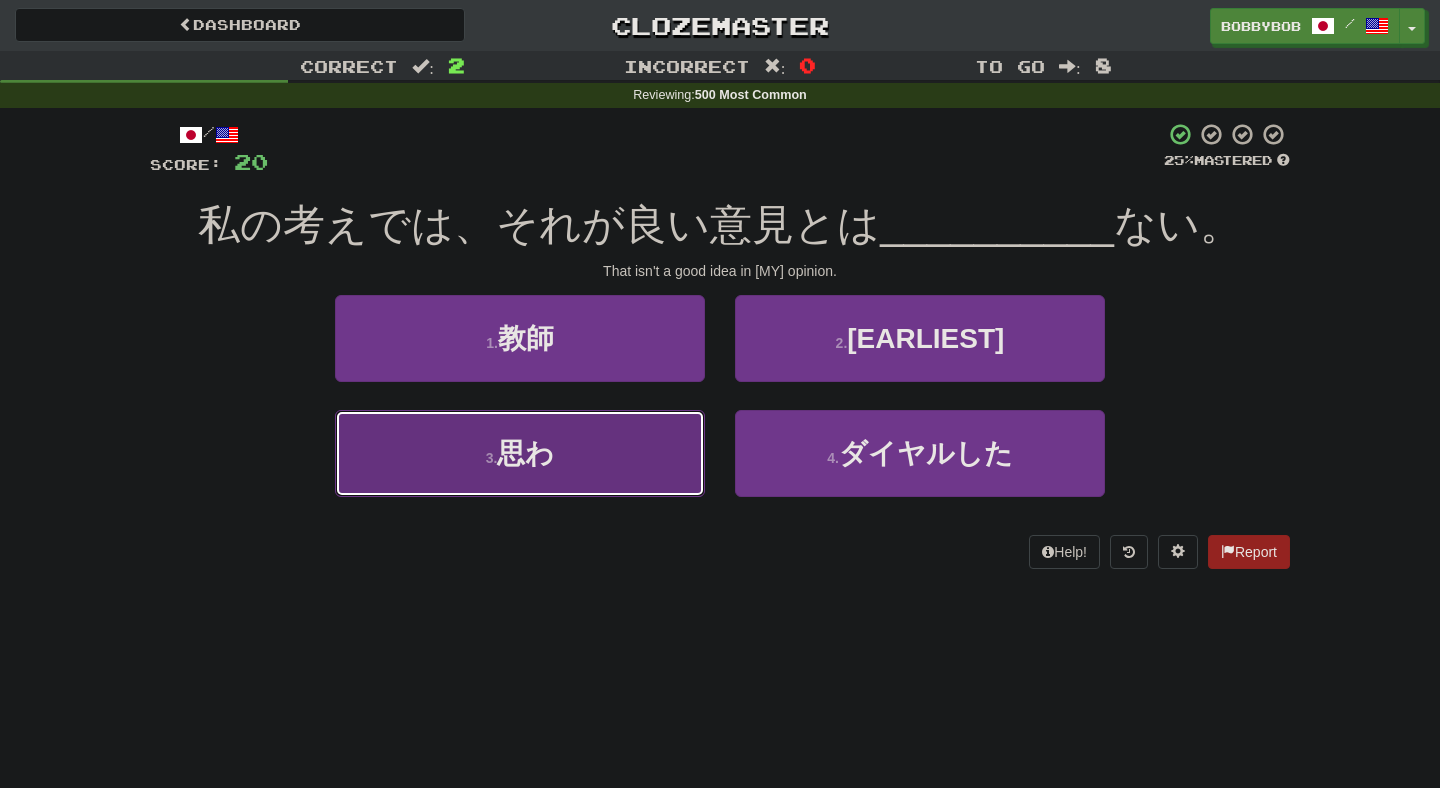 click on "3 .  [THINK]わ" at bounding box center [520, 453] 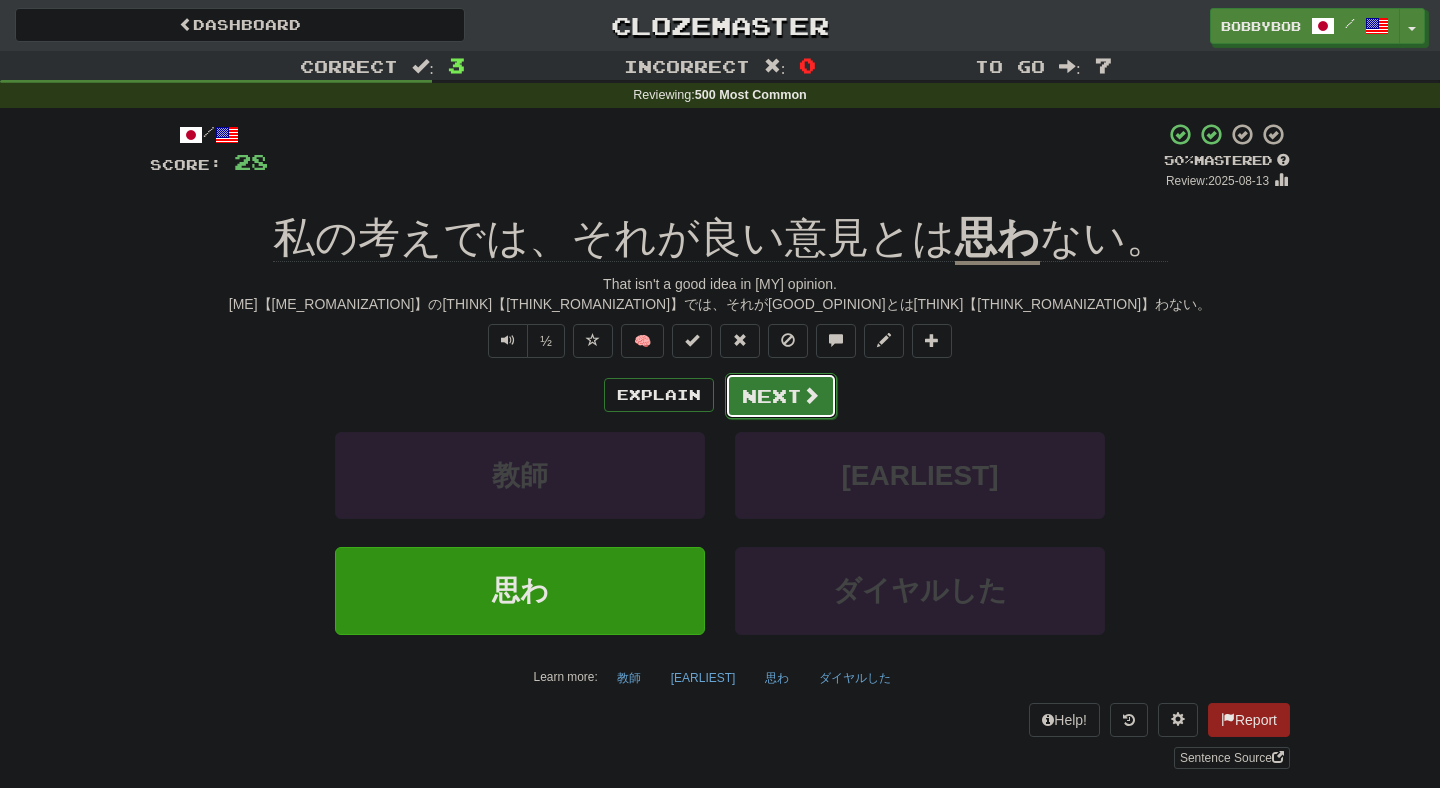 click on "Next" at bounding box center (781, 396) 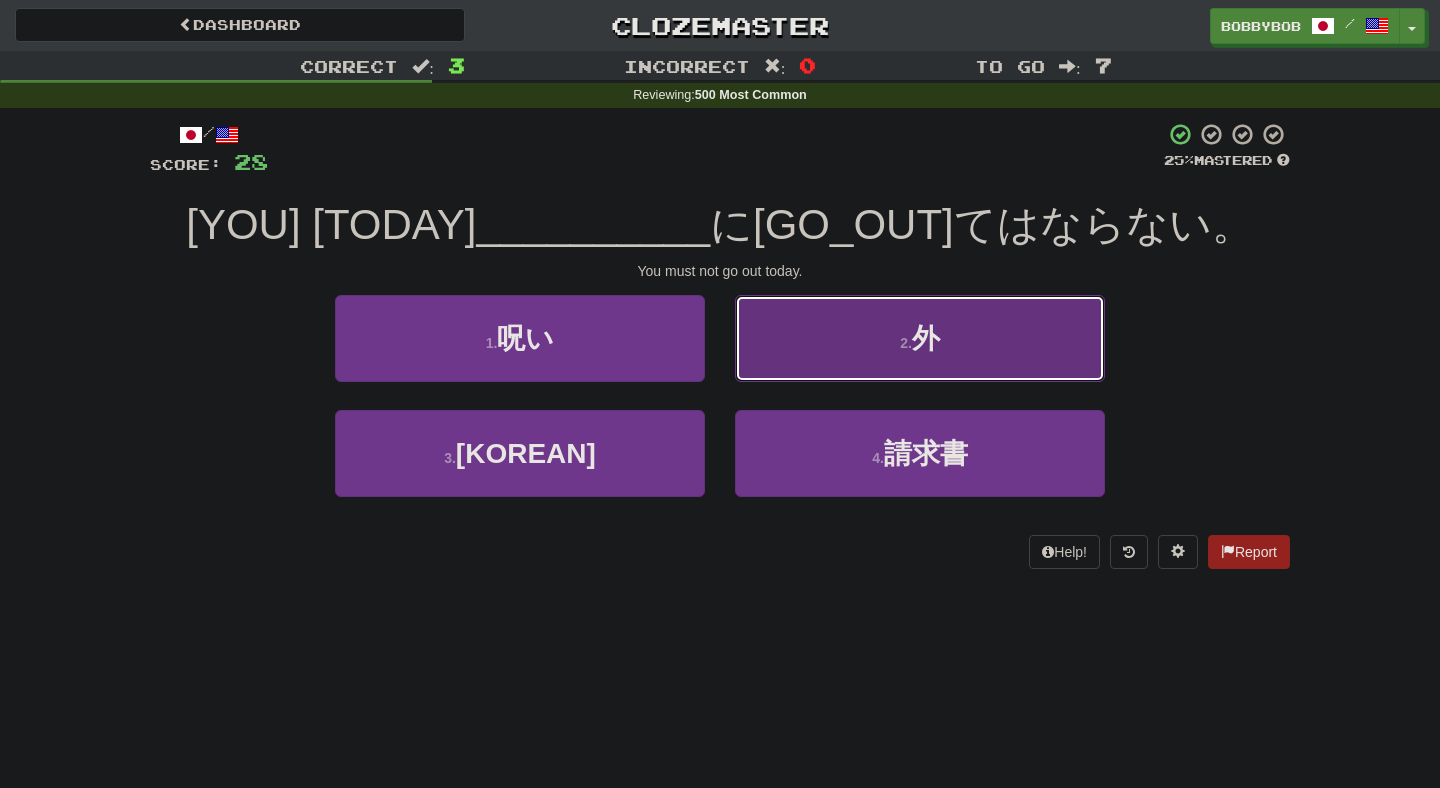 click on "2 .  外" at bounding box center (920, 338) 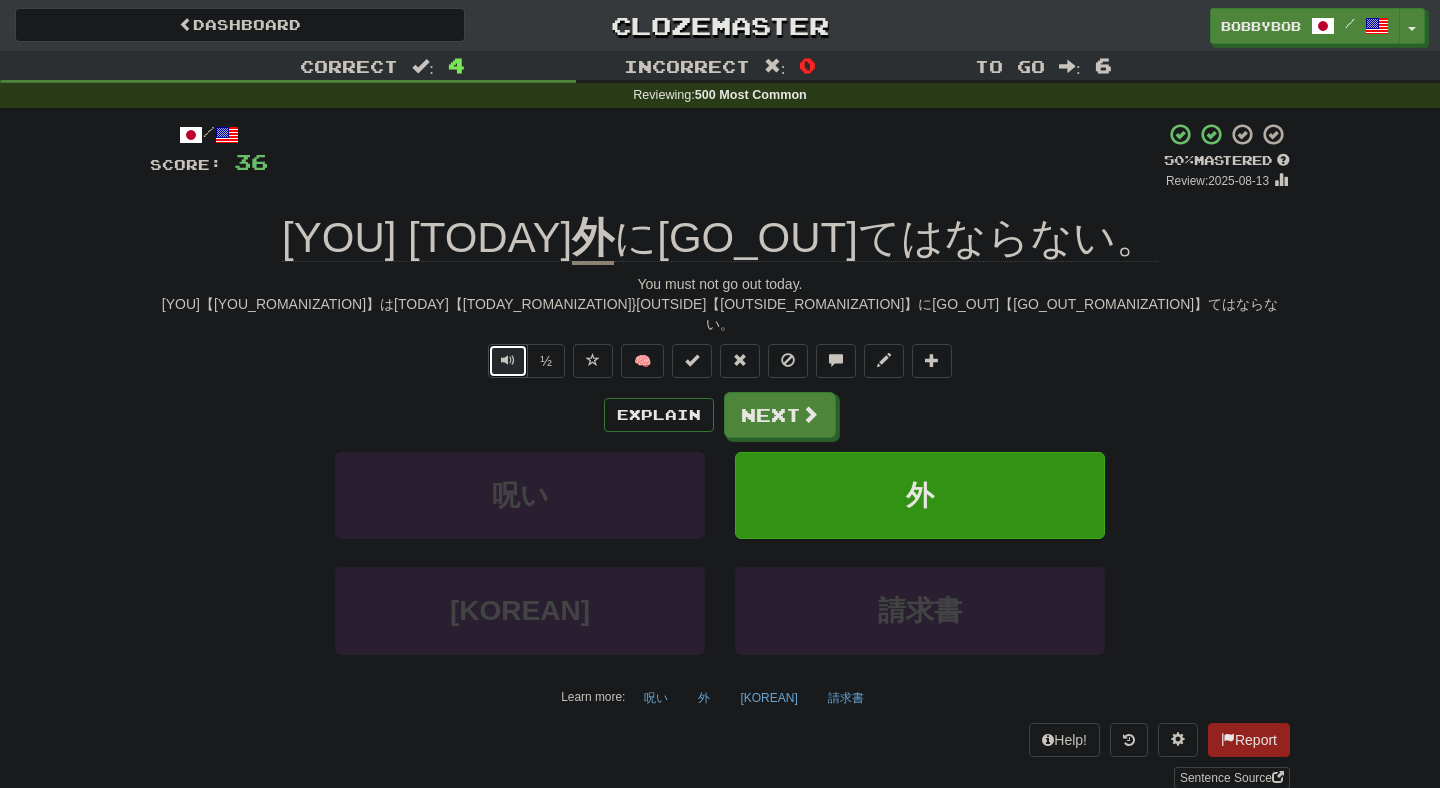 click at bounding box center (508, 361) 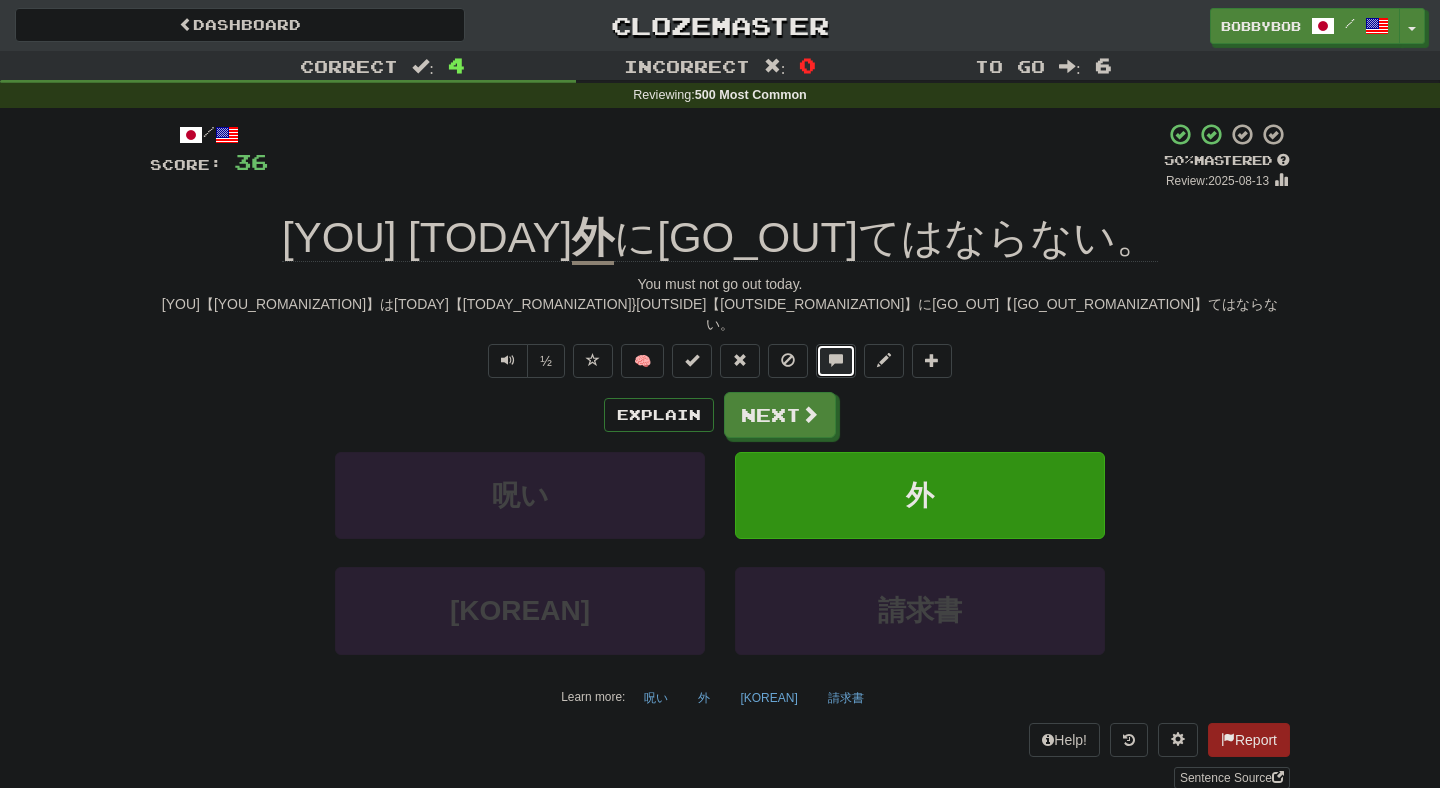 click at bounding box center [836, 361] 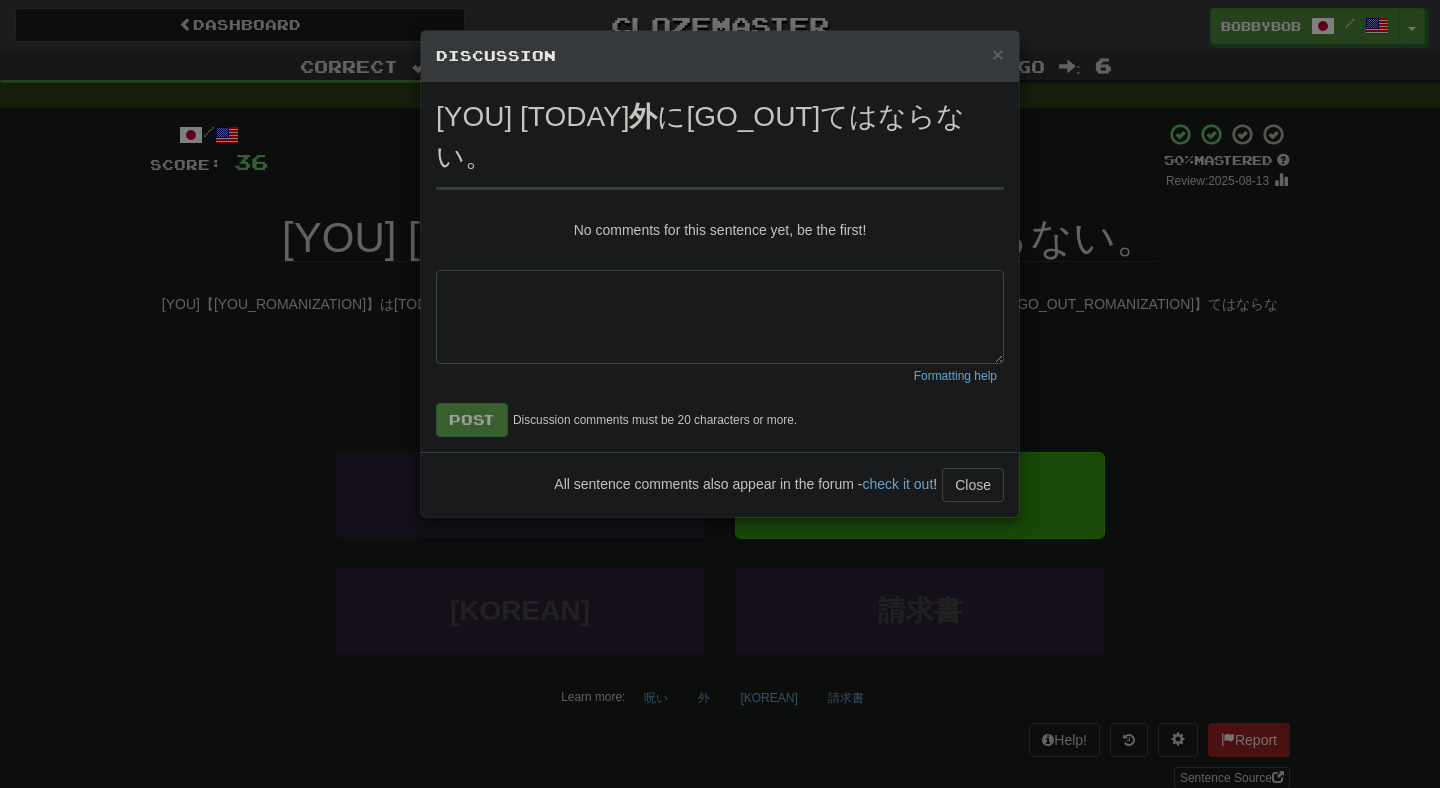 click on "× Discussion View in the forum  君は今日 外 に出てはならない。 No comments for this sentence yet, be the first! Formatting help Post Discussion comments must be 20 characters or more. All sentence comments also appear in the forum -  check it out ! Close Loading .." at bounding box center (720, 274) 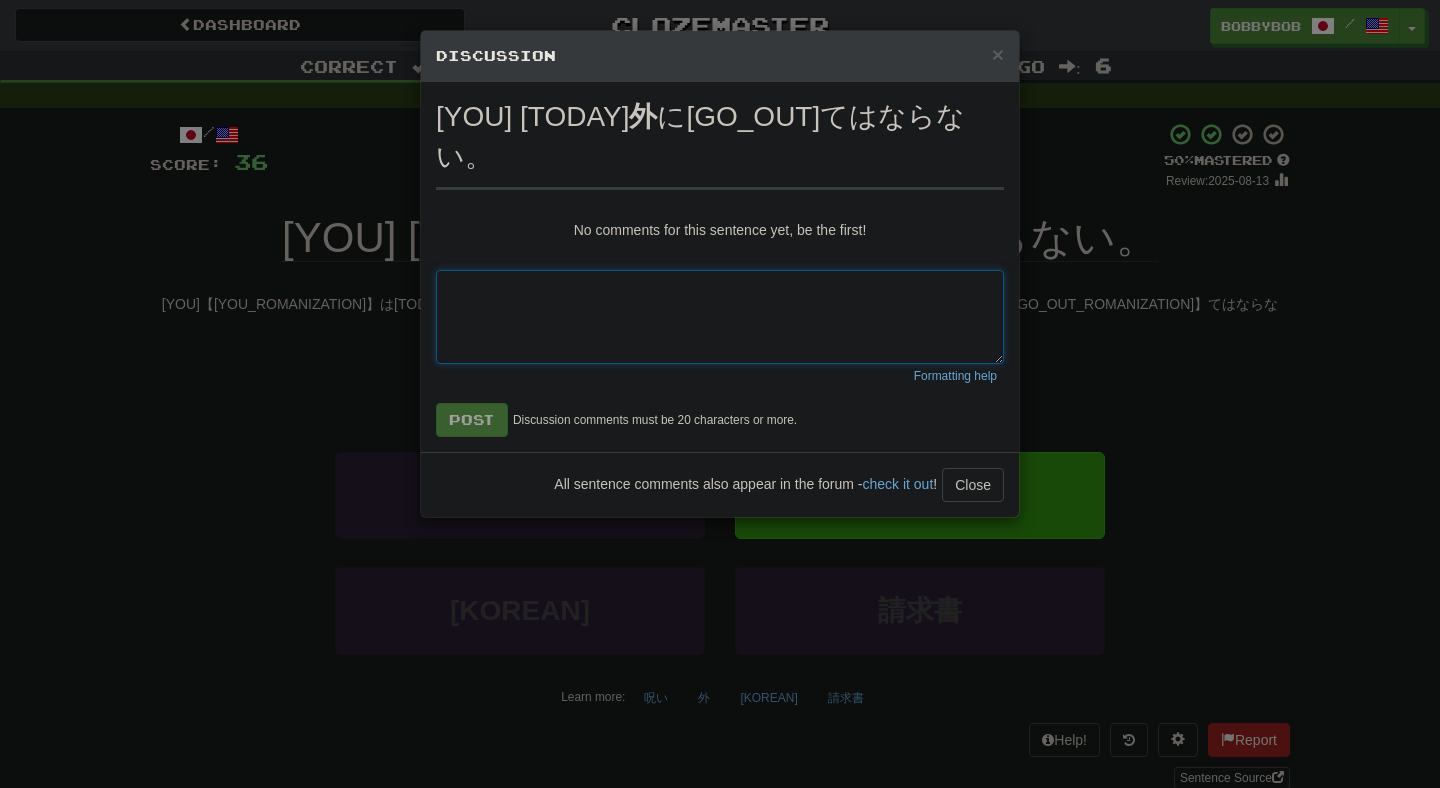 click at bounding box center [720, 317] 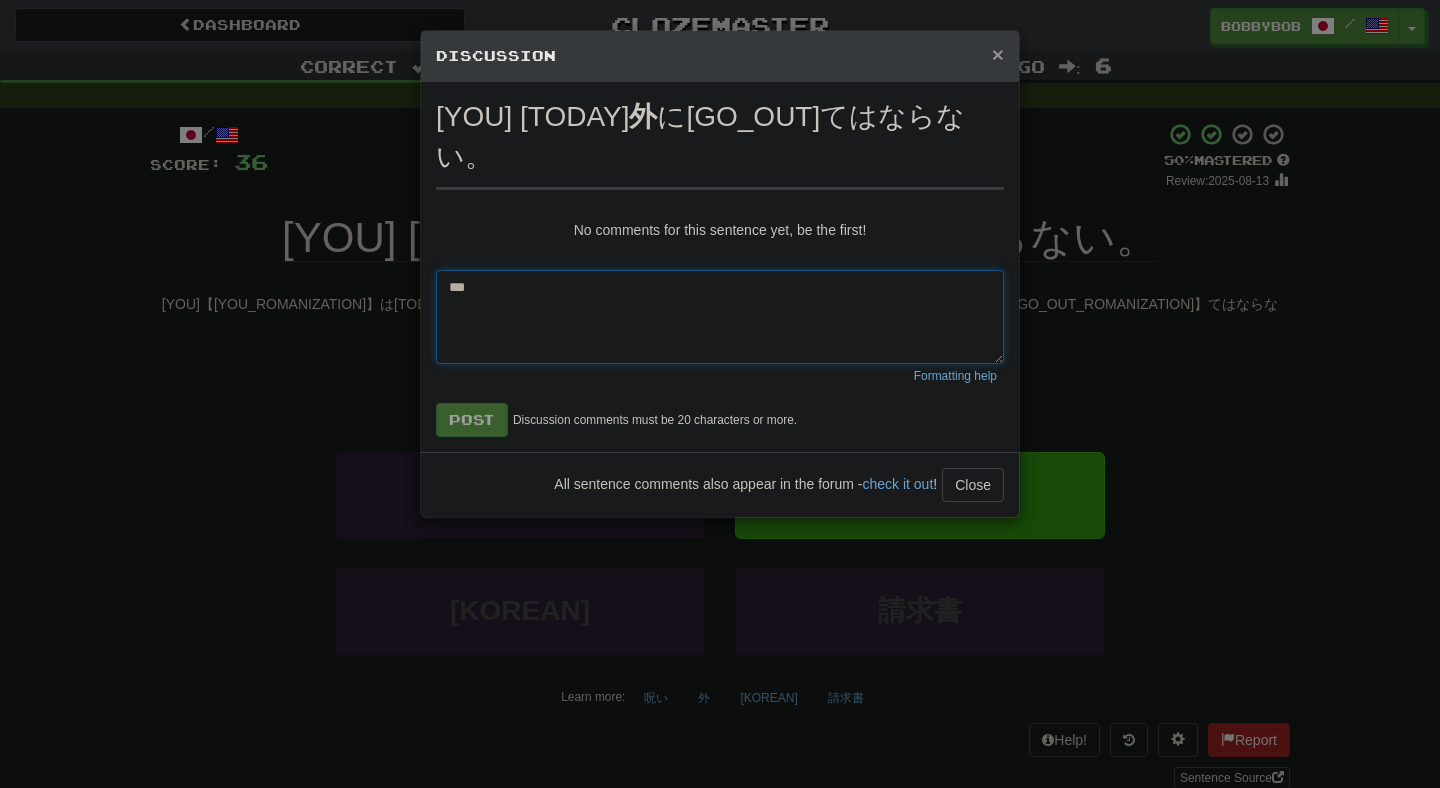 type on "***" 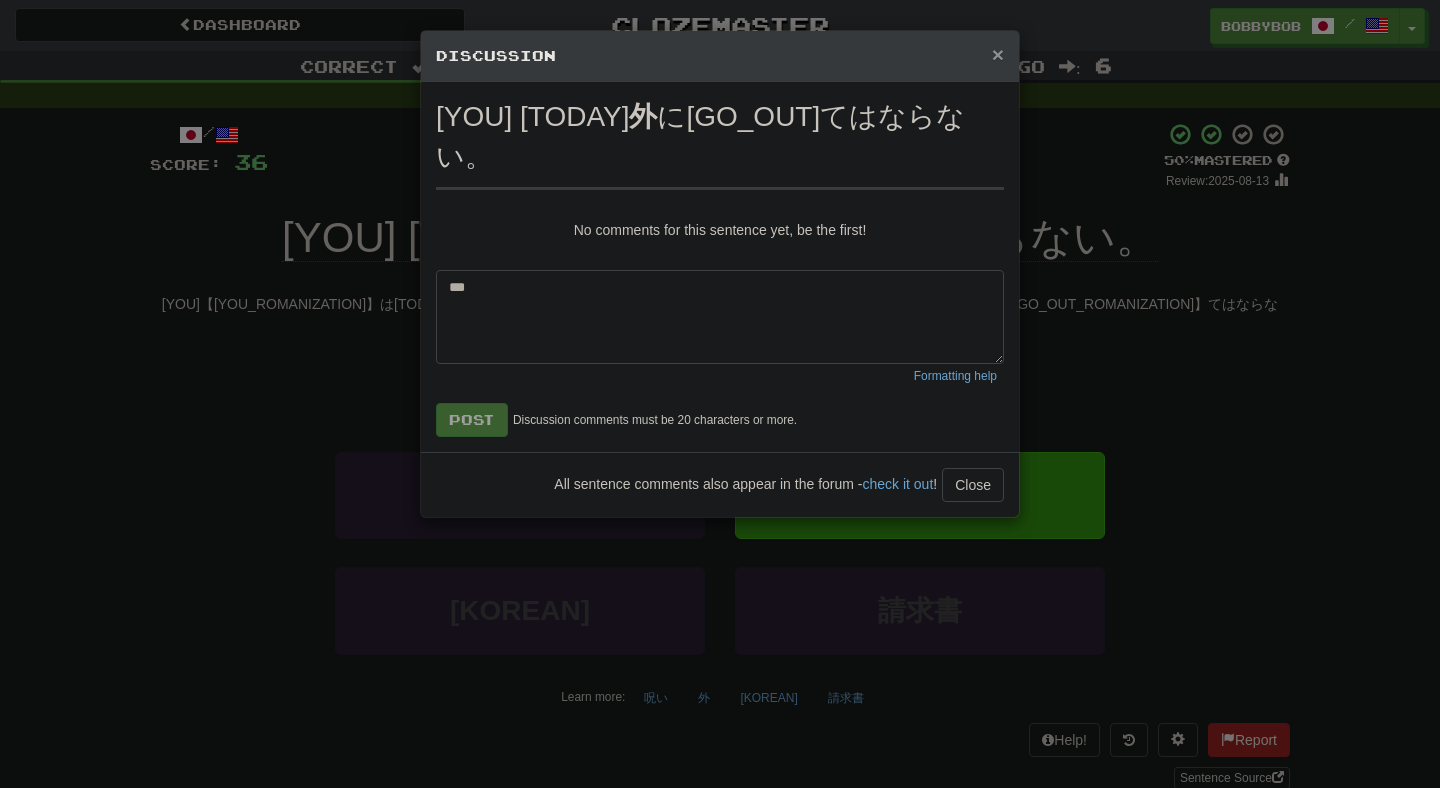 click on "×" at bounding box center [998, 54] 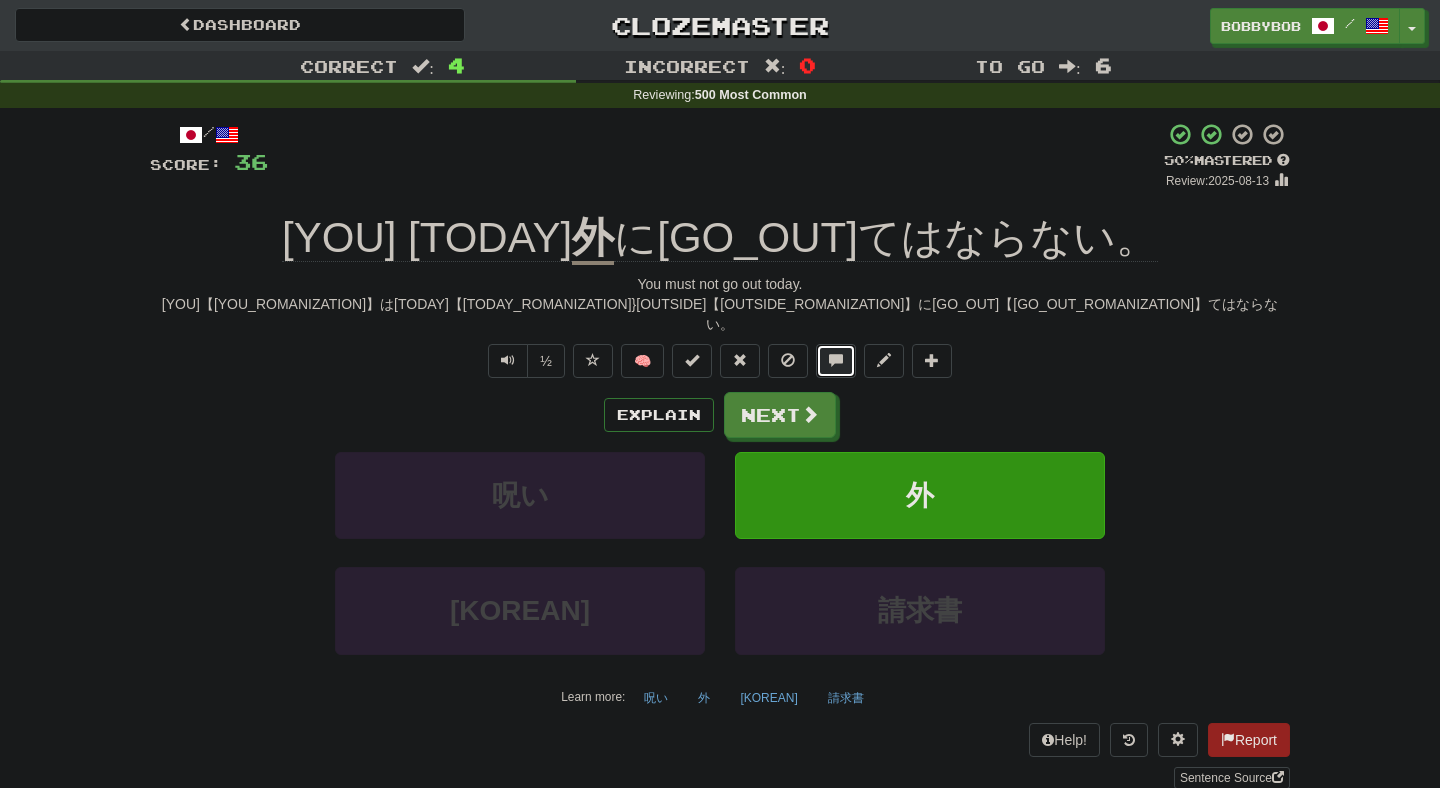 click at bounding box center (836, 361) 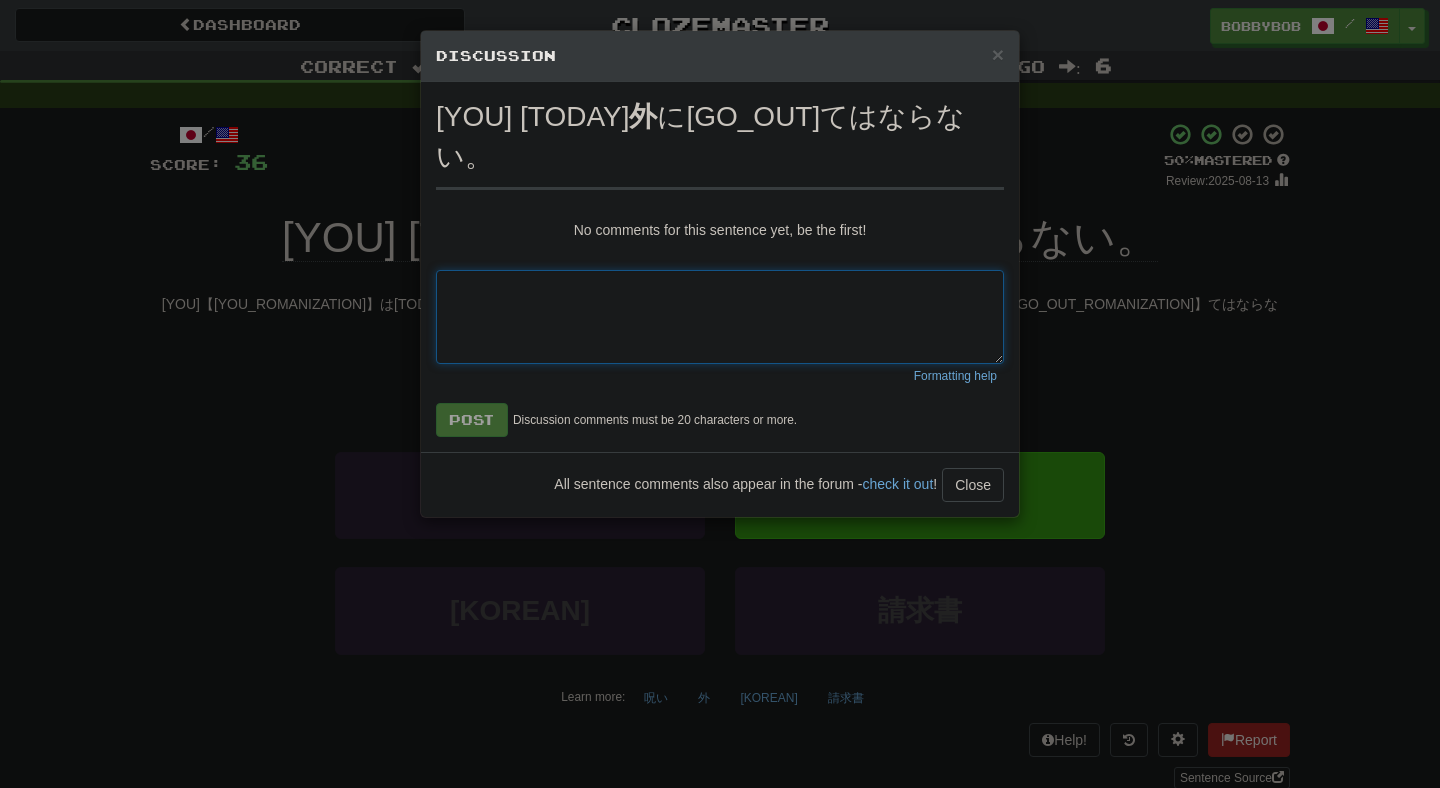 click at bounding box center (720, 317) 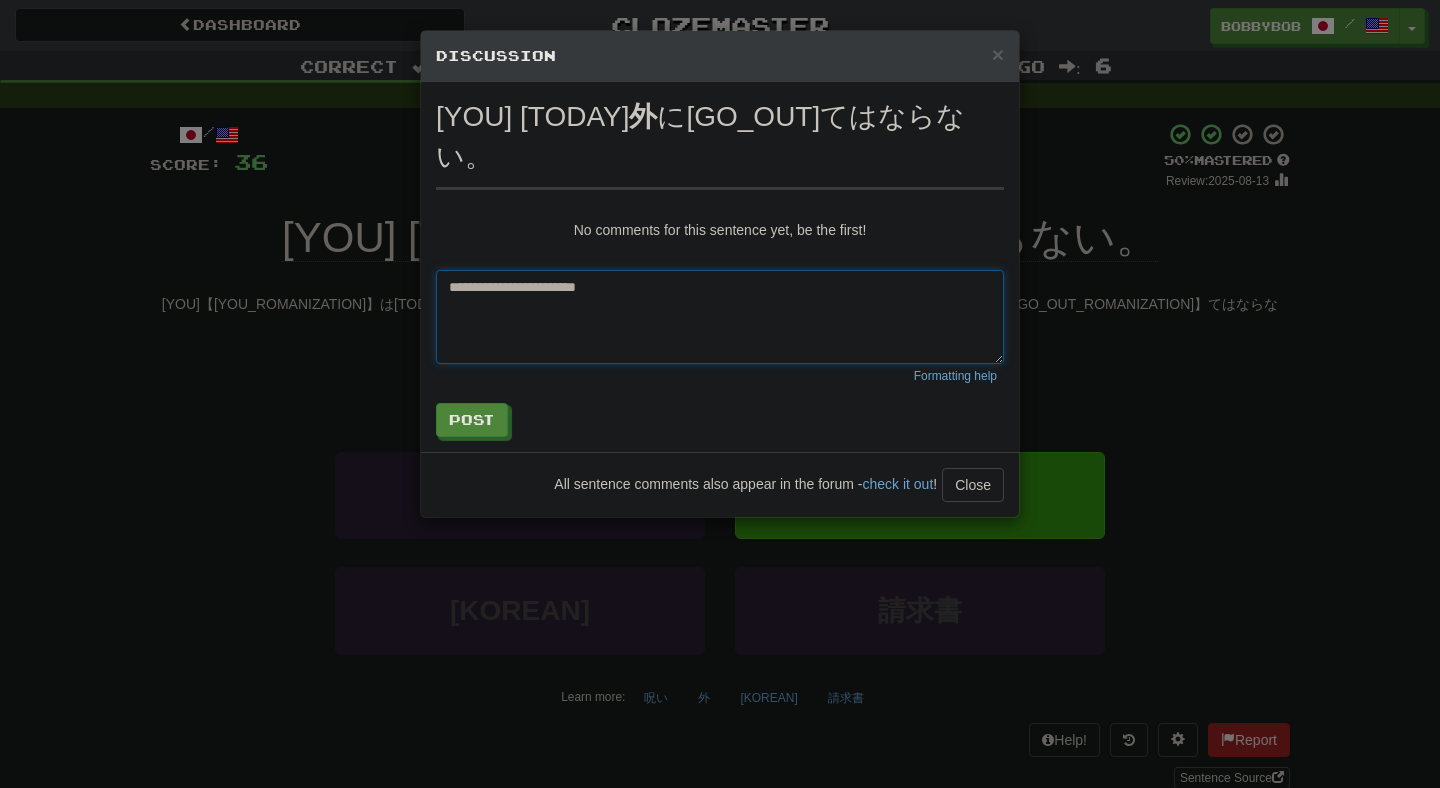 click on "**********" at bounding box center (720, 317) 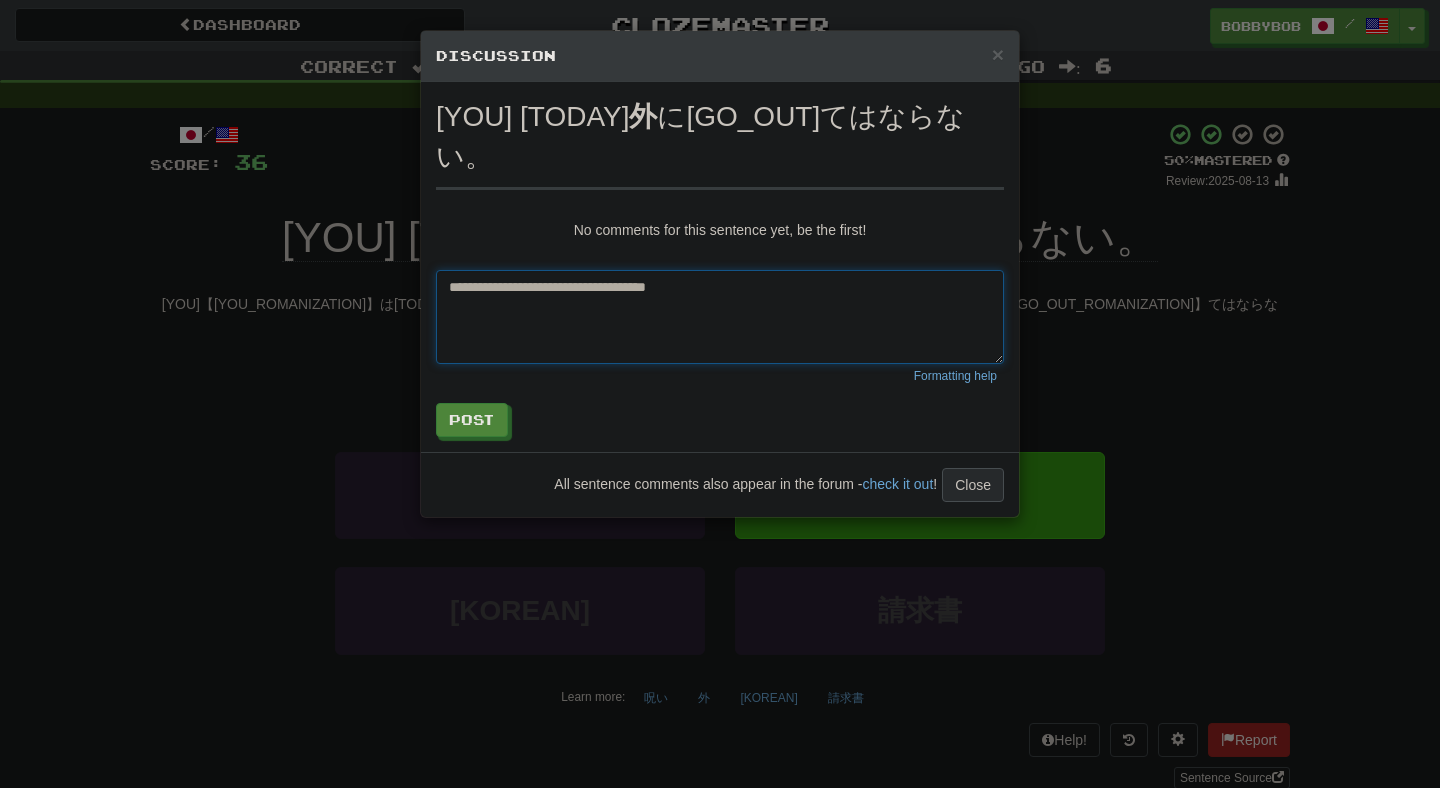 type on "**********" 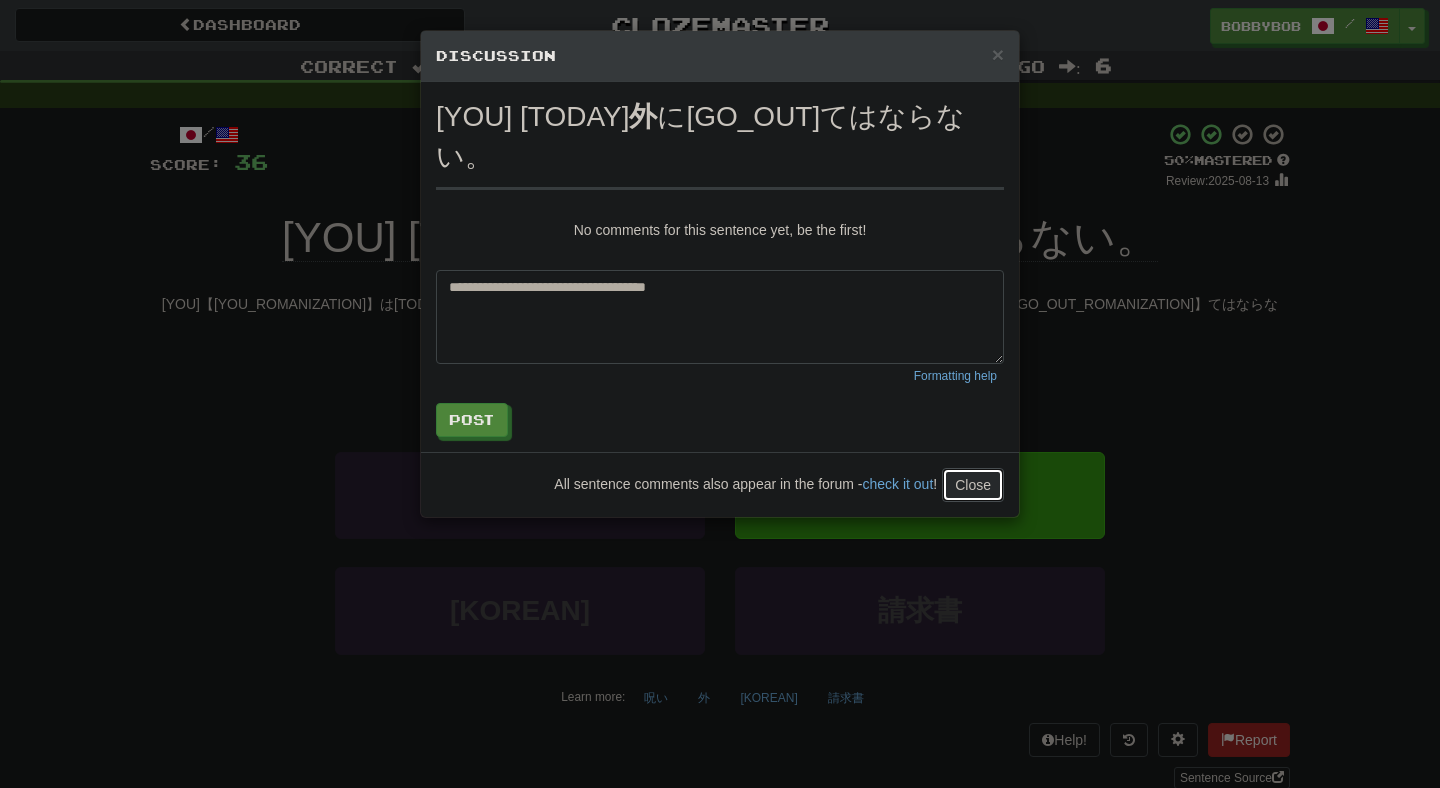 click on "Close" at bounding box center [973, 485] 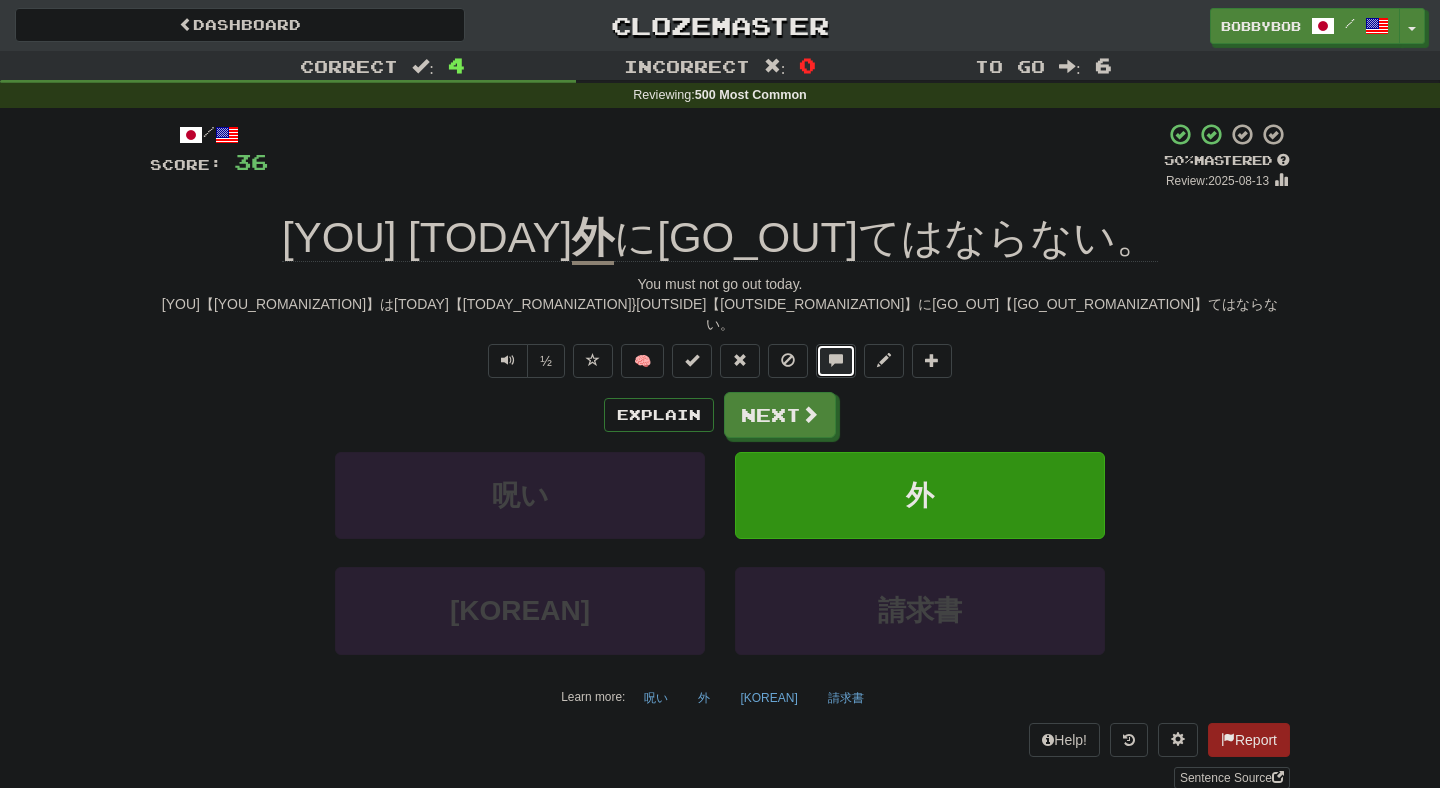 click at bounding box center (836, 360) 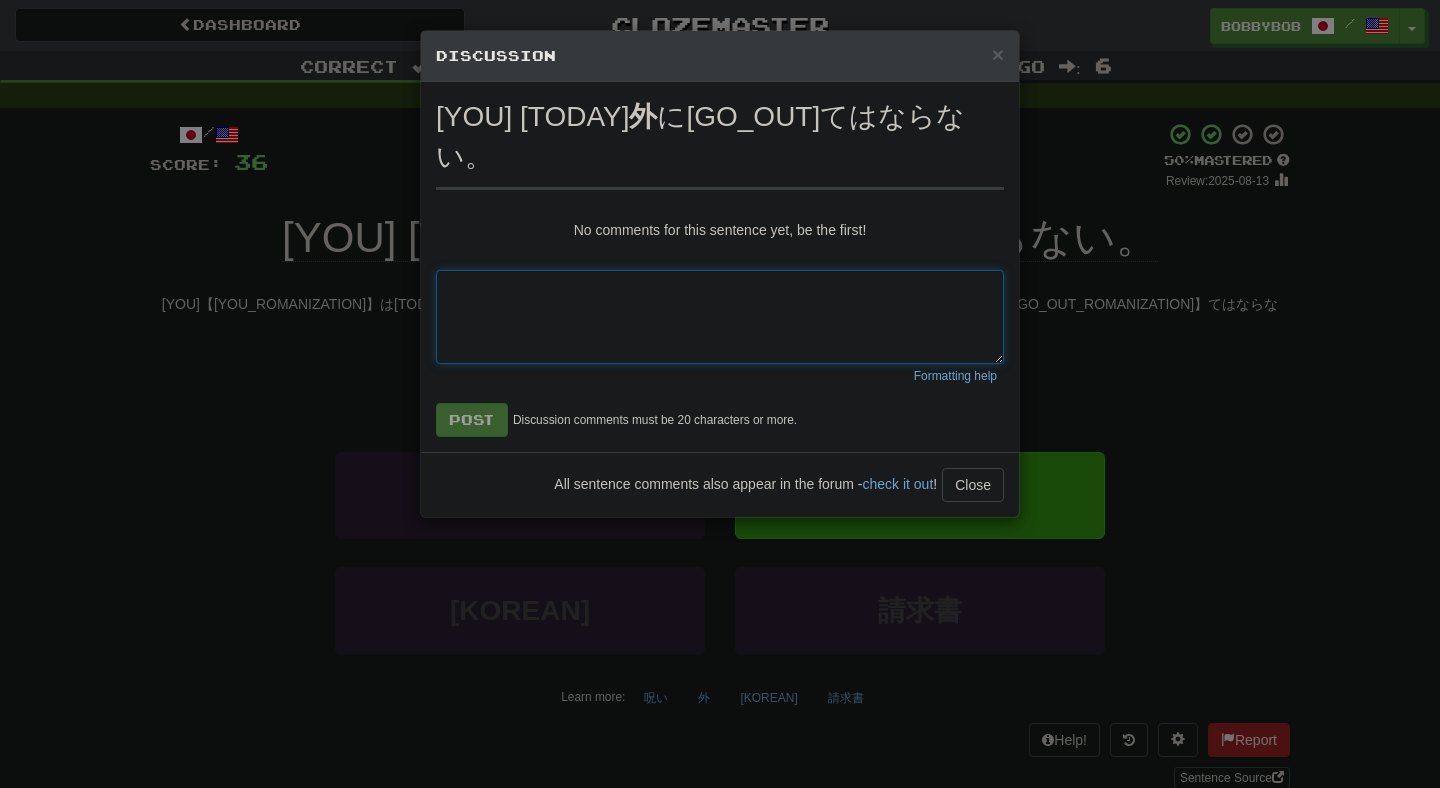 click at bounding box center (720, 317) 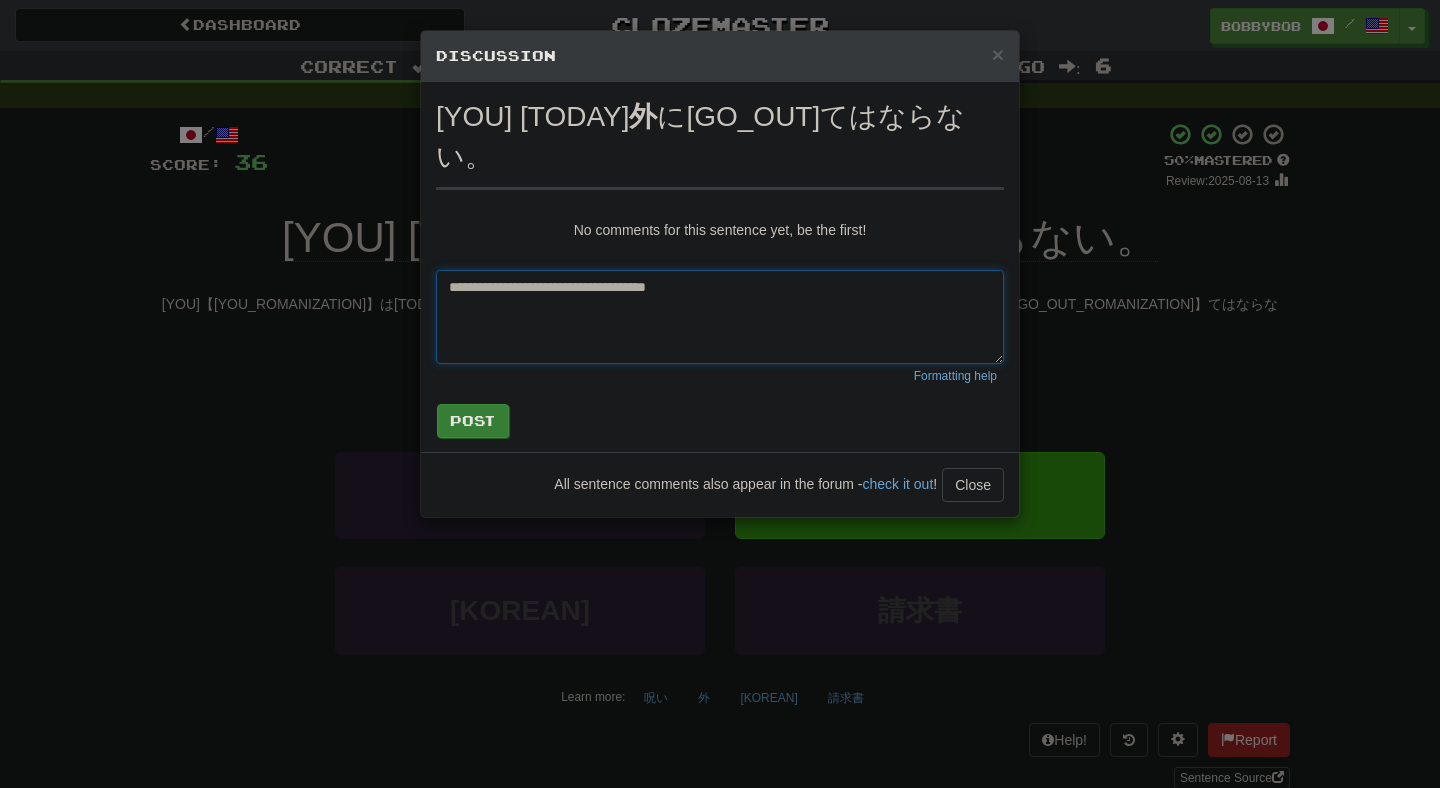 type on "**********" 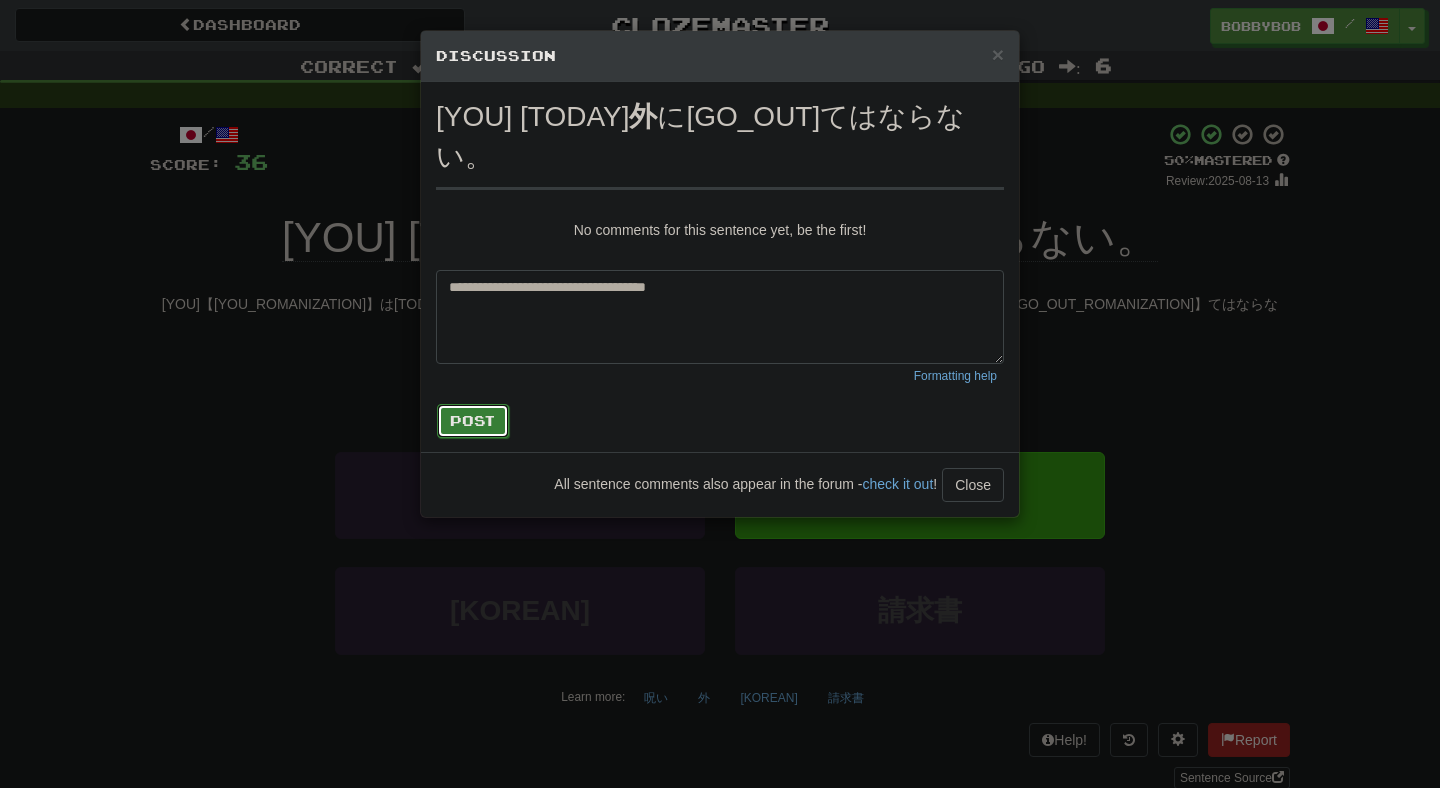 click on "Post" at bounding box center (473, 421) 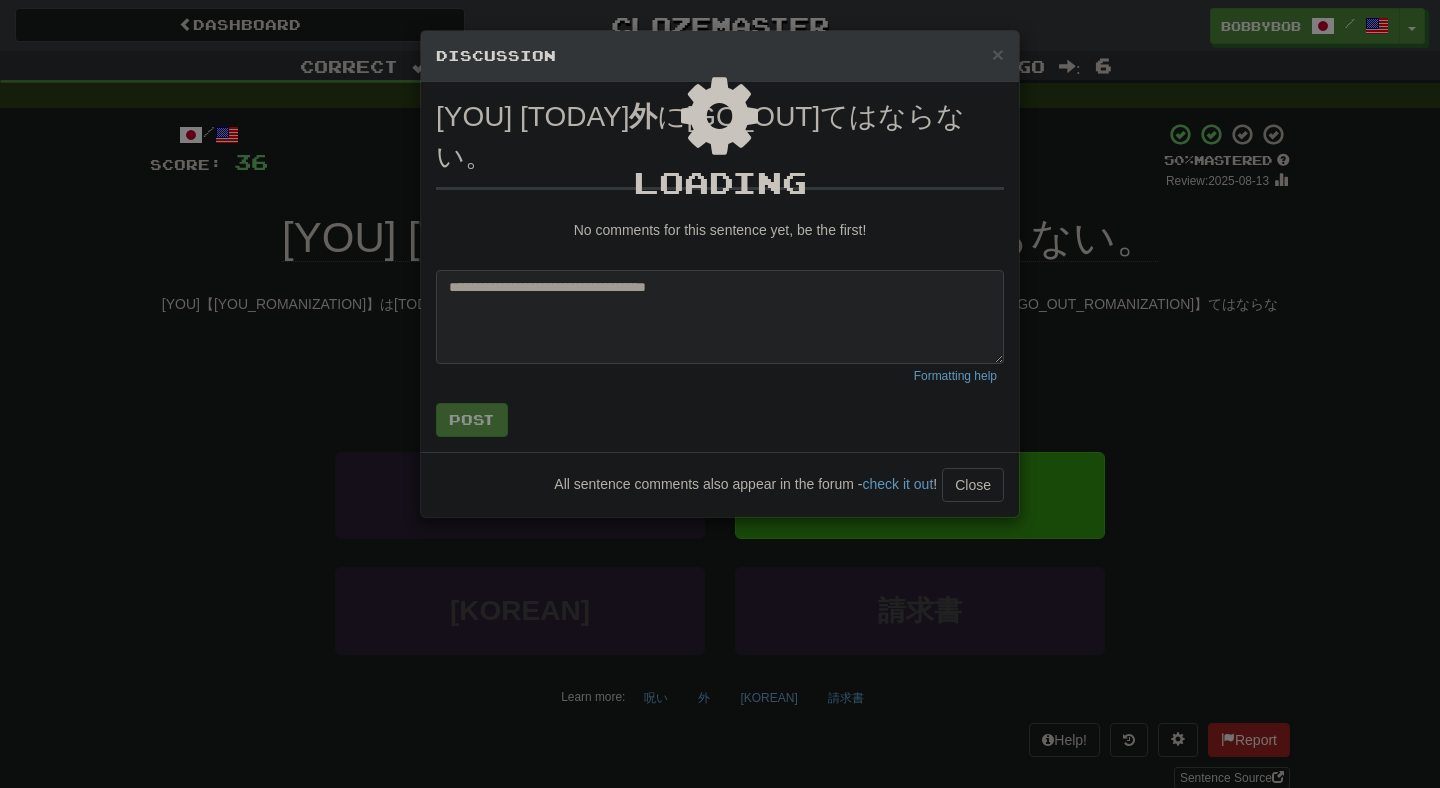 type 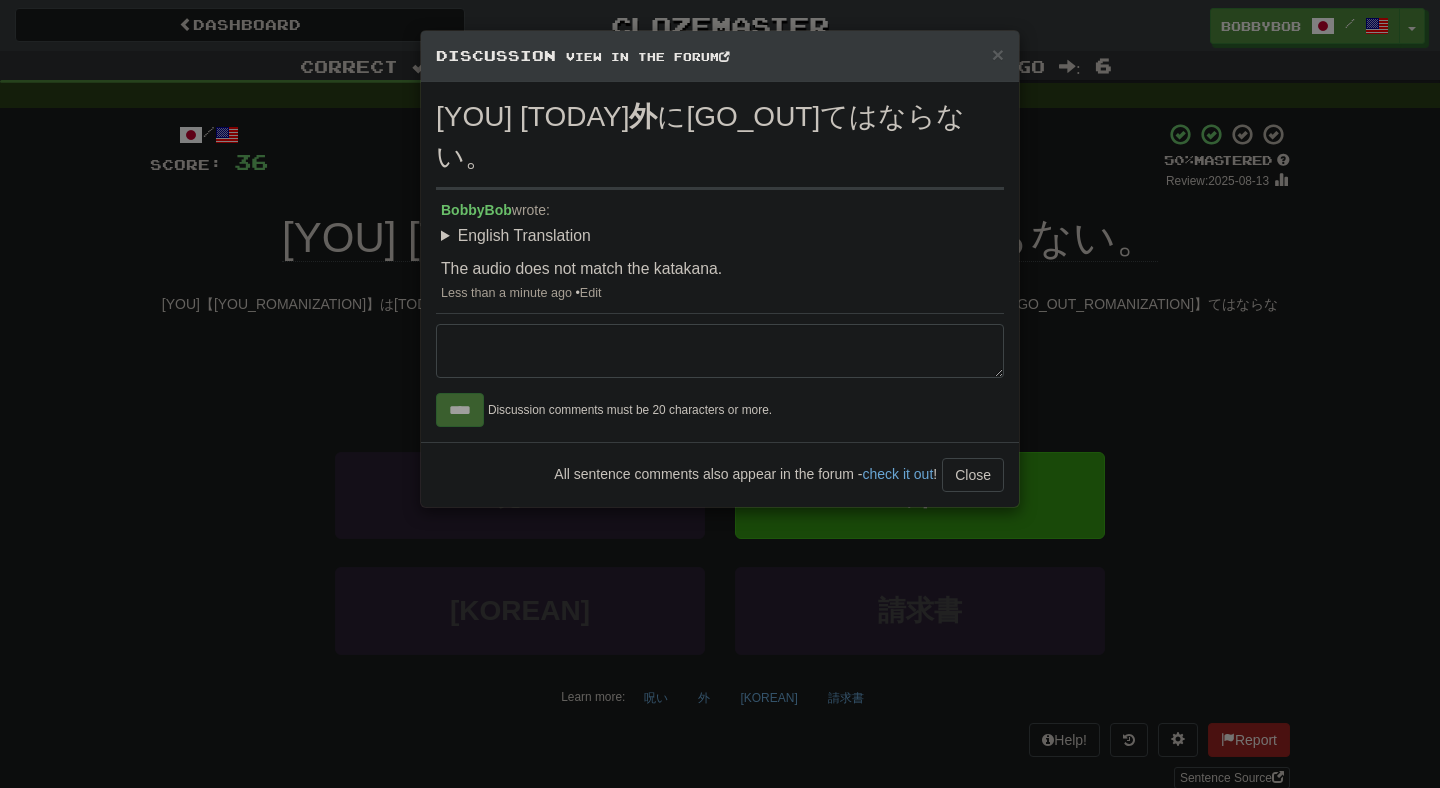 click on "× Discussion View in the forum  君は今日 外 に出てはならない。
BobbyBob
wrote:
English Translation
You must not go out today.
The audio does not match the katakana.
Less than a minute ago
•
Edit
****
Discussion comments must be 20 characters or more.
All sentence comments also appear in the forum -  check it out ! Close Loading .." at bounding box center (720, 394) 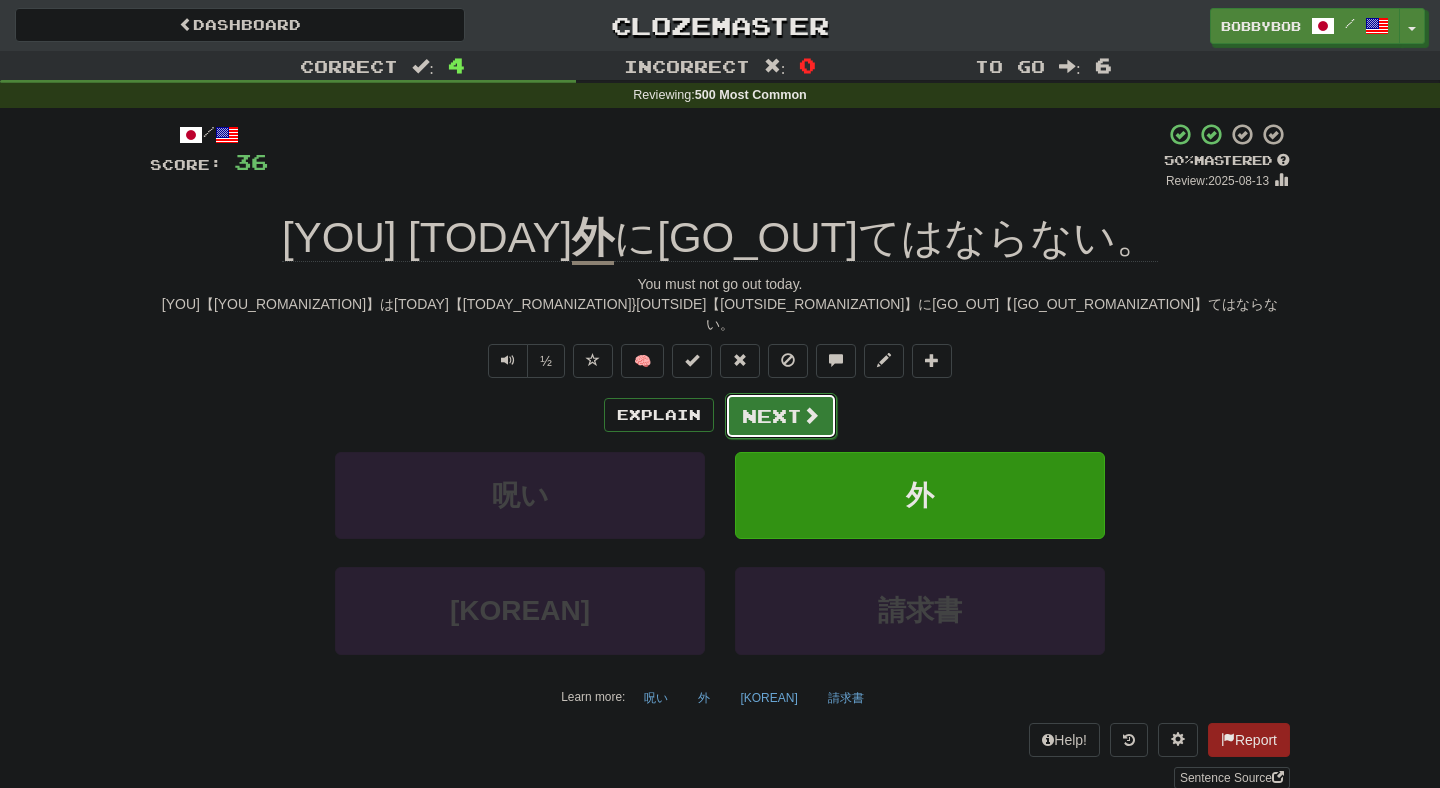 click on "Next" at bounding box center (781, 416) 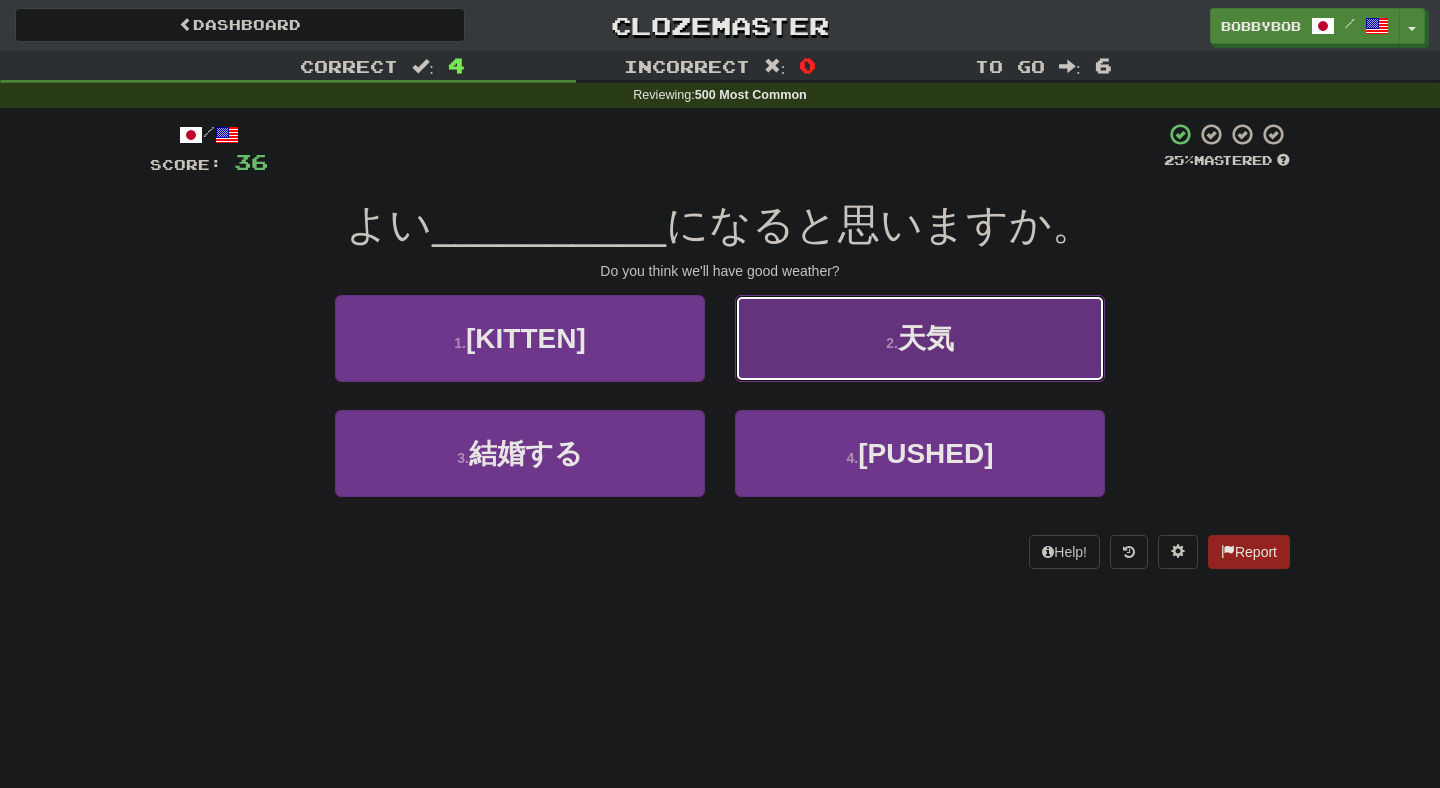 click on "2 .  天気" at bounding box center (920, 338) 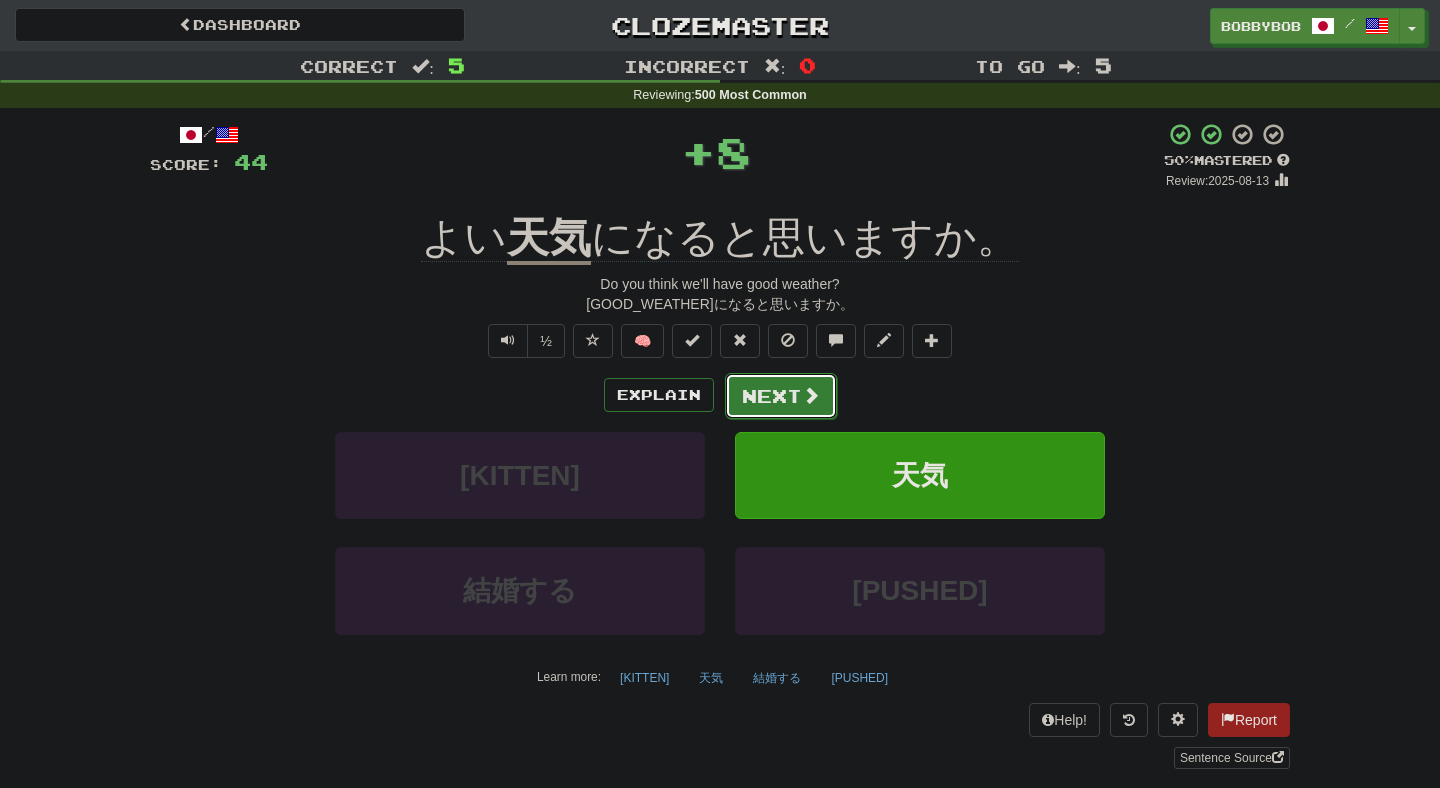click on "Next" at bounding box center (781, 396) 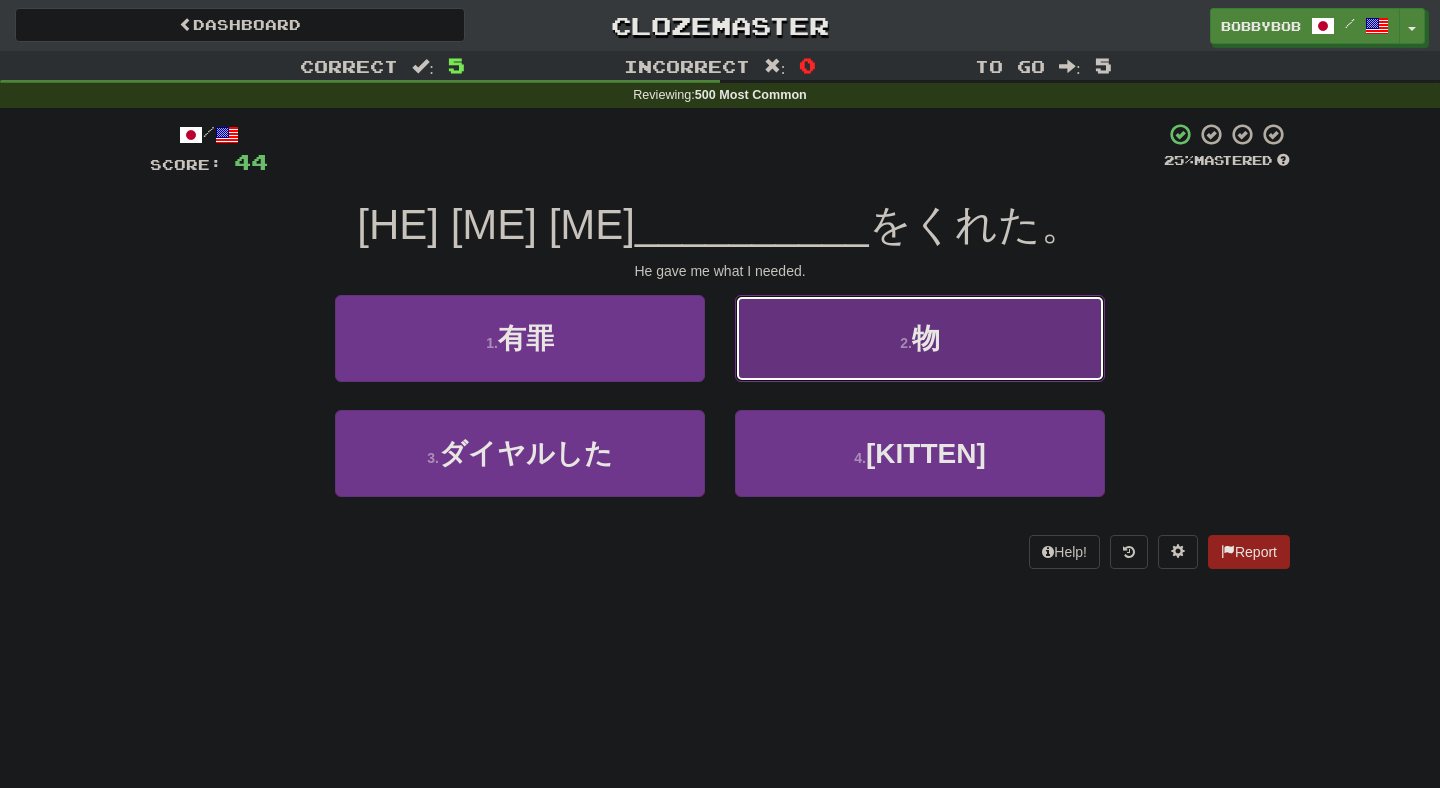 click on "2 .  [THING]" at bounding box center [920, 338] 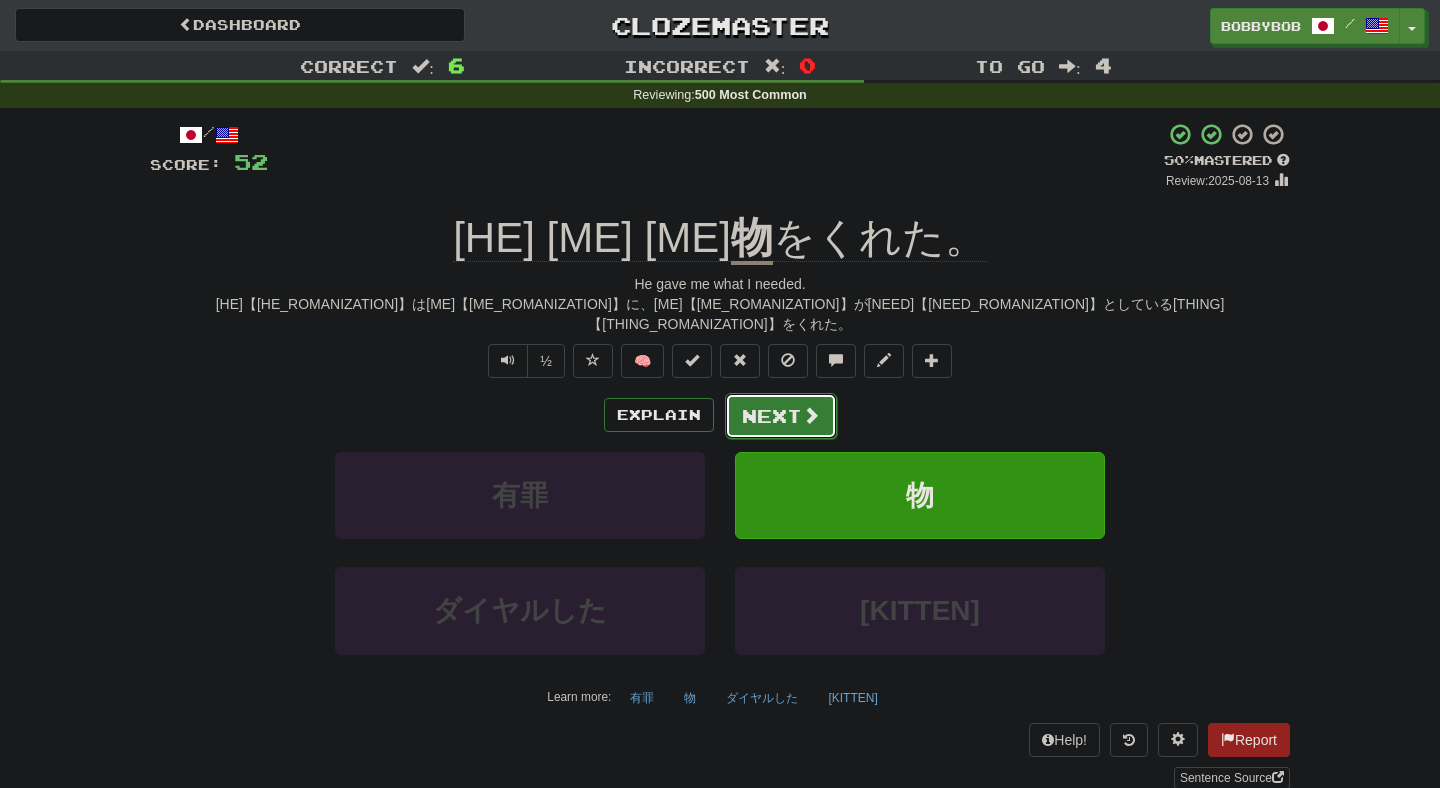 click on "Next" at bounding box center (781, 416) 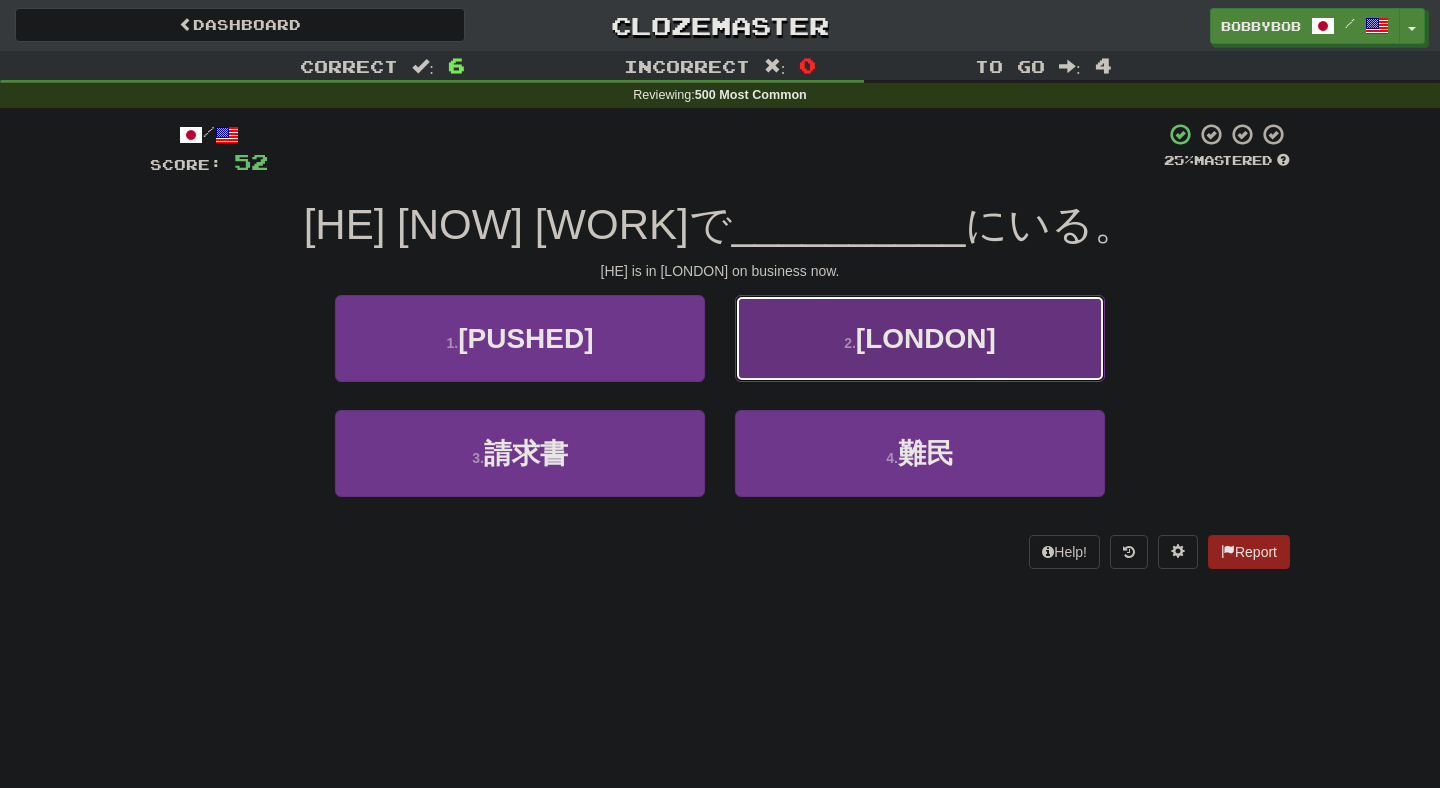 click on "2 .  [LONDON]" at bounding box center [920, 338] 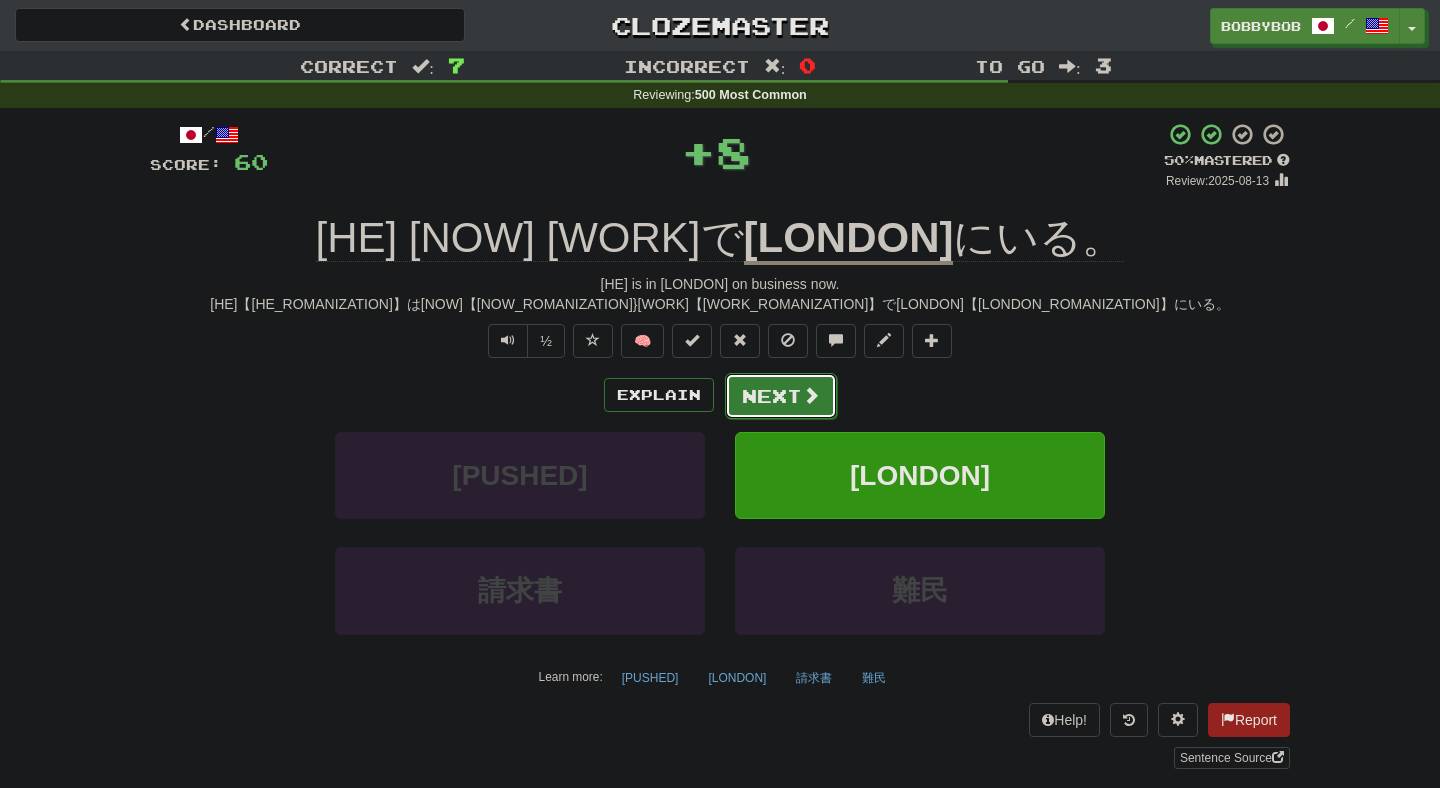 click on "Next" at bounding box center [781, 396] 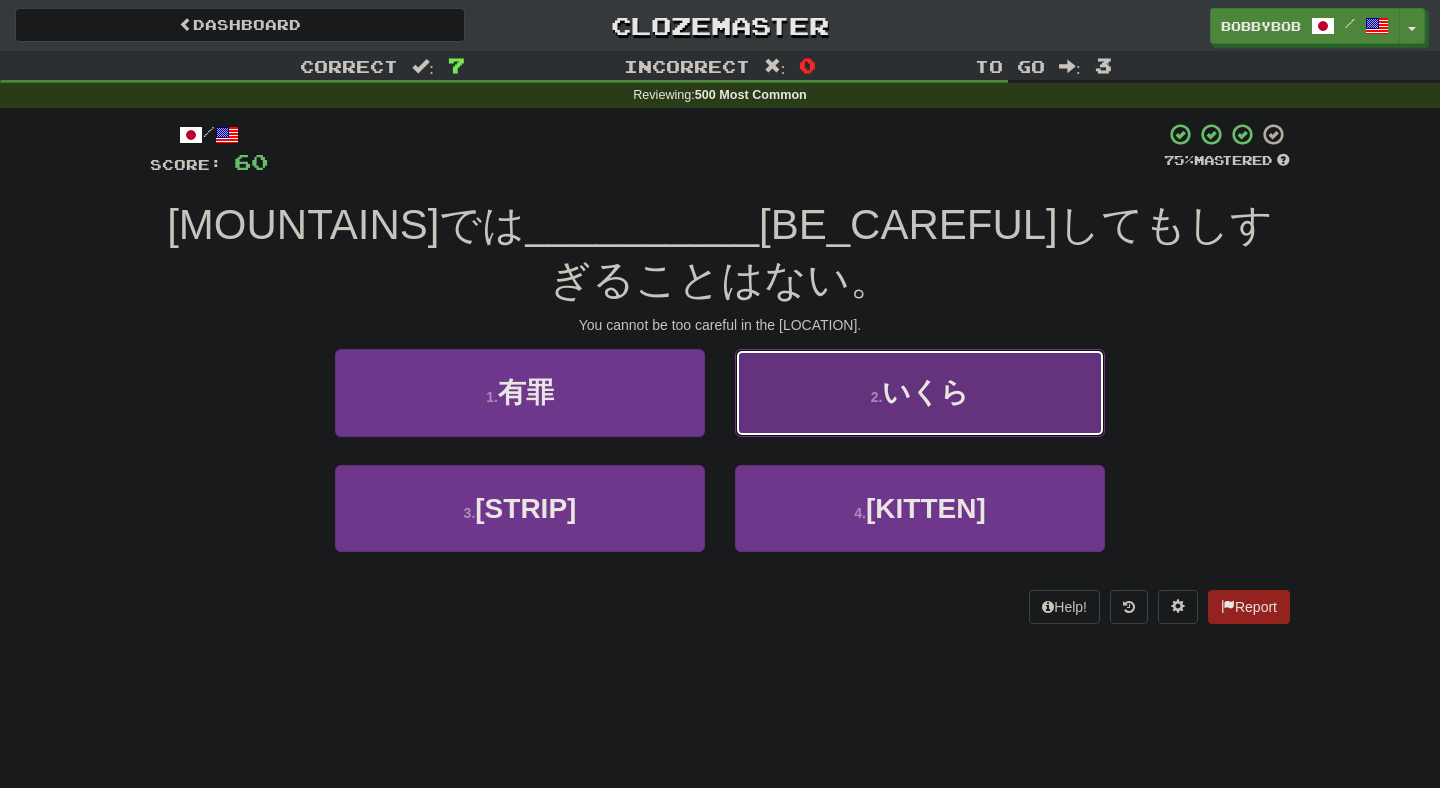 click on "2 .  いくら" at bounding box center [920, 392] 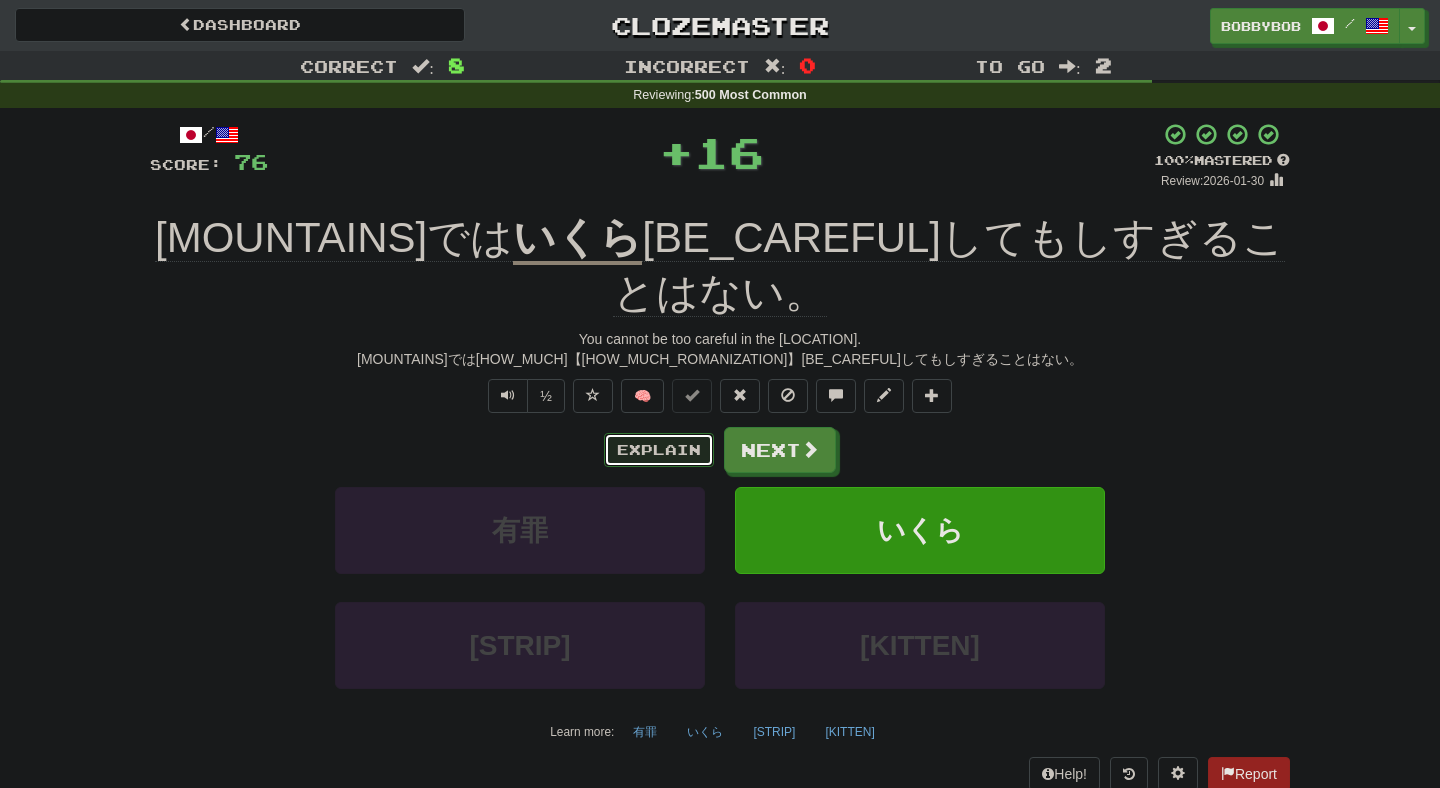 click on "Explain" at bounding box center [659, 450] 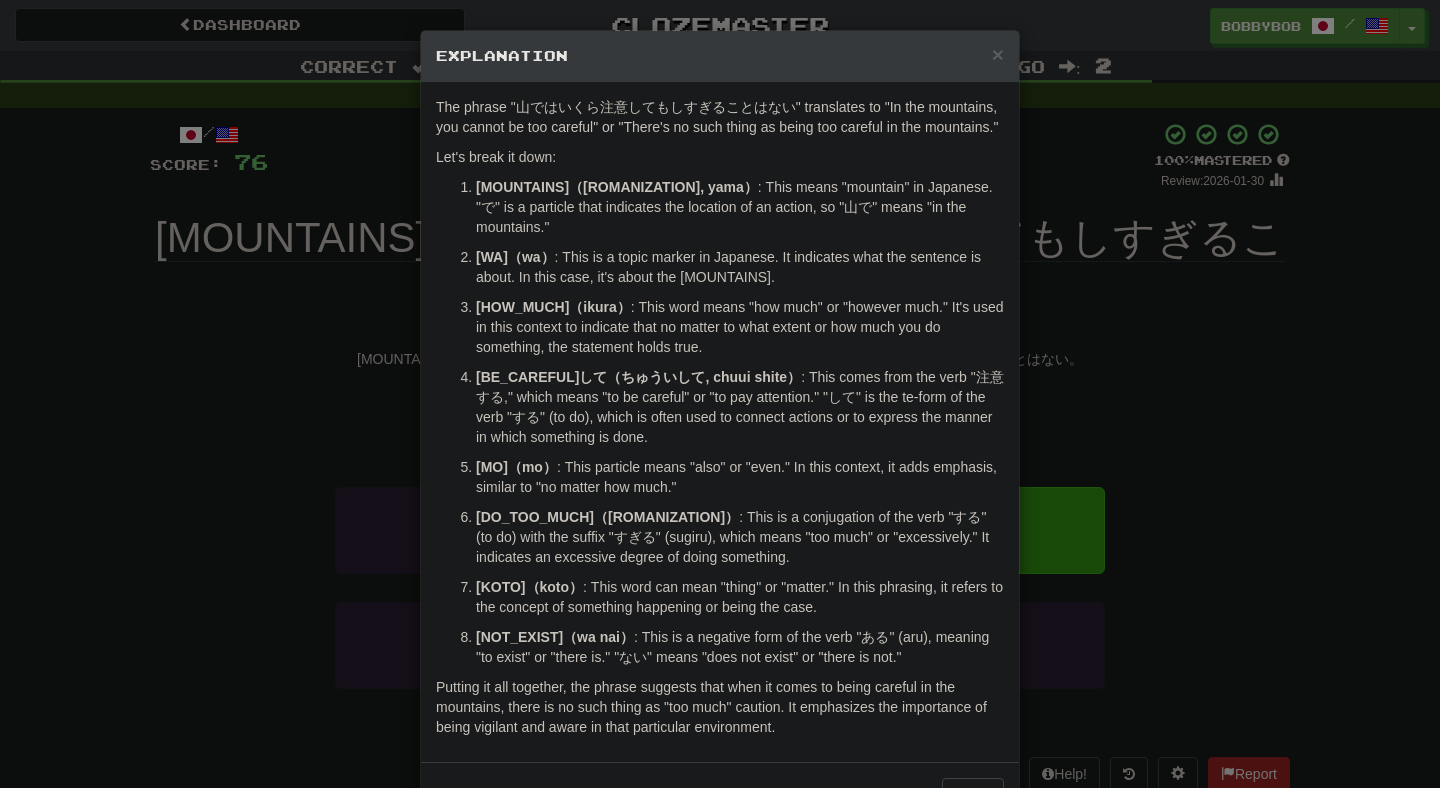 click on "× Explanation The phrase "山ではいくら注意してもしすぎることはない" translates to "In the mountains, you cannot be too careful" or "There's no such thing as being too careful in the mountains."
Let's break it down:
山（やま, yama） : This means "mountain" in Japanese. "で" is a particle that indicates the location of an action, so "山で" means "in the mountains."
は（wa） : This is a topic marker in Japanese. It indicates what the sentence is about. In this case, it's about the mountains.
いくら（ikura） : This word means "how much" or "however much." It's used in this context to indicate that no matter to what extent or how much you do something, the statement holds true.
注意して（ちゅういして, chuui shite）
も（mo） : This particle means "also" or "even." In this context, it adds emphasis, similar to "no matter how much."
しすぎる（shisugiru）
こと（koto）
はない（wa nai）
Let us know" at bounding box center [720, 394] 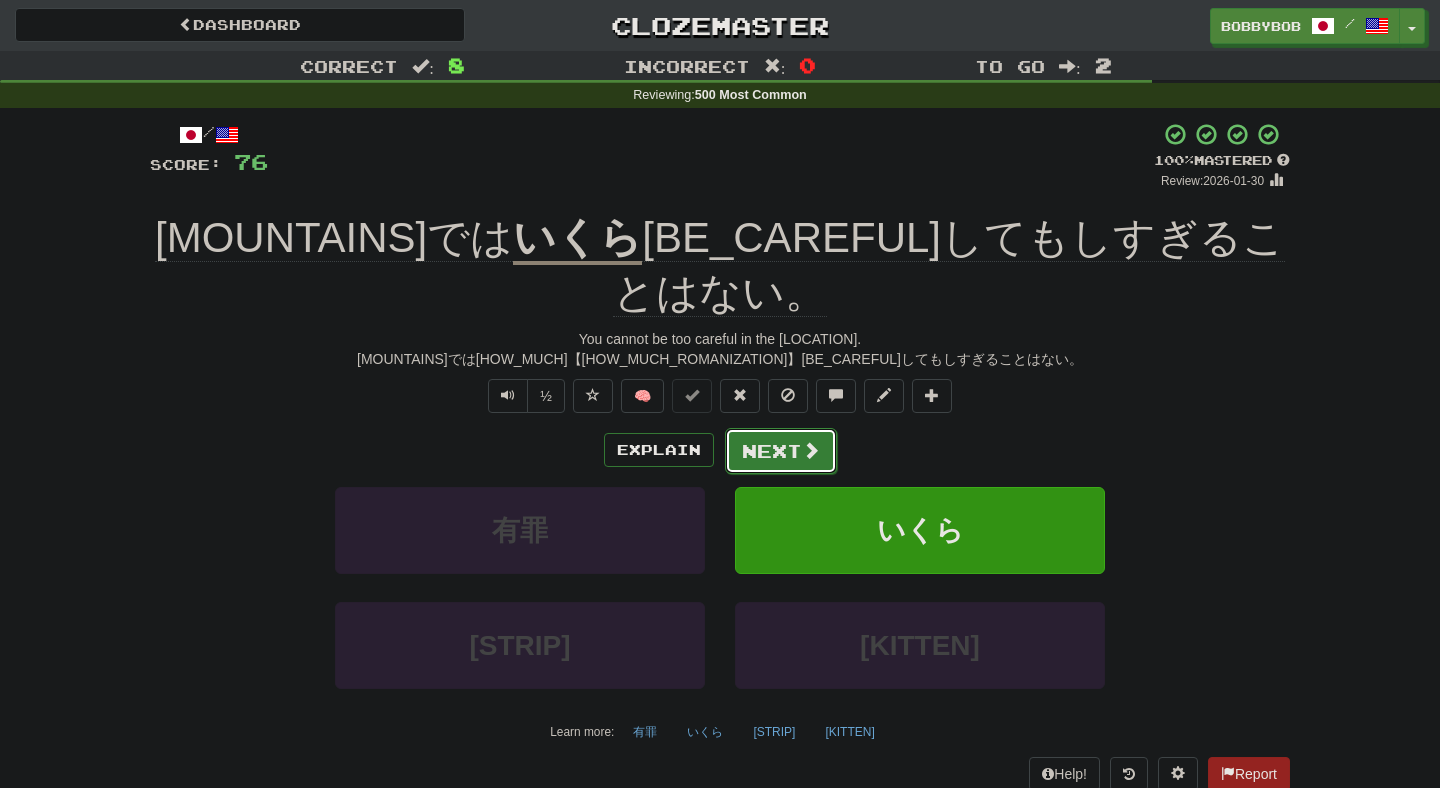 click on "Next" at bounding box center (781, 451) 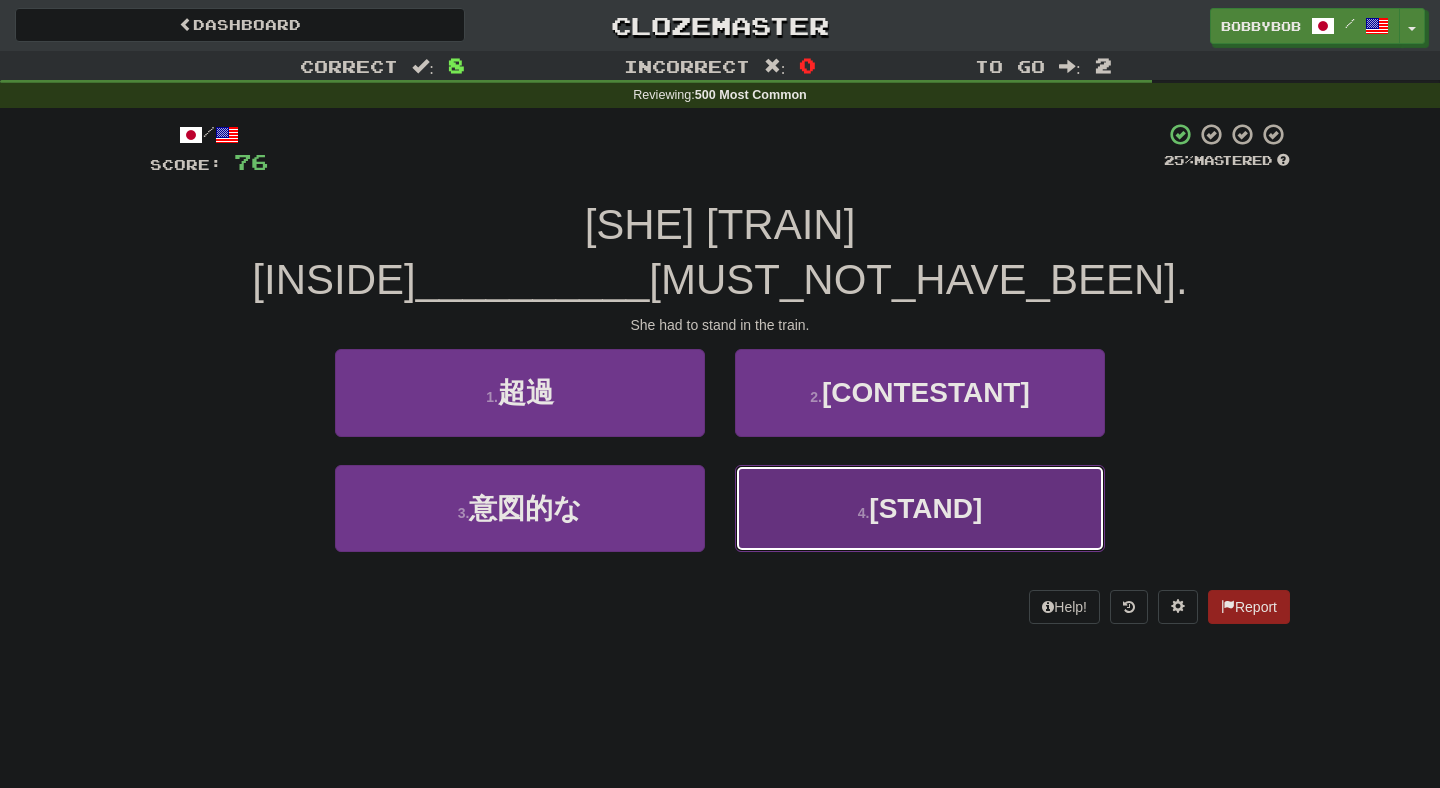 click on "4 .  [STAND]" at bounding box center (920, 508) 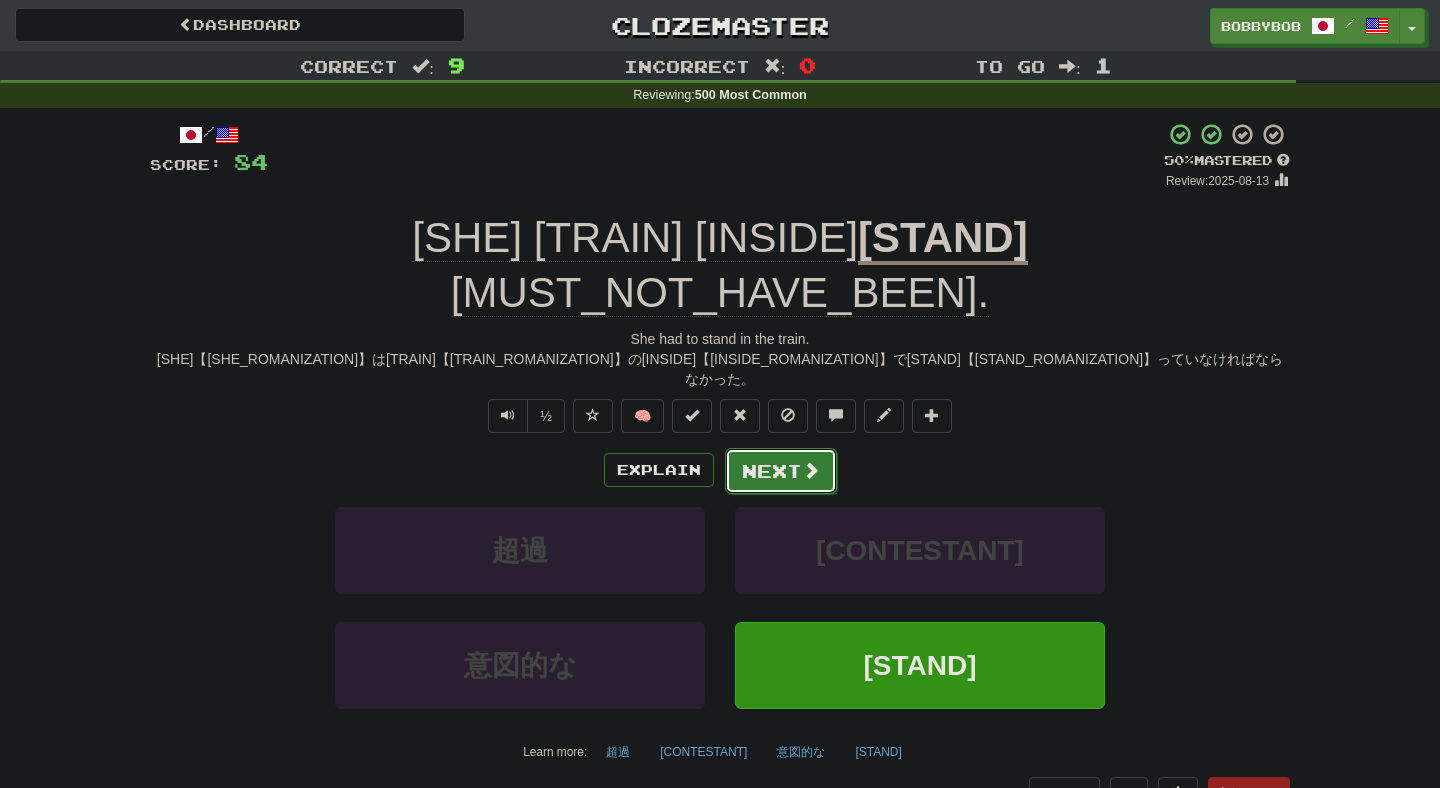 click on "Next" at bounding box center [781, 471] 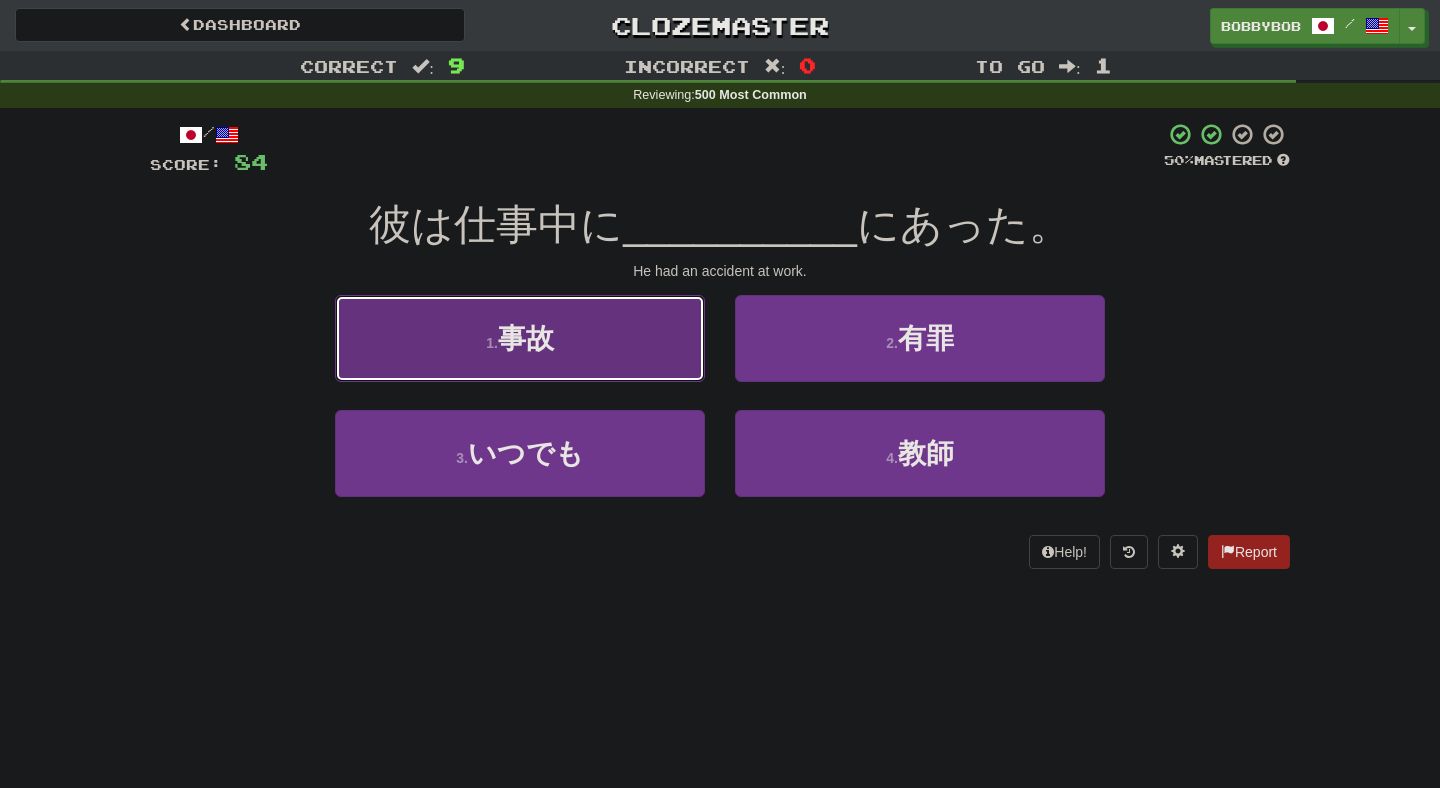 click on "1 .  事故" at bounding box center (520, 338) 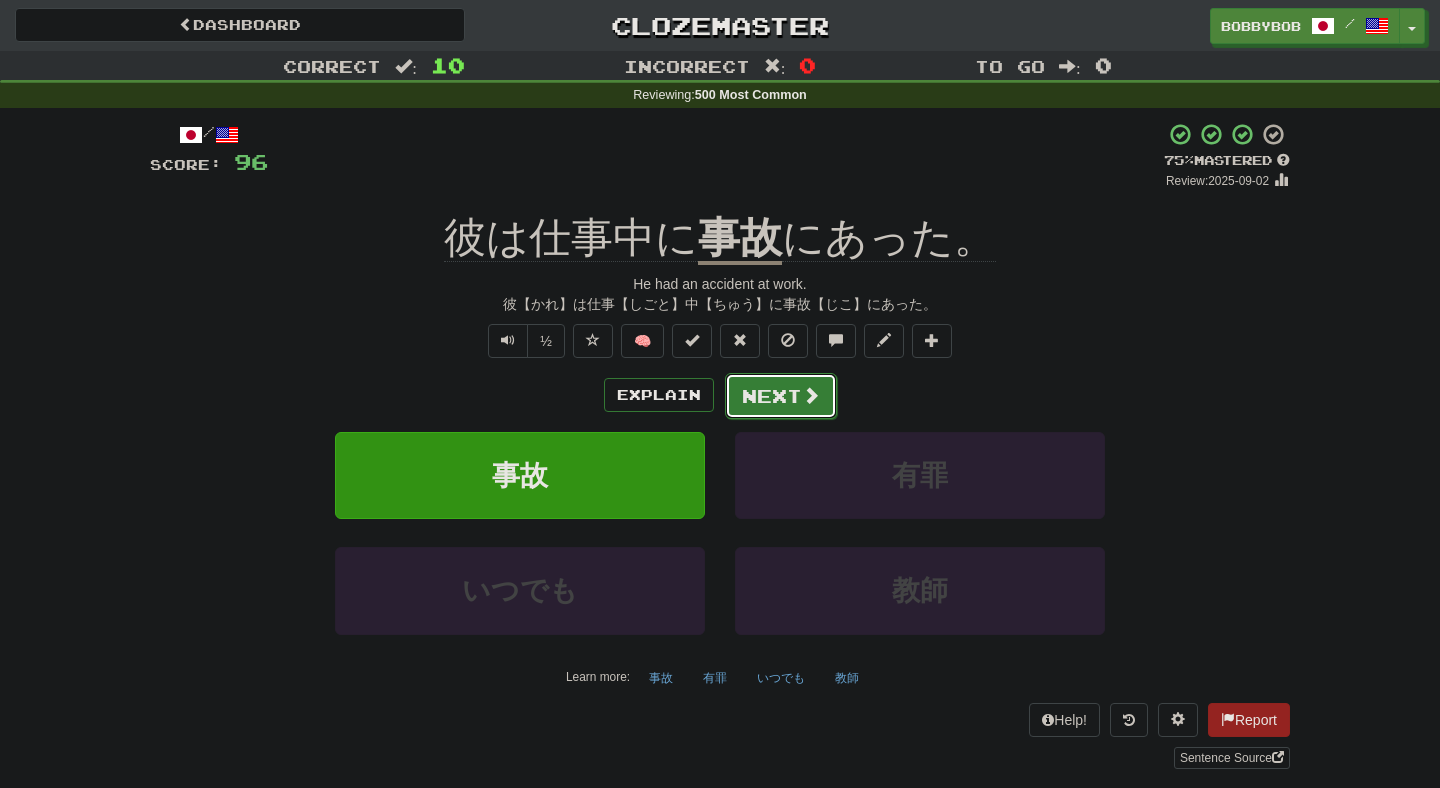 click on "Next" at bounding box center [781, 396] 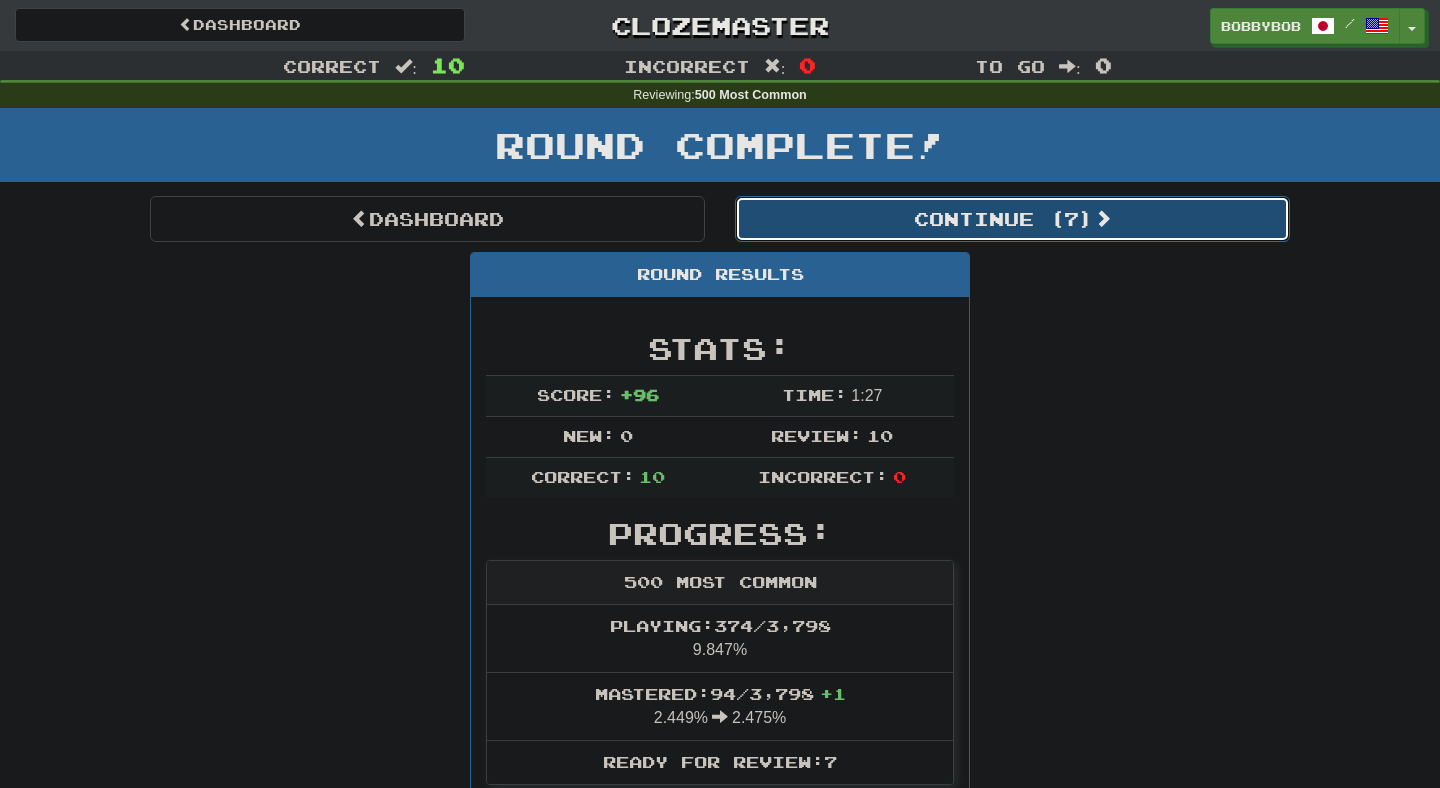 click on "Continue ( 7 )" at bounding box center [1012, 219] 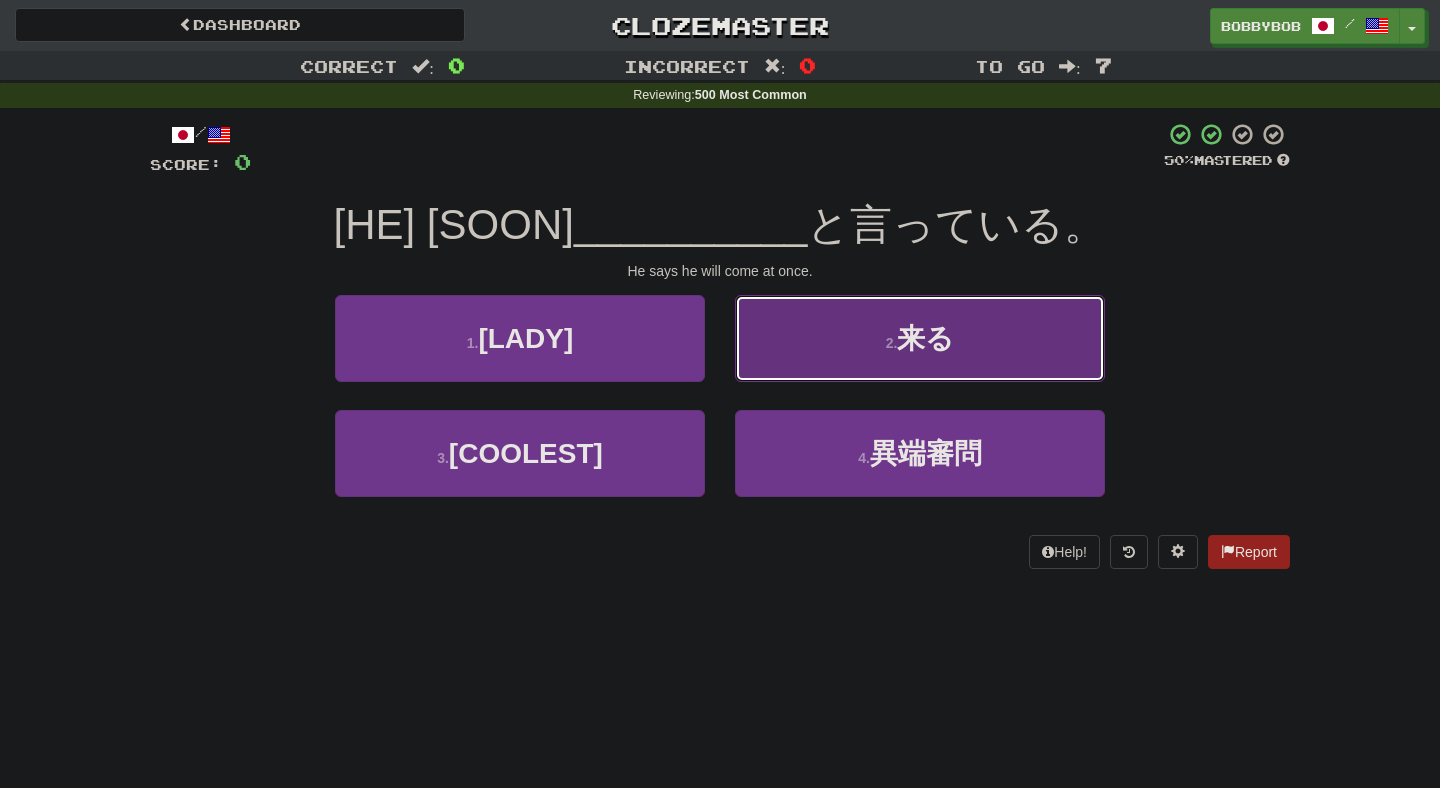 click on "2 .  来る" at bounding box center (920, 338) 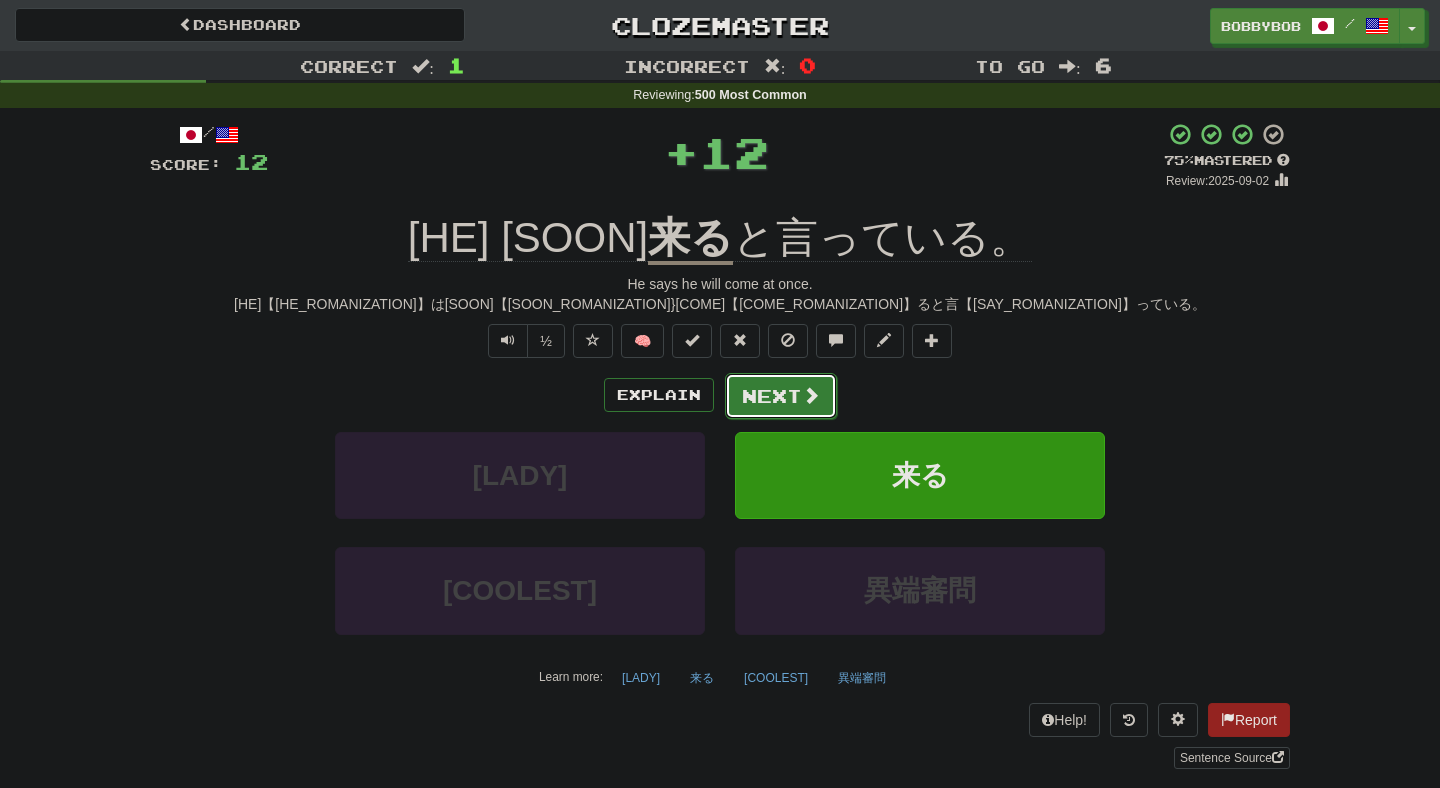 click on "Next" at bounding box center (781, 396) 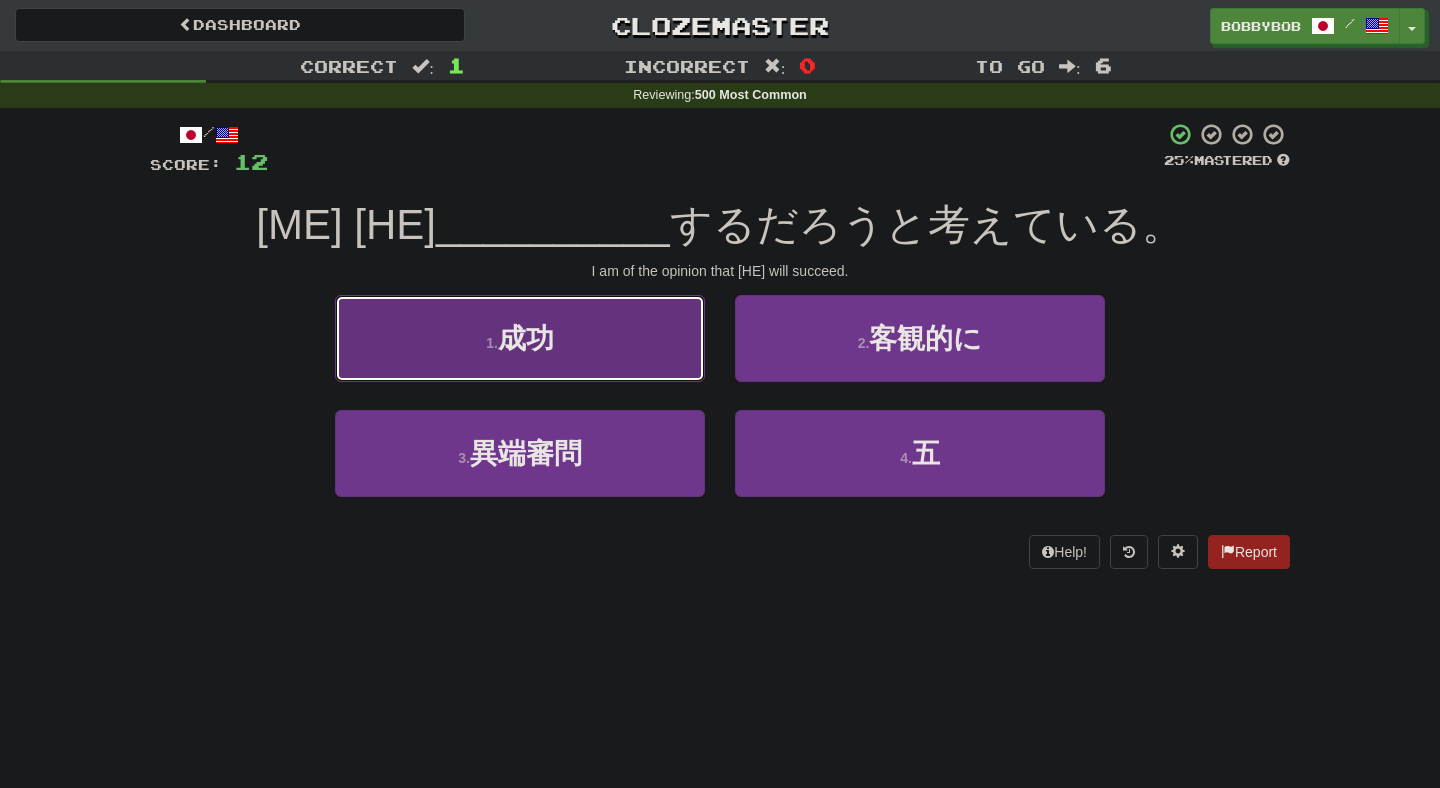 click on "1 .  成功" at bounding box center [520, 338] 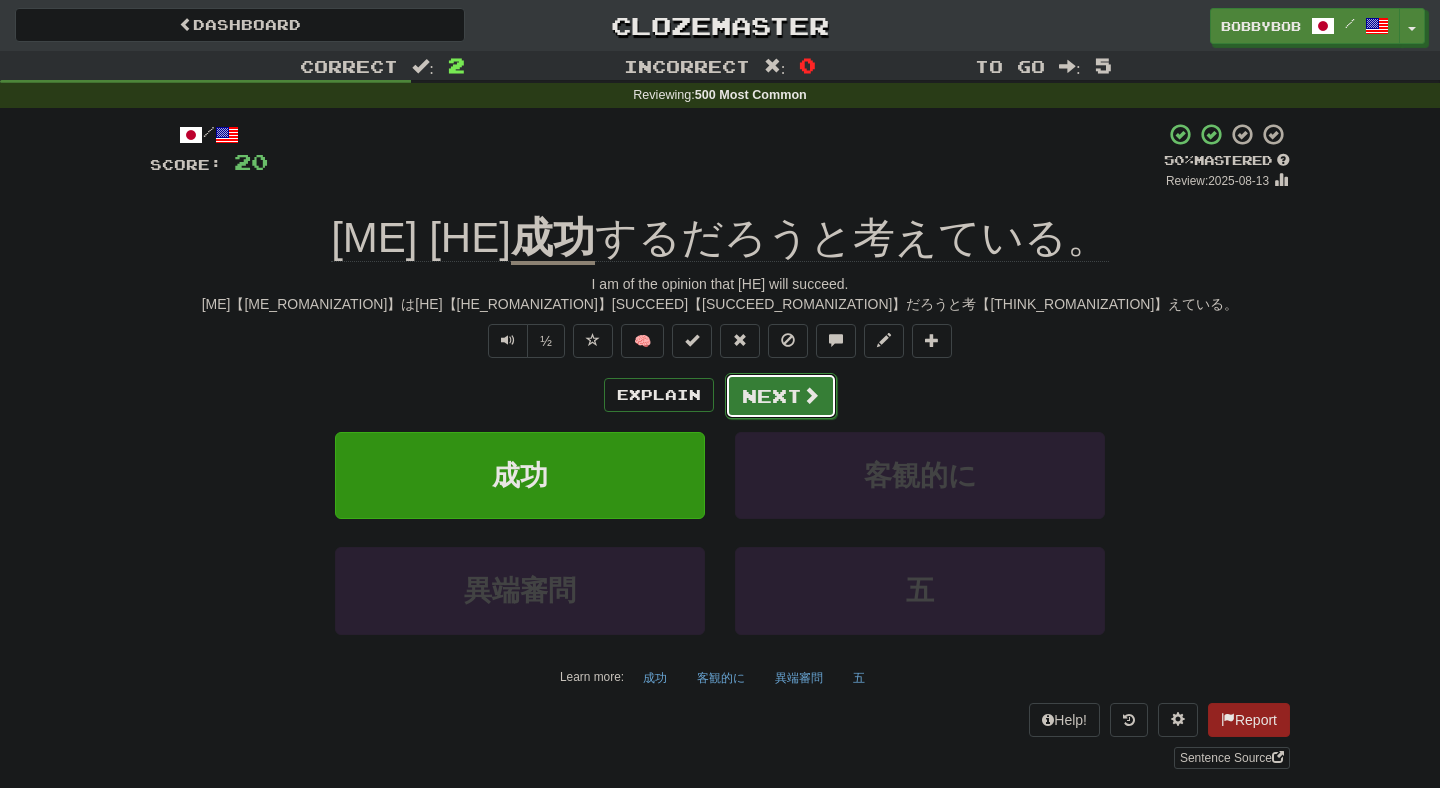 click on "Next" at bounding box center (781, 396) 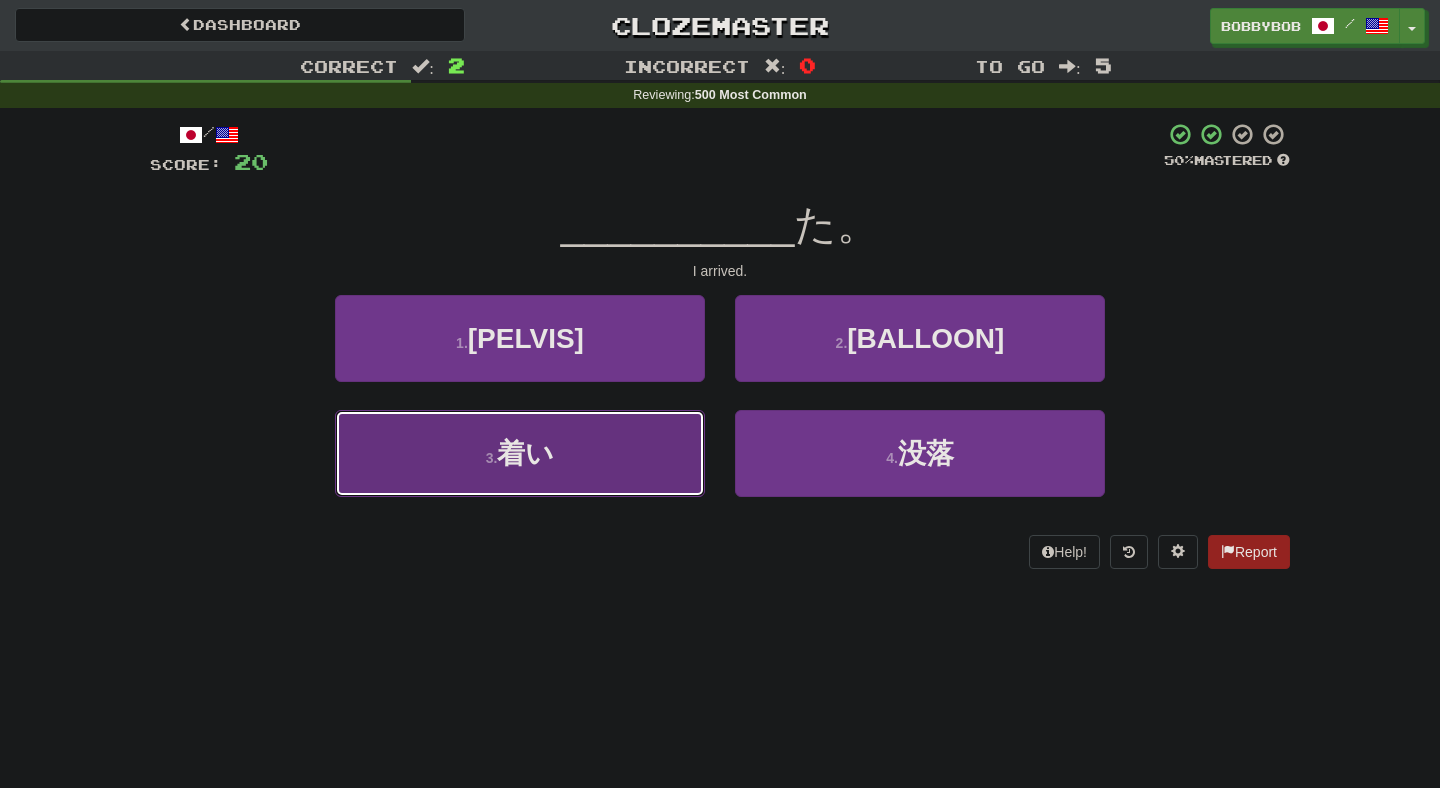 click on "3 .  着い" at bounding box center (520, 453) 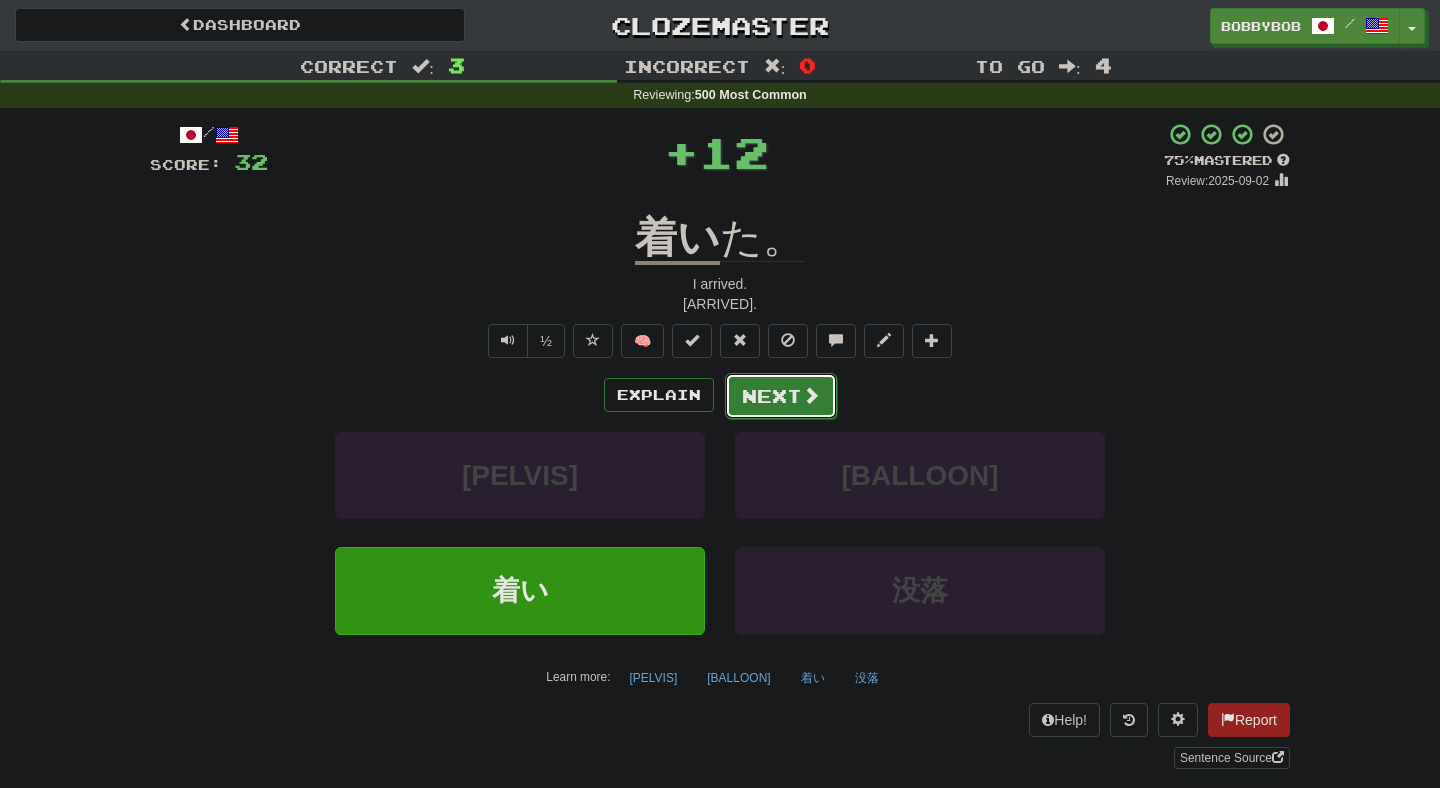click on "Next" at bounding box center (781, 396) 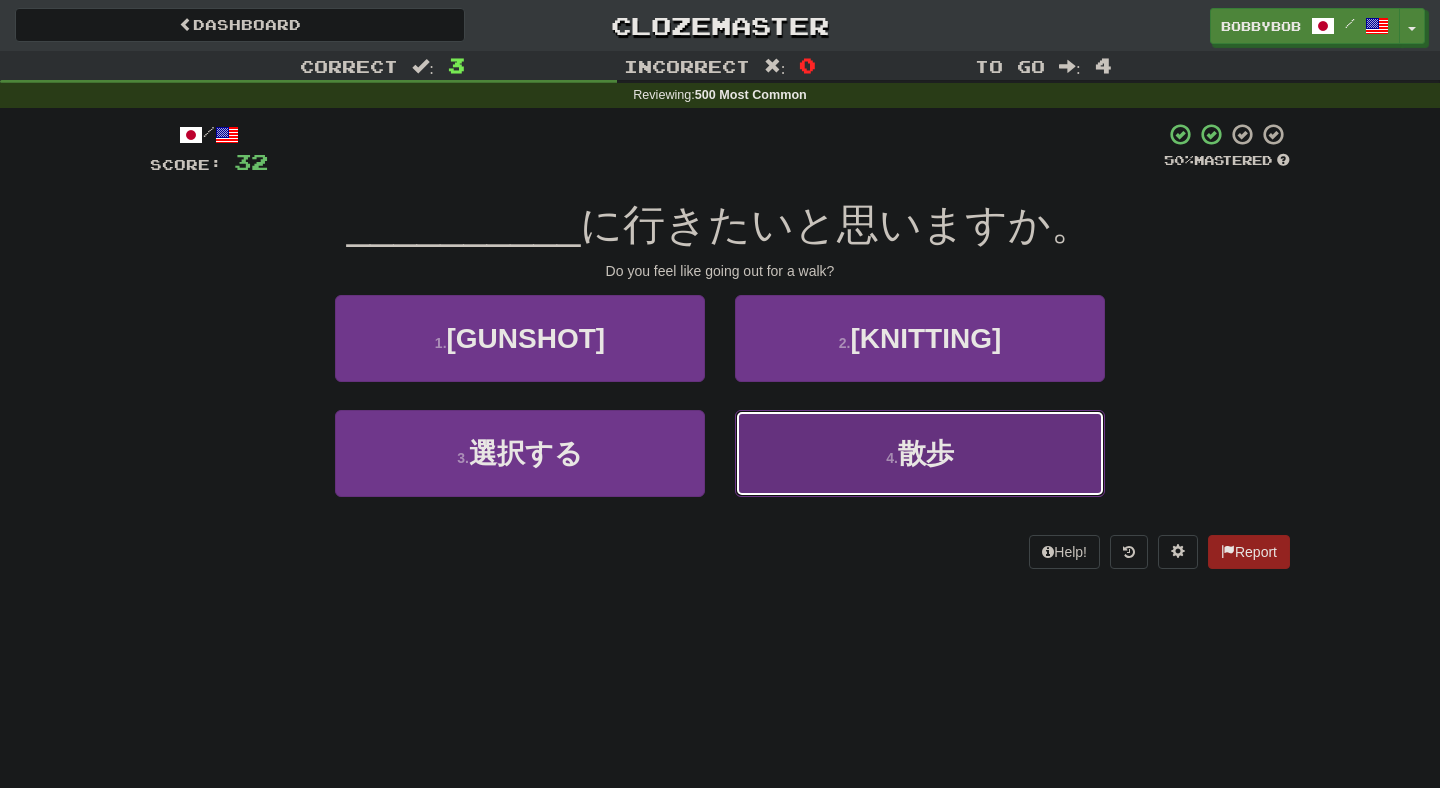 click on "4 .  散歩" at bounding box center (920, 453) 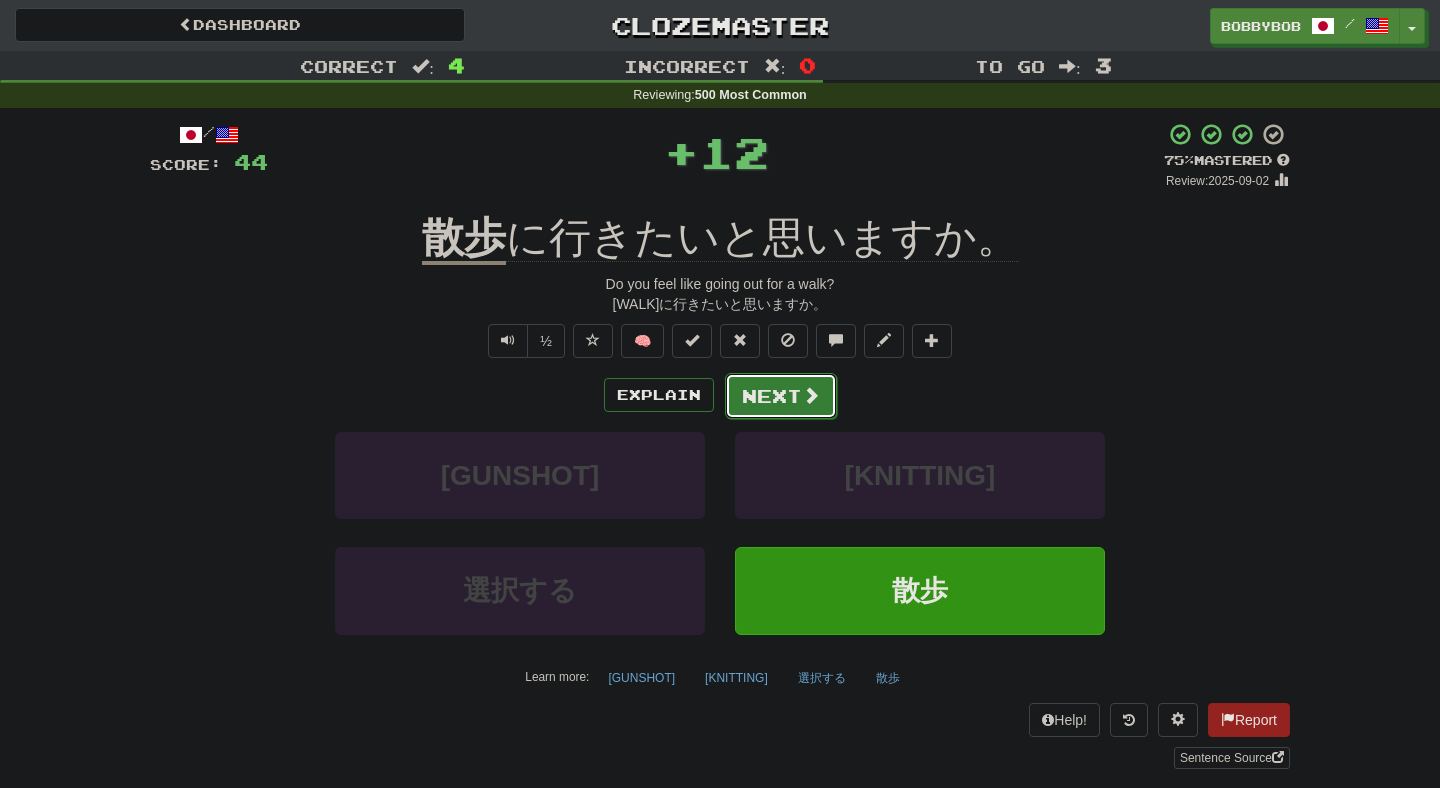 click on "Next" at bounding box center (781, 396) 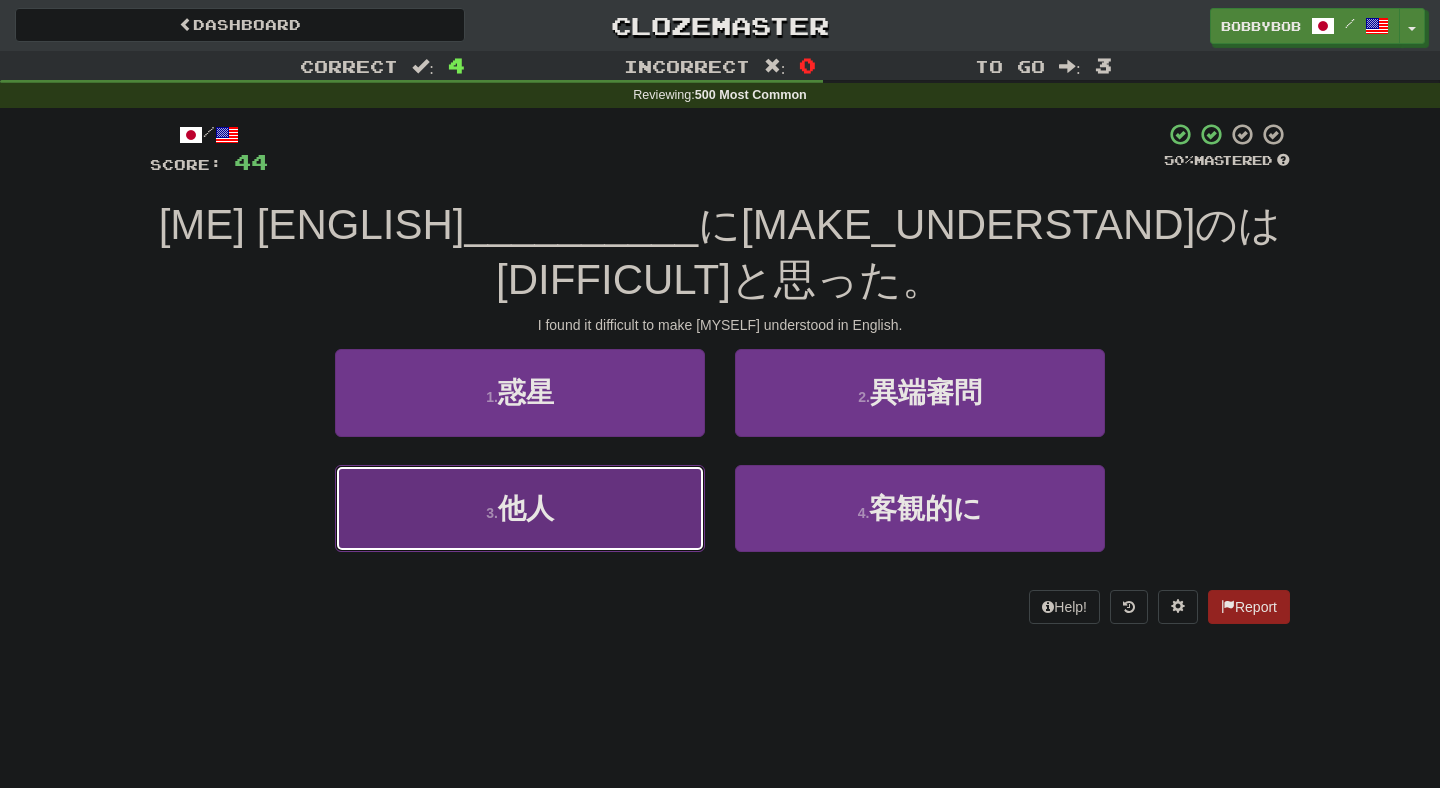 click on "3 .  [OTHERS]" at bounding box center [520, 508] 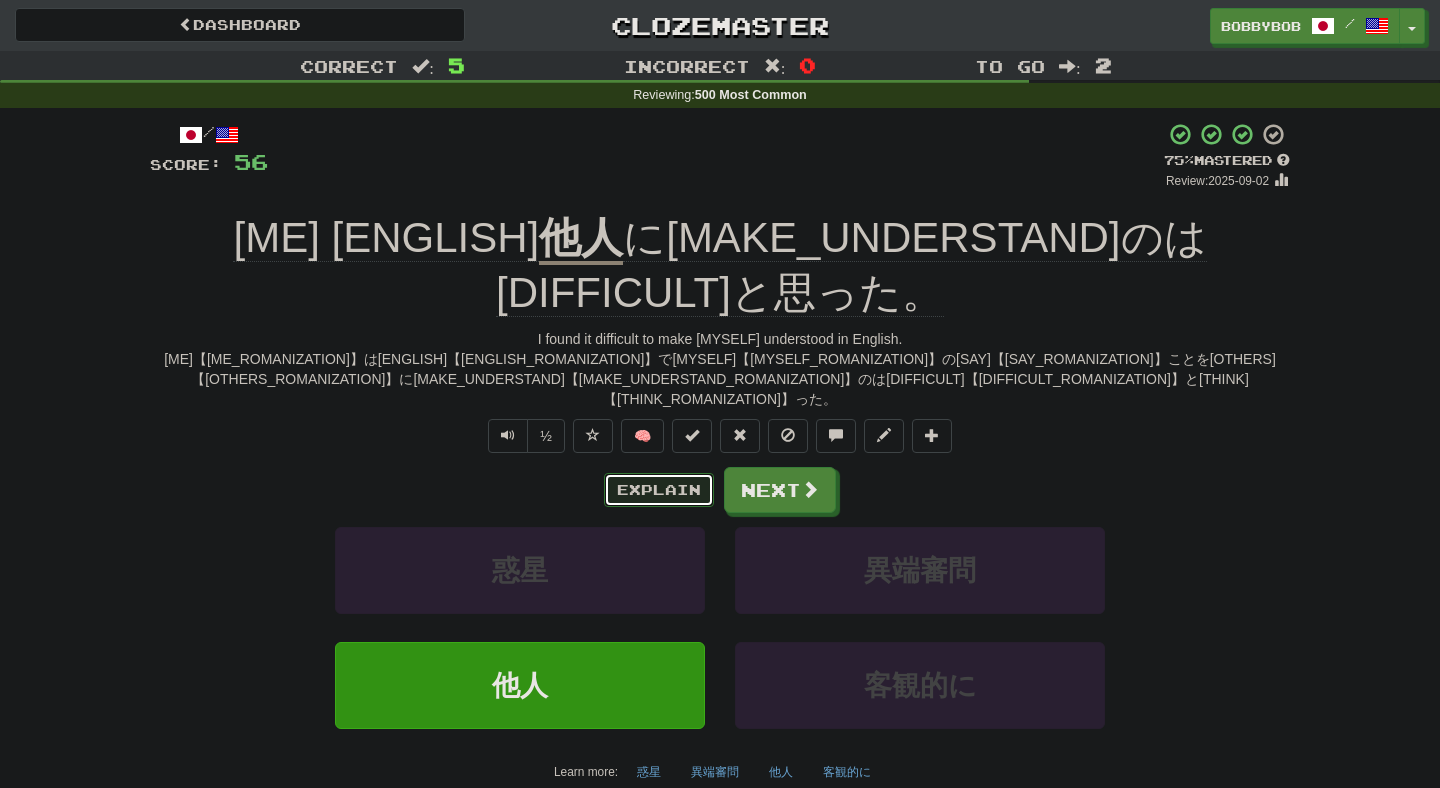 click on "Explain" at bounding box center [659, 490] 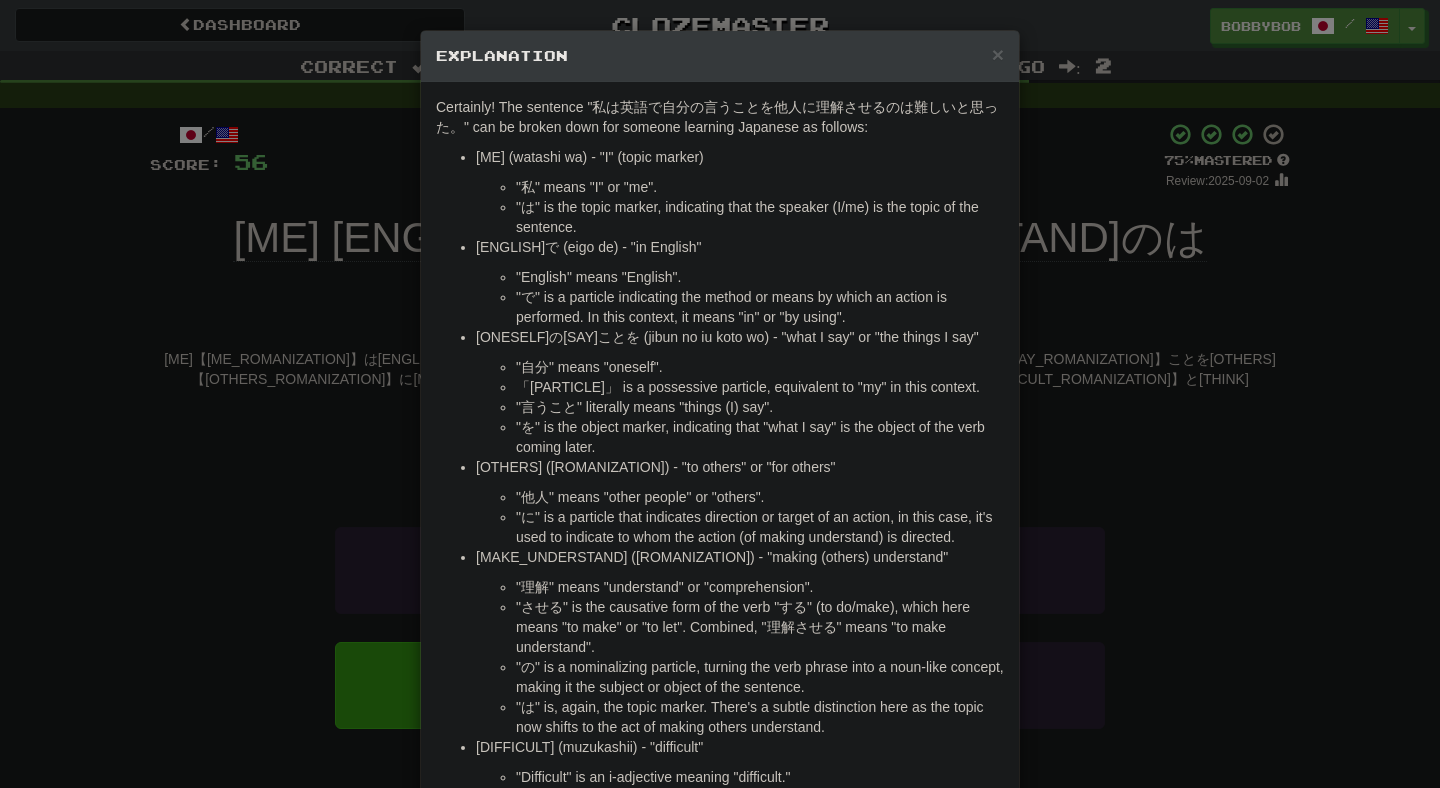 scroll, scrollTop: 12, scrollLeft: 0, axis: vertical 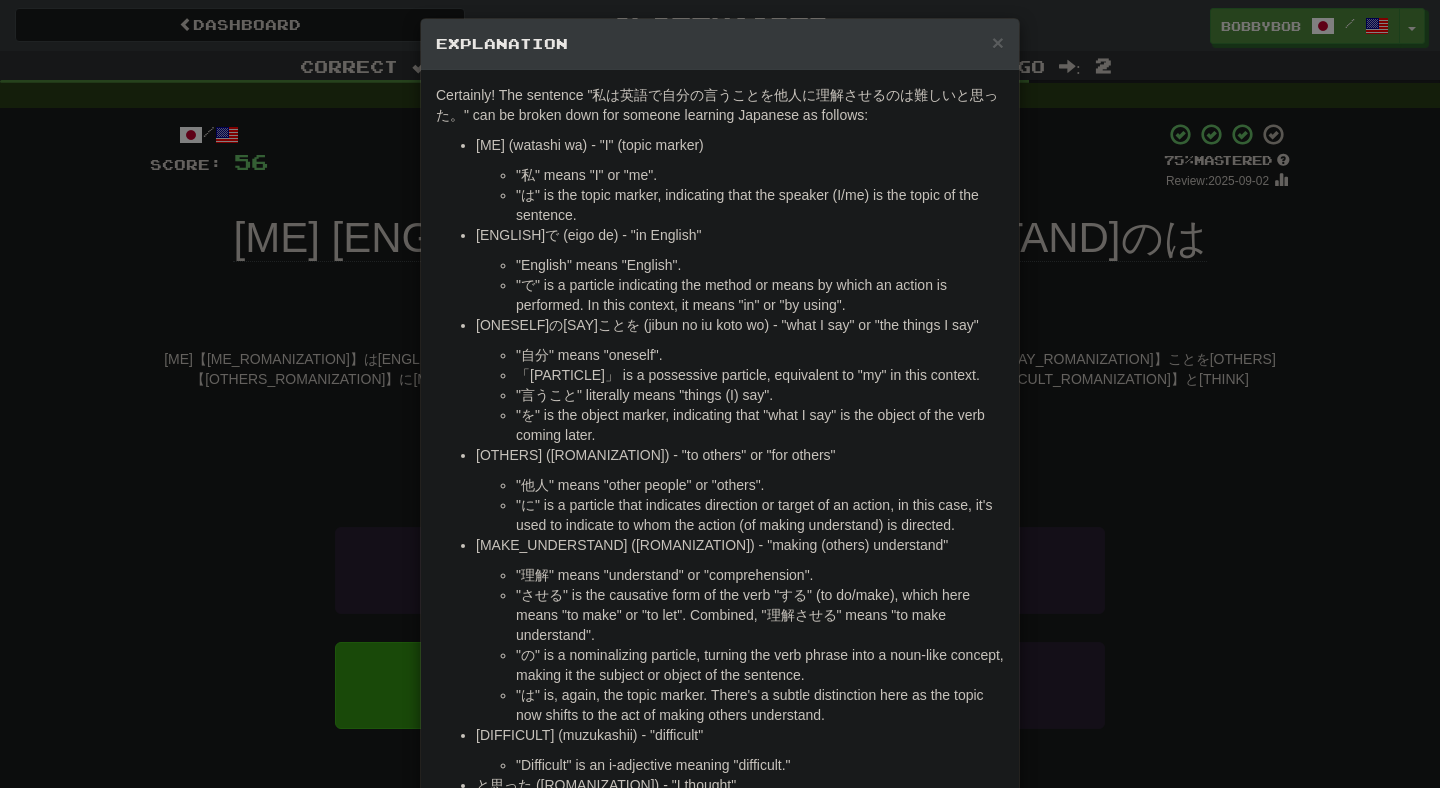 click on "× Explanation Certainly! The sentence "私は英語で自分の言うことを他人に理解させるのは難しいと思った。" can be broken down for someone learning Japanese as follows:
私は (watashi wa) - "I" (topic marker)
"私" means "I" or "me".
"は" is the topic marker, indicating that "I" is the topic of the sentence.
英語で (eigo de) - "in English"
"英語" means "English".
"で" is a particle indicating the method or means by which an action is performed. In this context, it means "in" or "by using".
自分の言うことを (jibun no iu koto wo) - "what I say" or "the things I say"
"自分" means "oneself".
"の" is a possessive particle, equivalent to "my" in this context.
"言うこと" literally means "things (I) say".
"を" is the object marker, indicating that "what I say" is the object of the verb coming later.
他人に (tanin ni) - "to others" or "for others"
"他人" means "other people" or "others"." at bounding box center [720, 394] 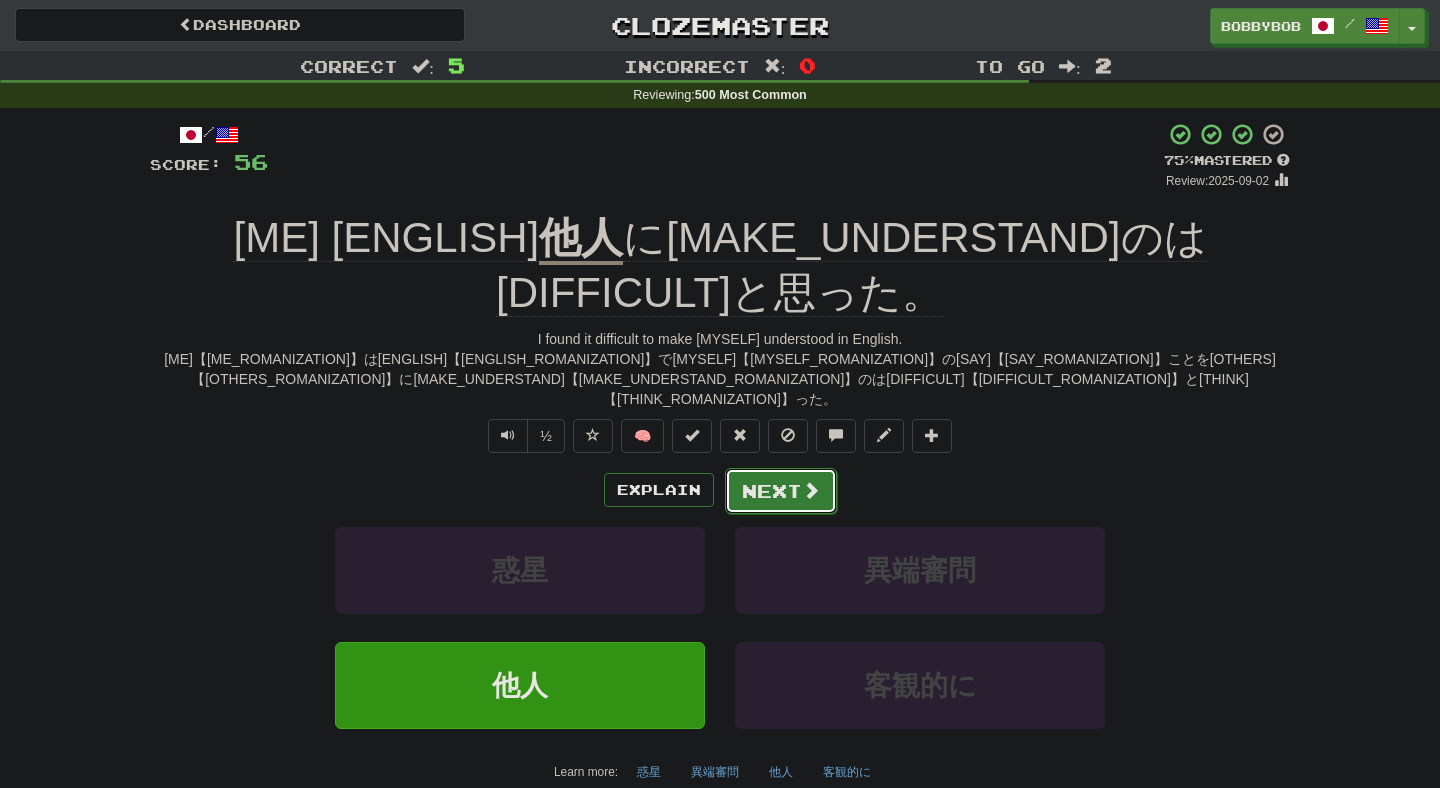 click on "Next" at bounding box center [781, 491] 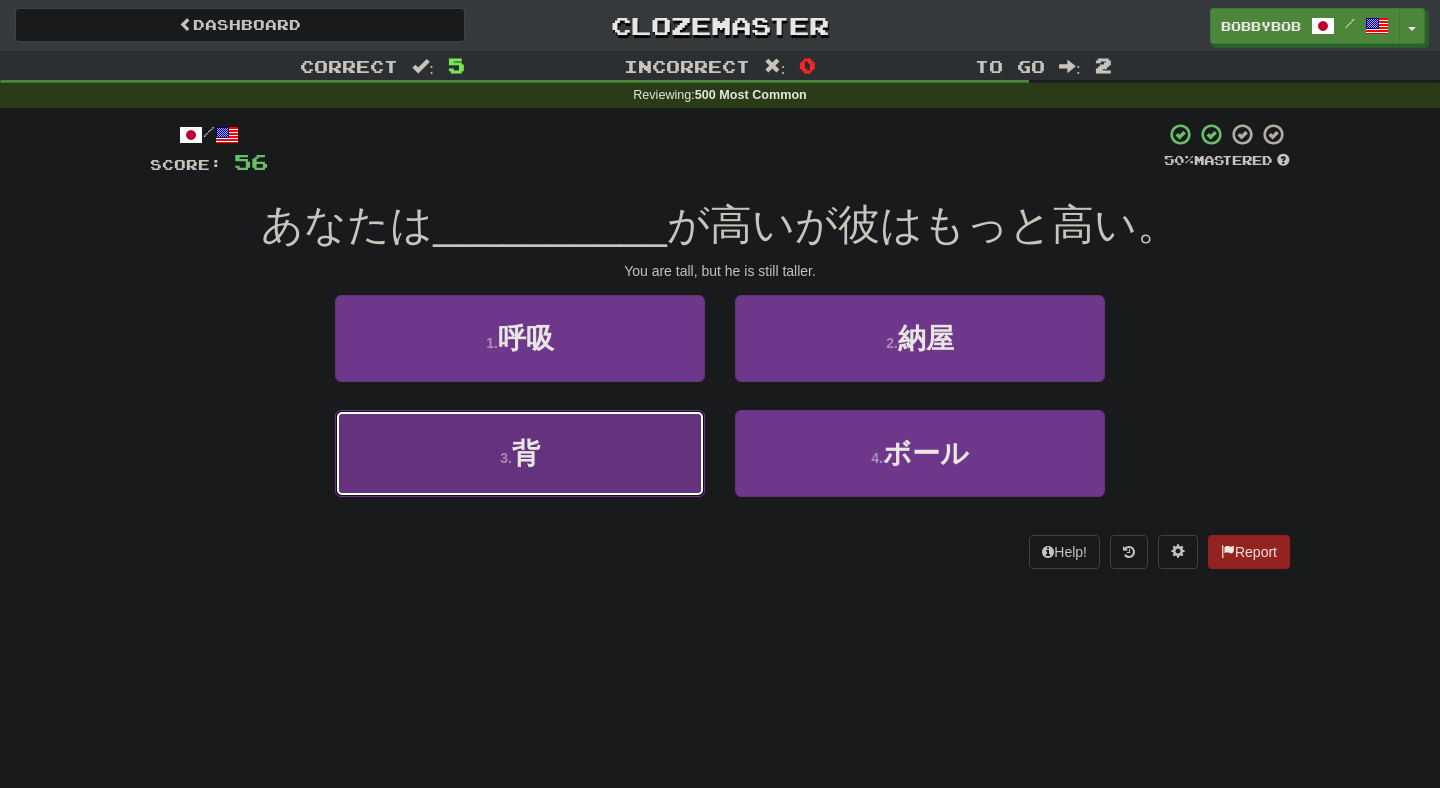 click on "3 .  背" at bounding box center [520, 453] 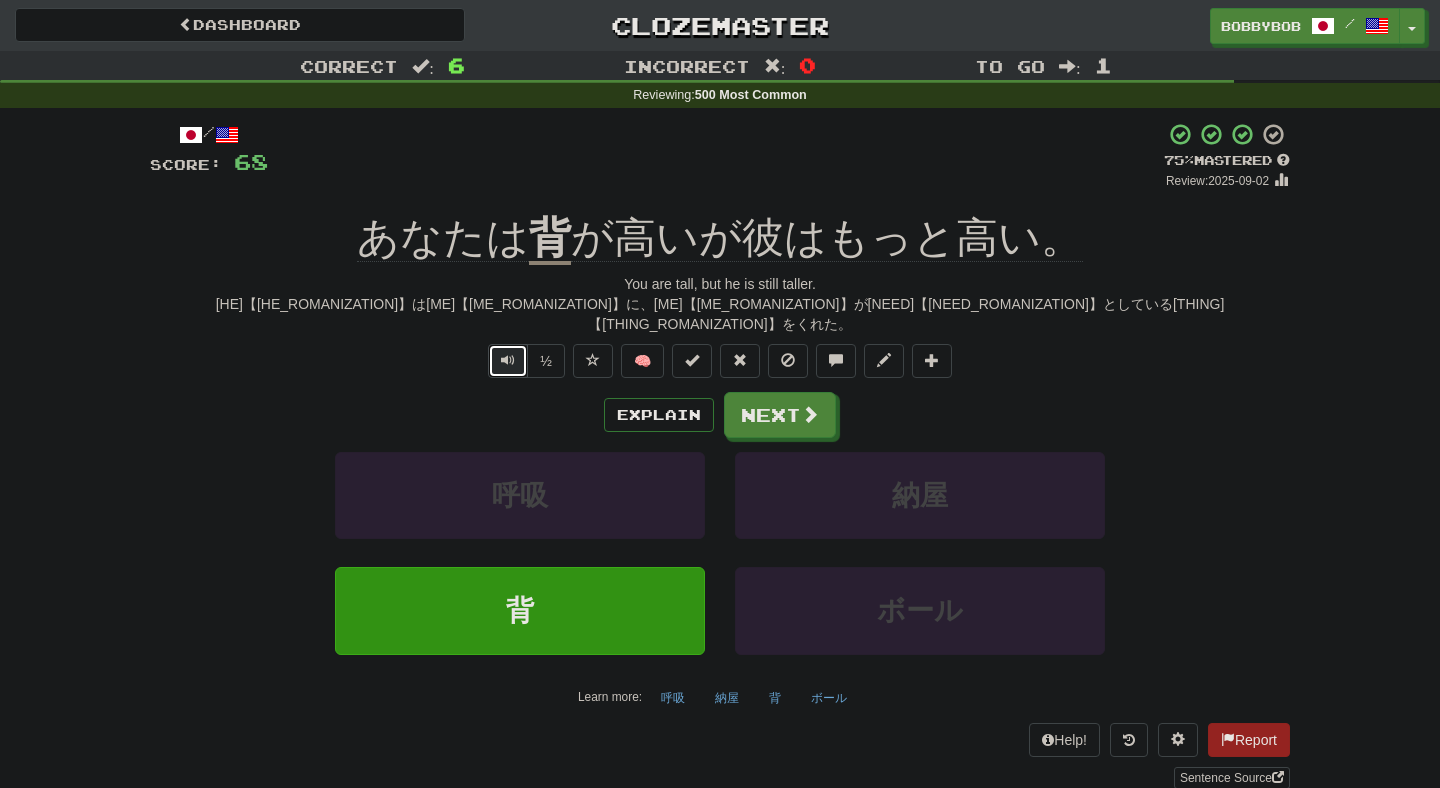 click at bounding box center (508, 360) 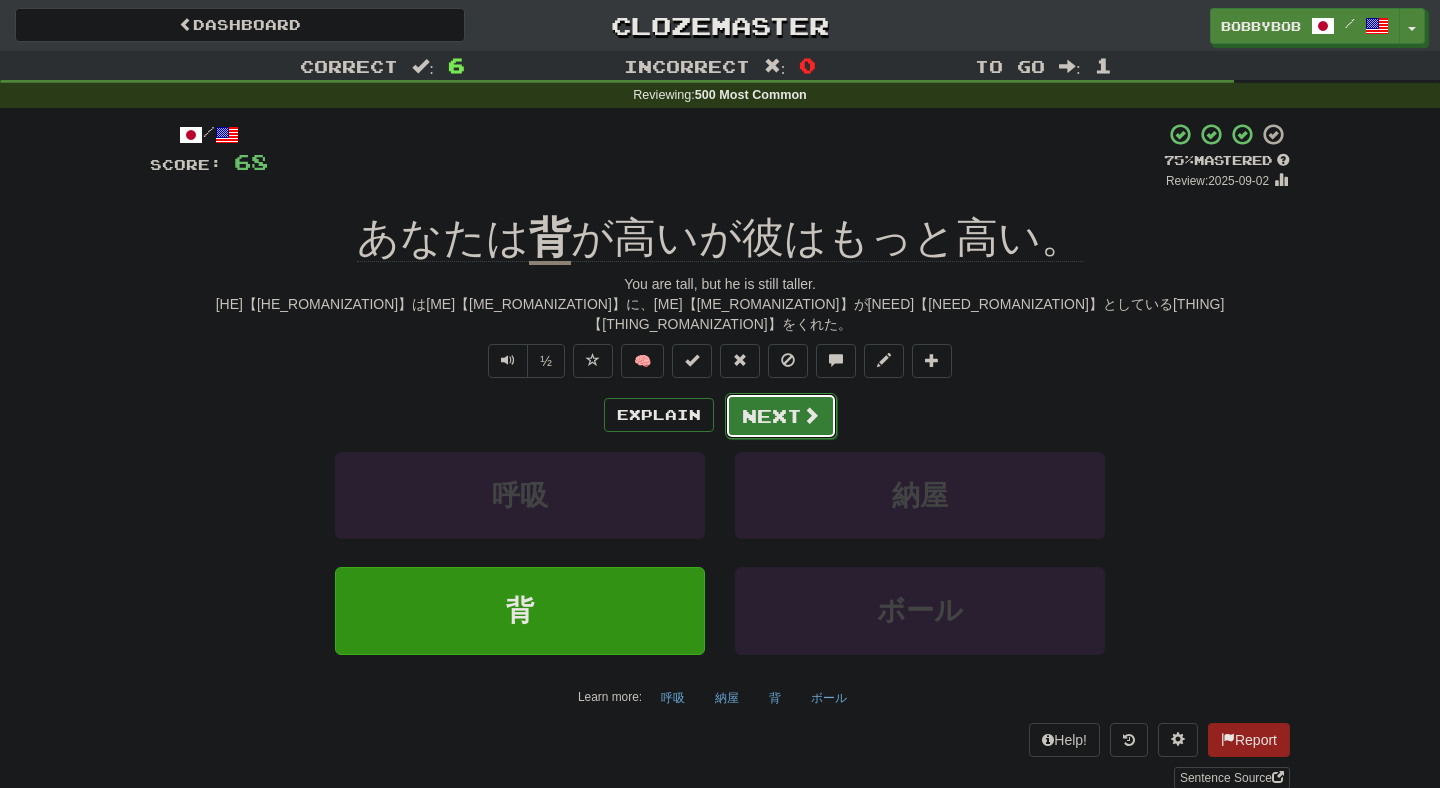 click on "Next" at bounding box center (781, 416) 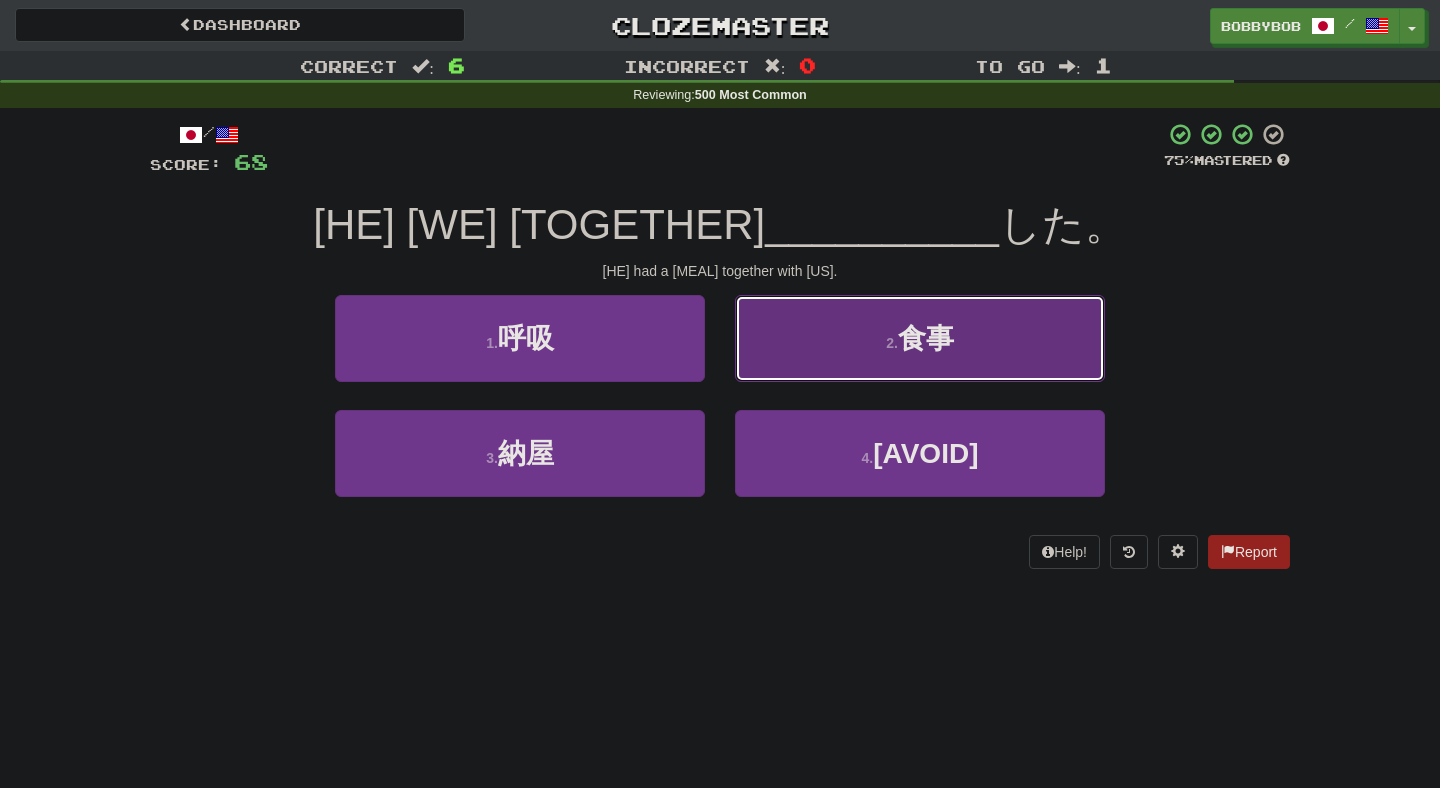 click on "2 .  食事" at bounding box center [920, 338] 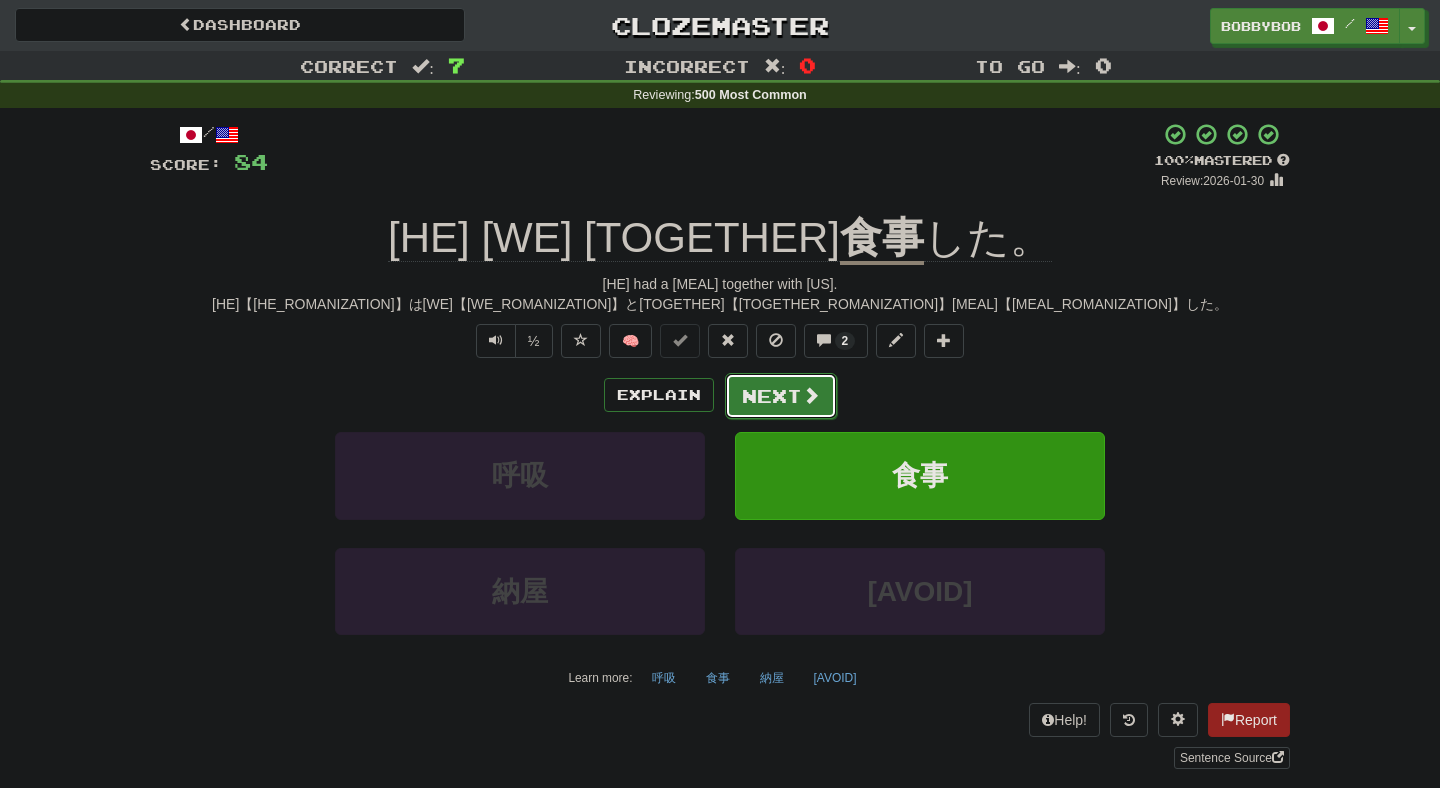click on "Next" at bounding box center [781, 396] 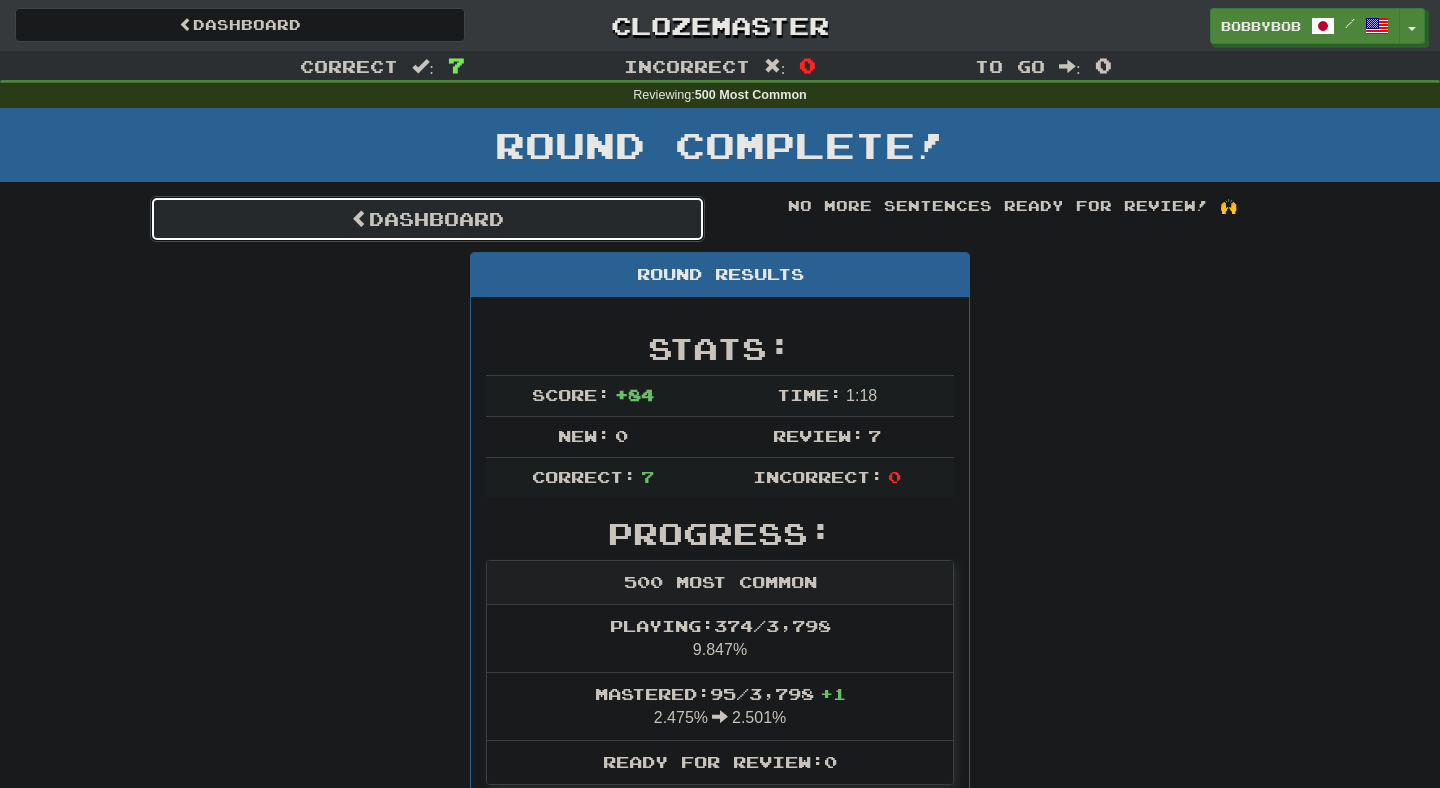 click on "Dashboard" at bounding box center [427, 219] 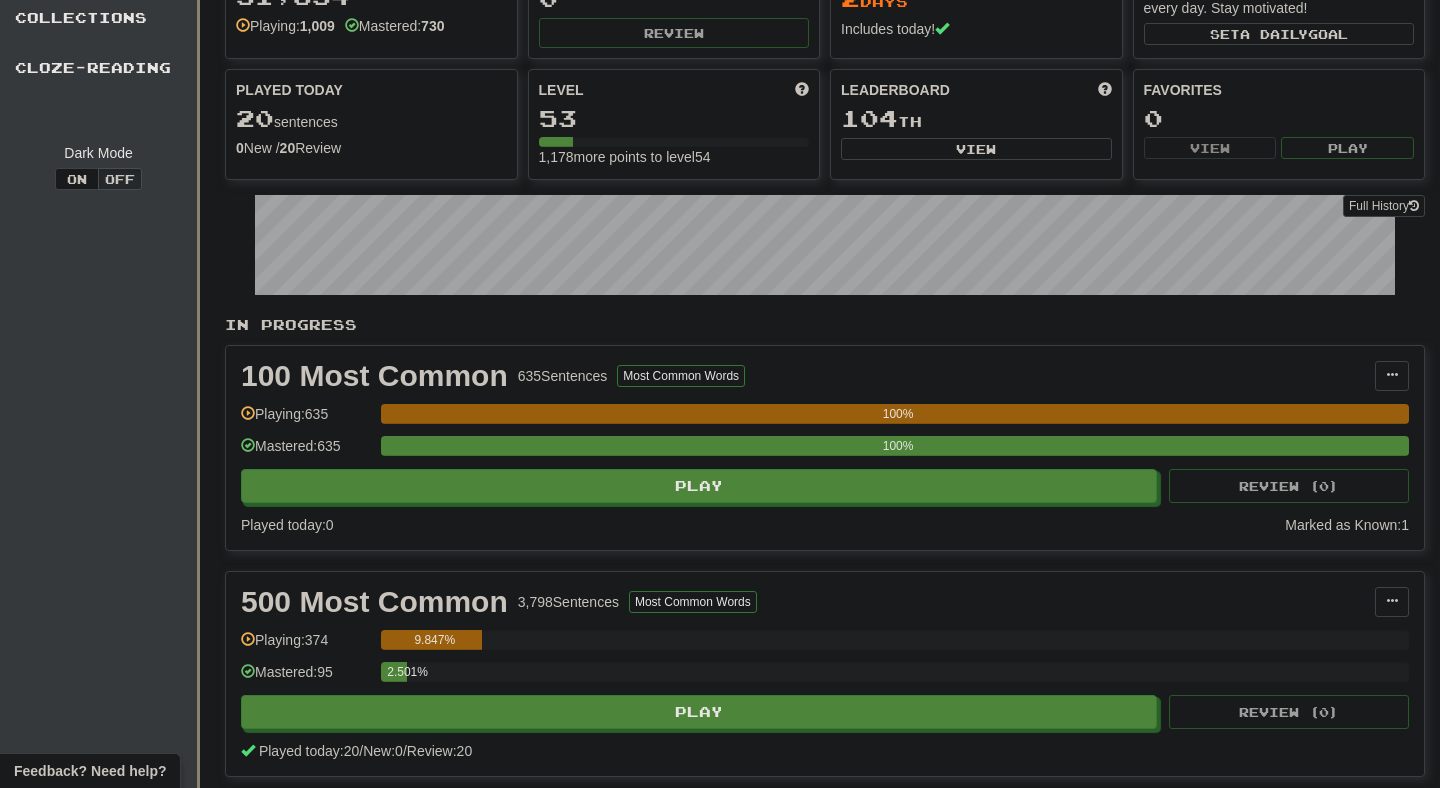scroll, scrollTop: 145, scrollLeft: 0, axis: vertical 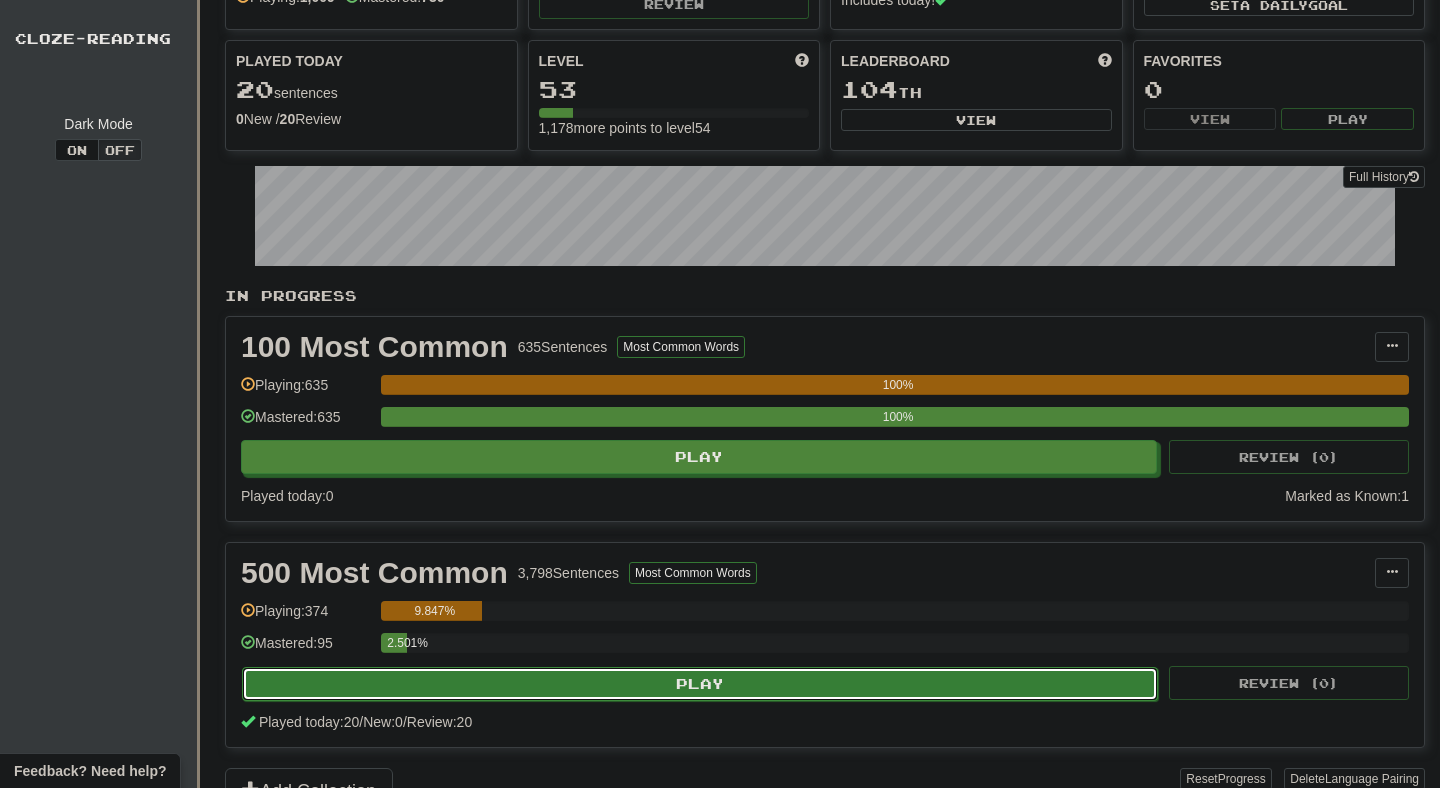 click on "Play" at bounding box center (700, 684) 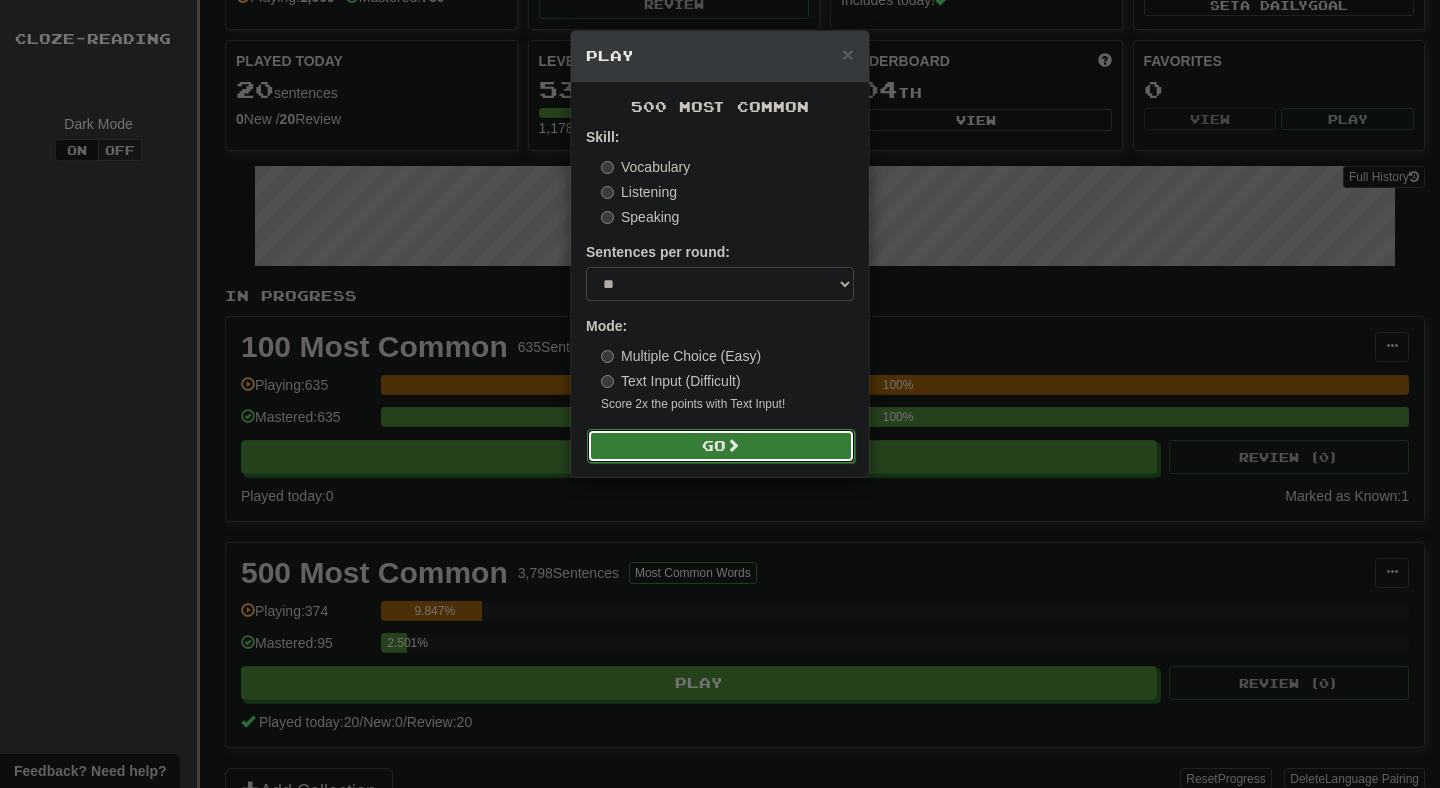 click on "Go" at bounding box center (721, 446) 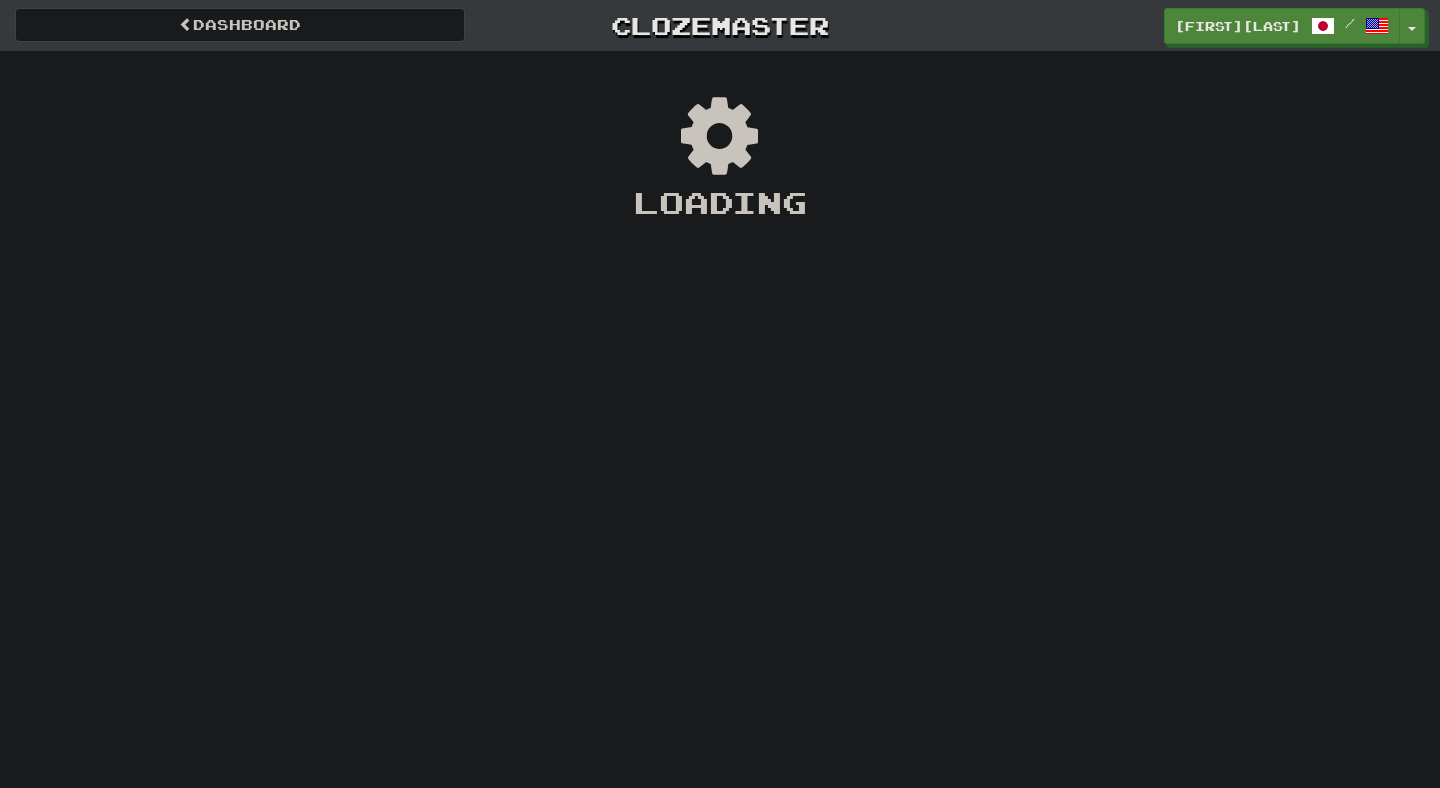 scroll, scrollTop: 0, scrollLeft: 0, axis: both 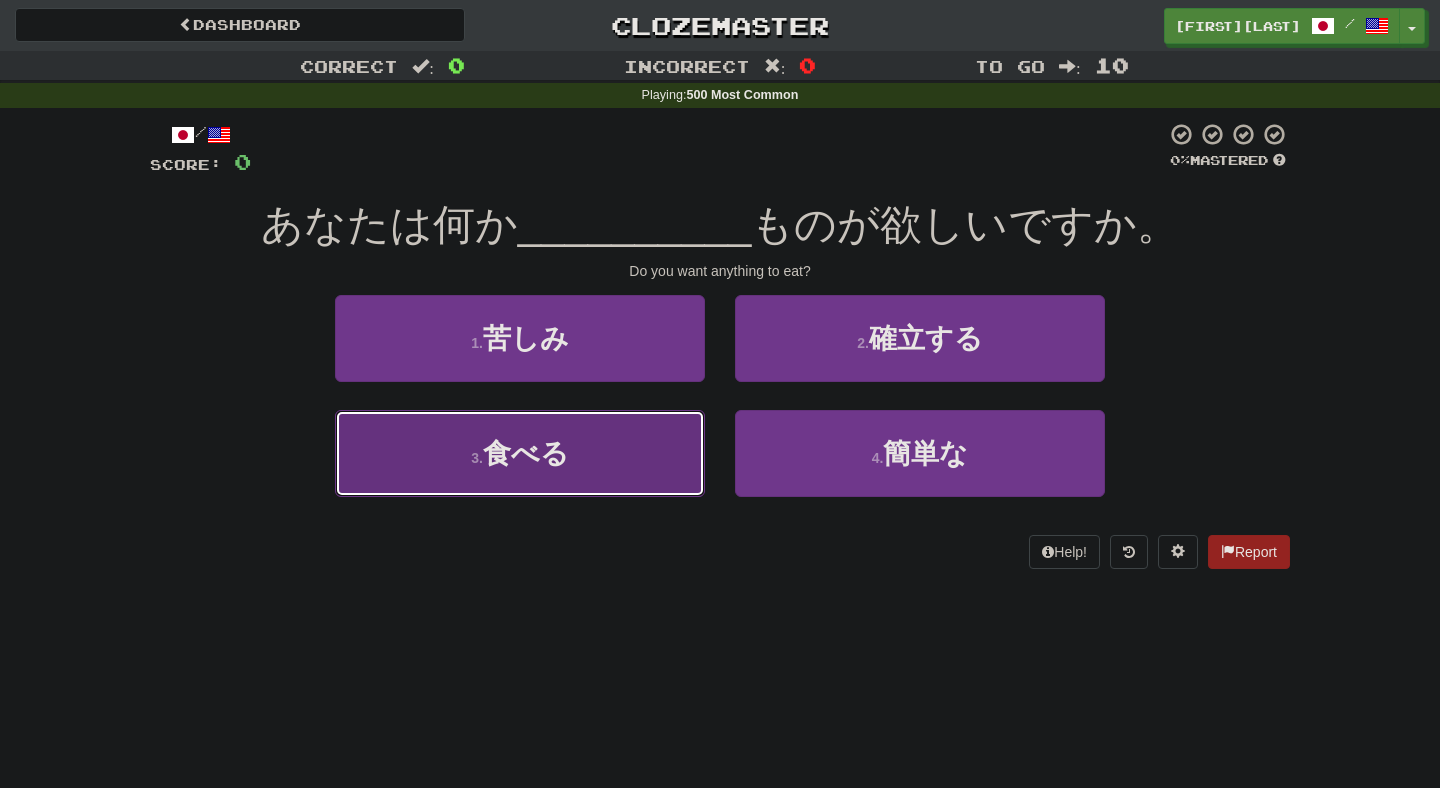 click on "3 .  食べる" at bounding box center (520, 453) 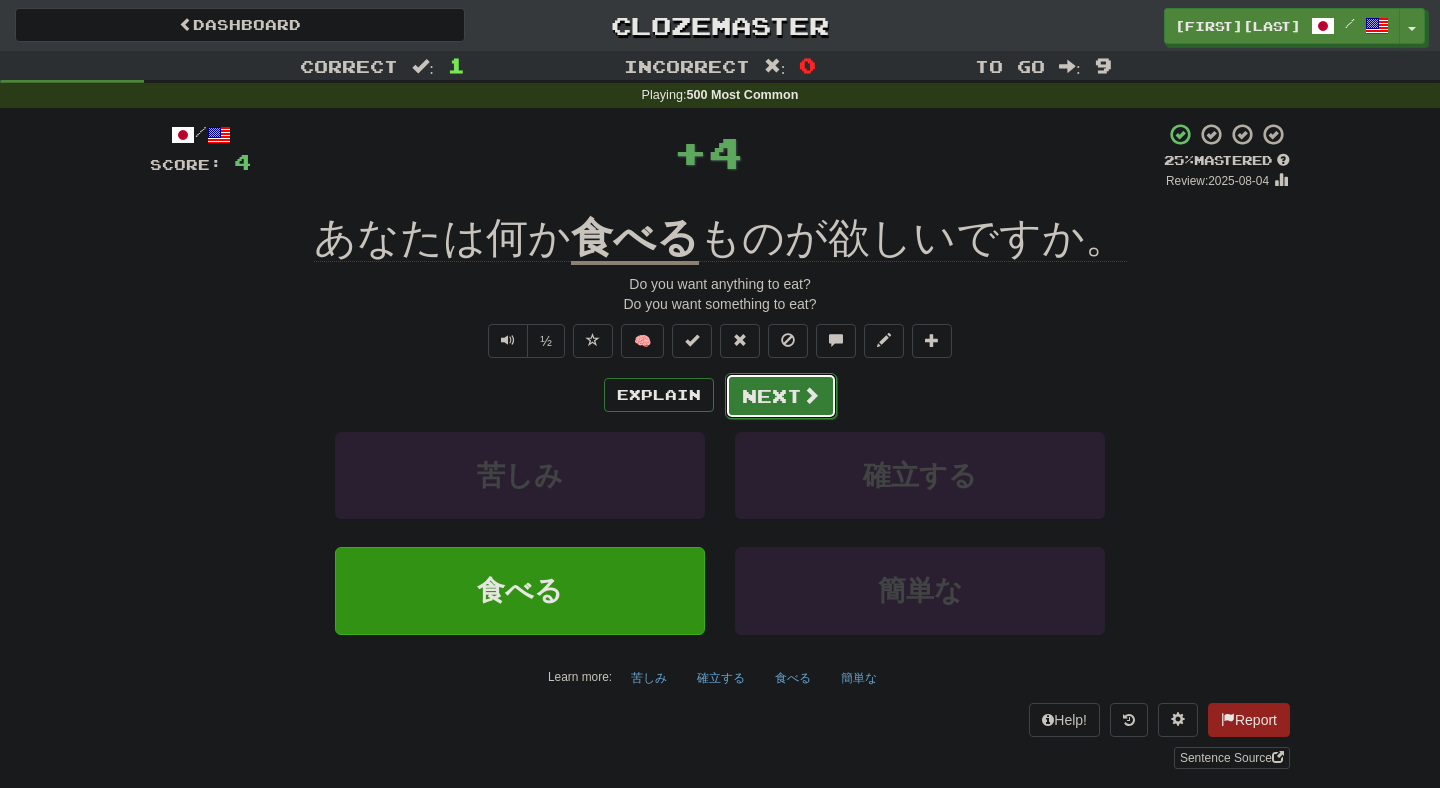 click on "Next" at bounding box center [781, 396] 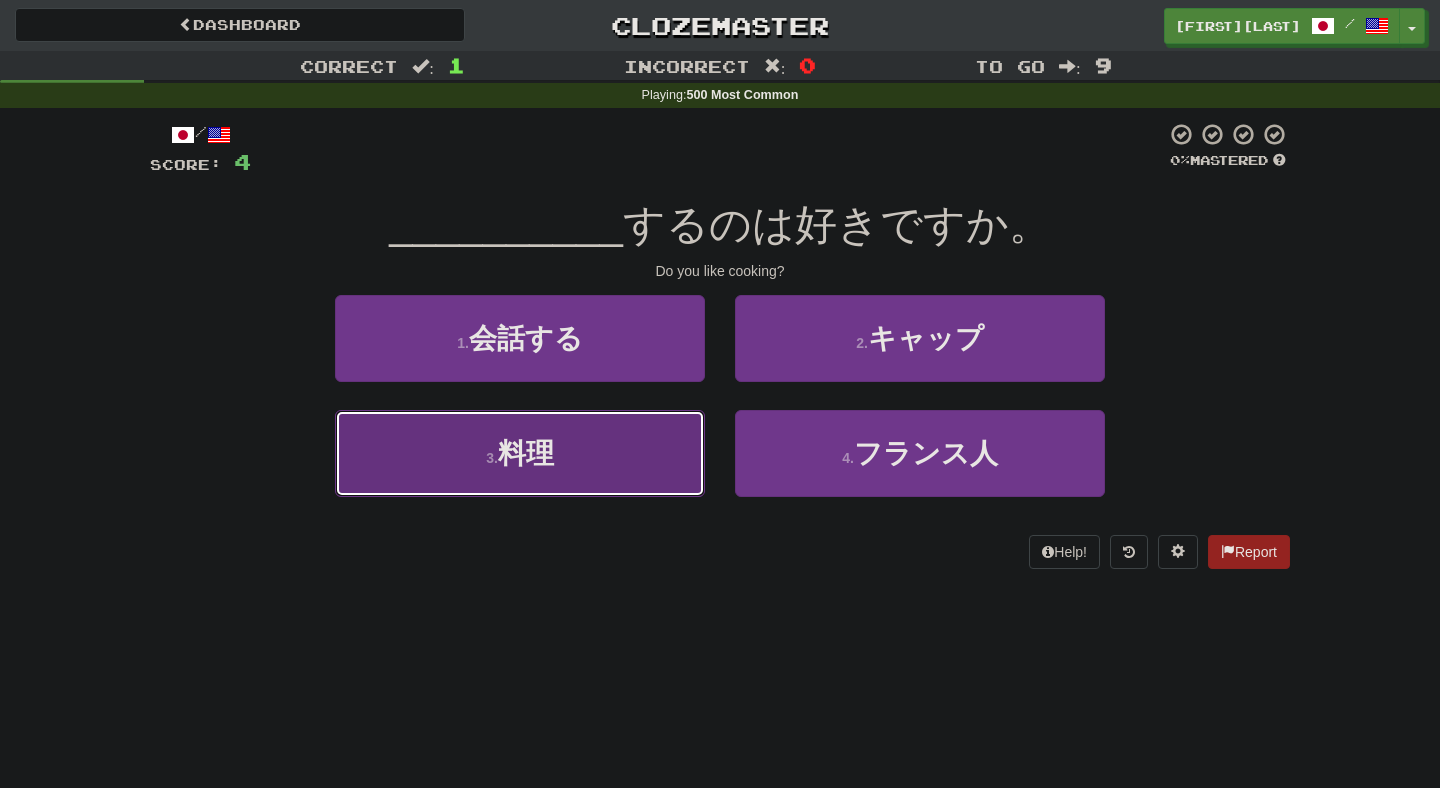 click on "3 .  料理" at bounding box center (520, 453) 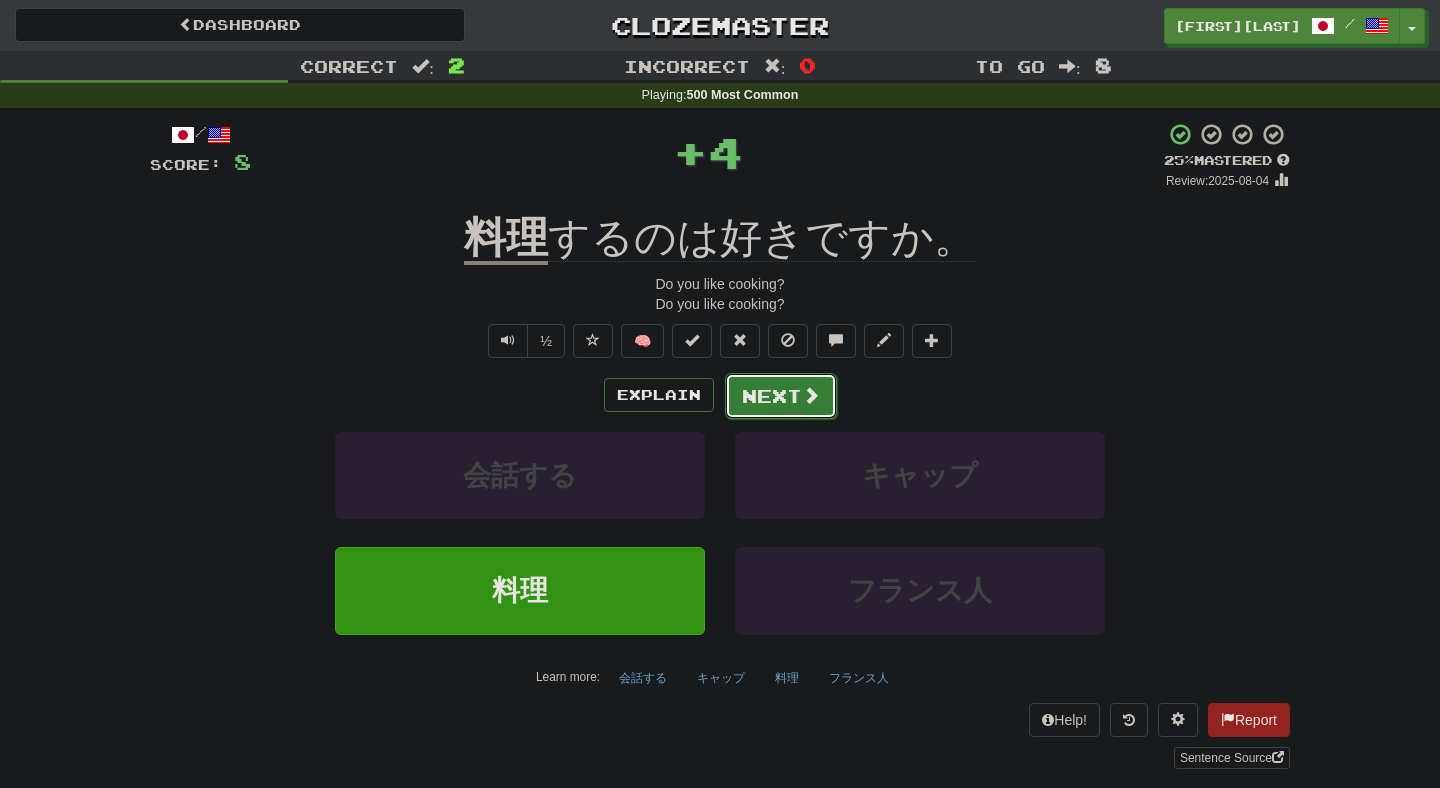 click on "Next" at bounding box center (781, 396) 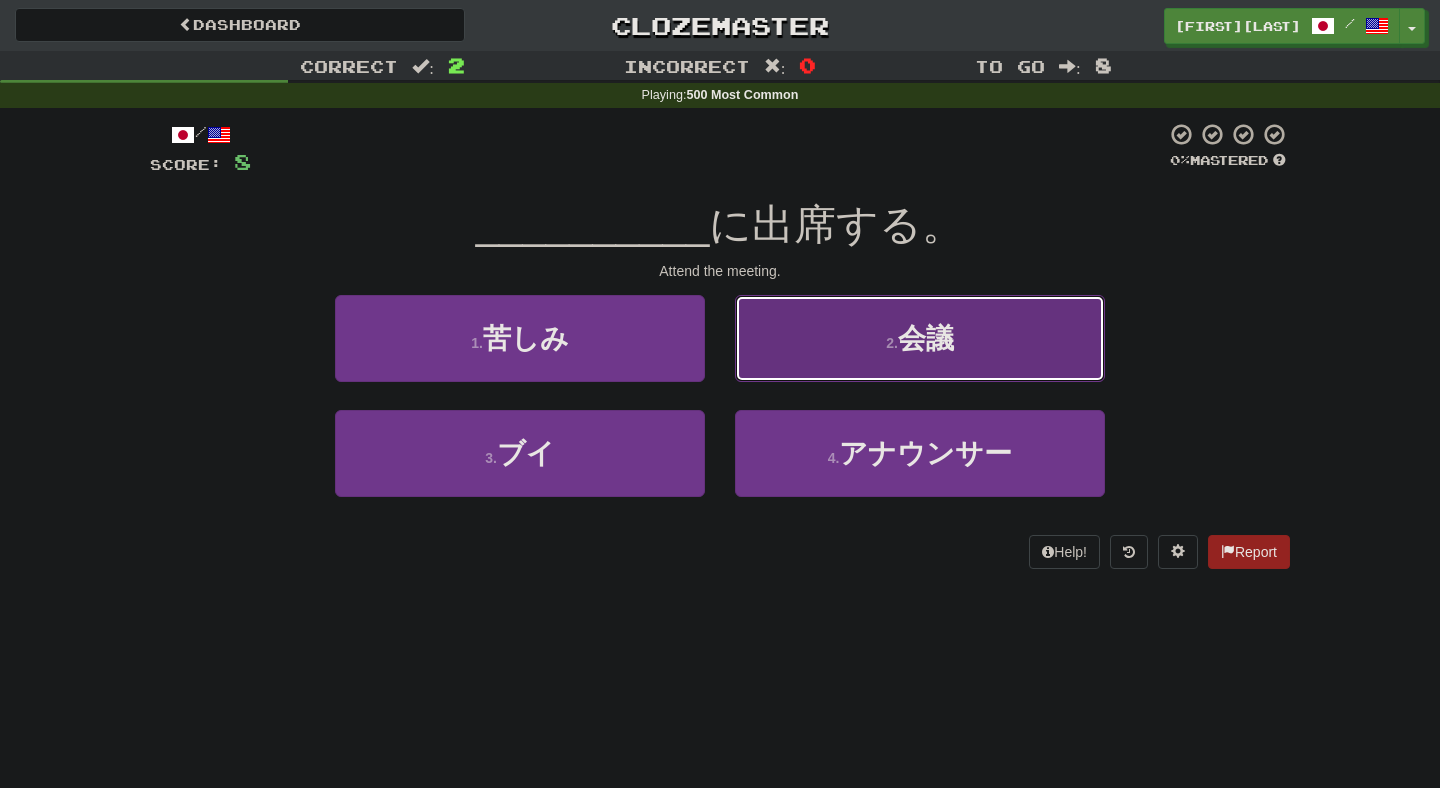 click on "2 .  会議" at bounding box center (920, 338) 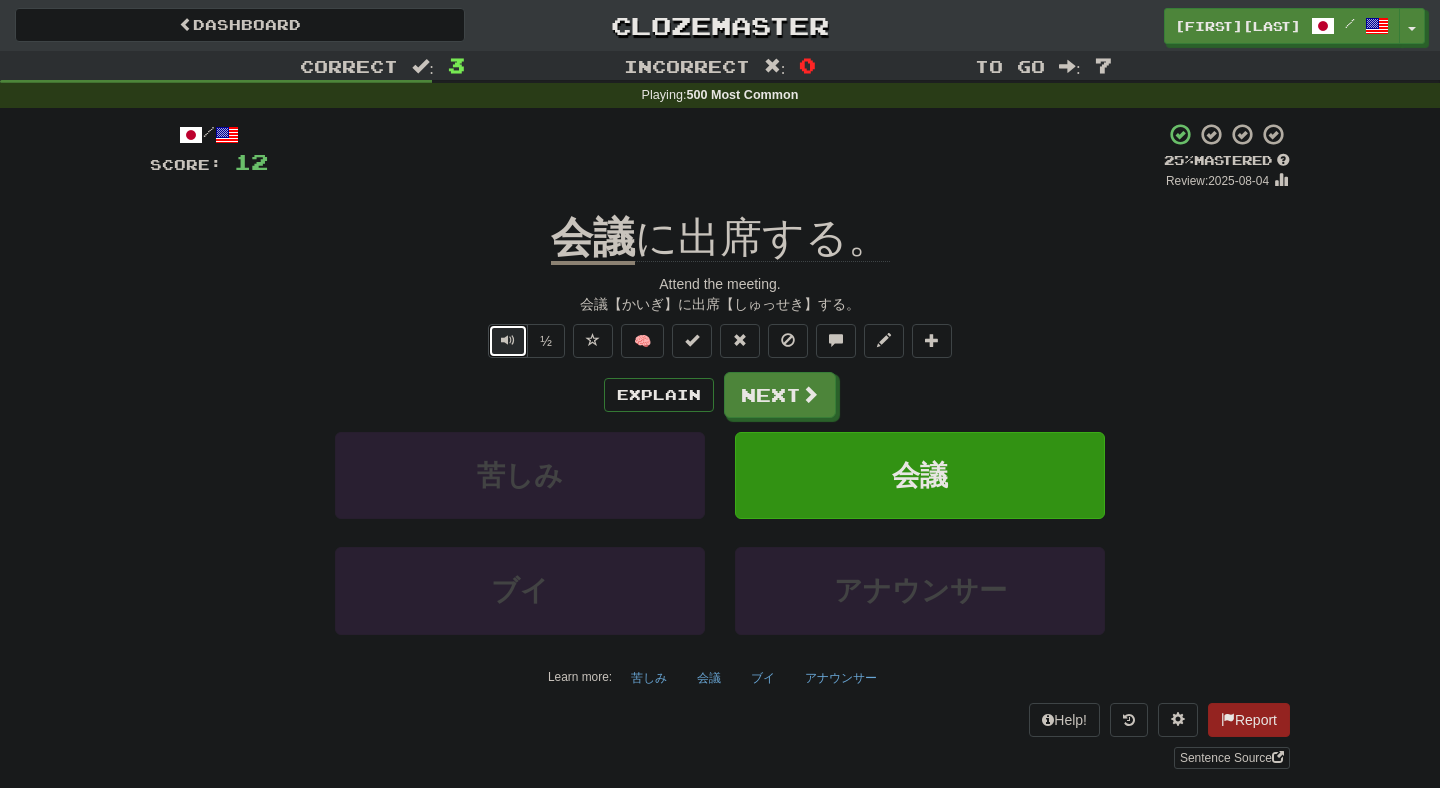 click at bounding box center [508, 341] 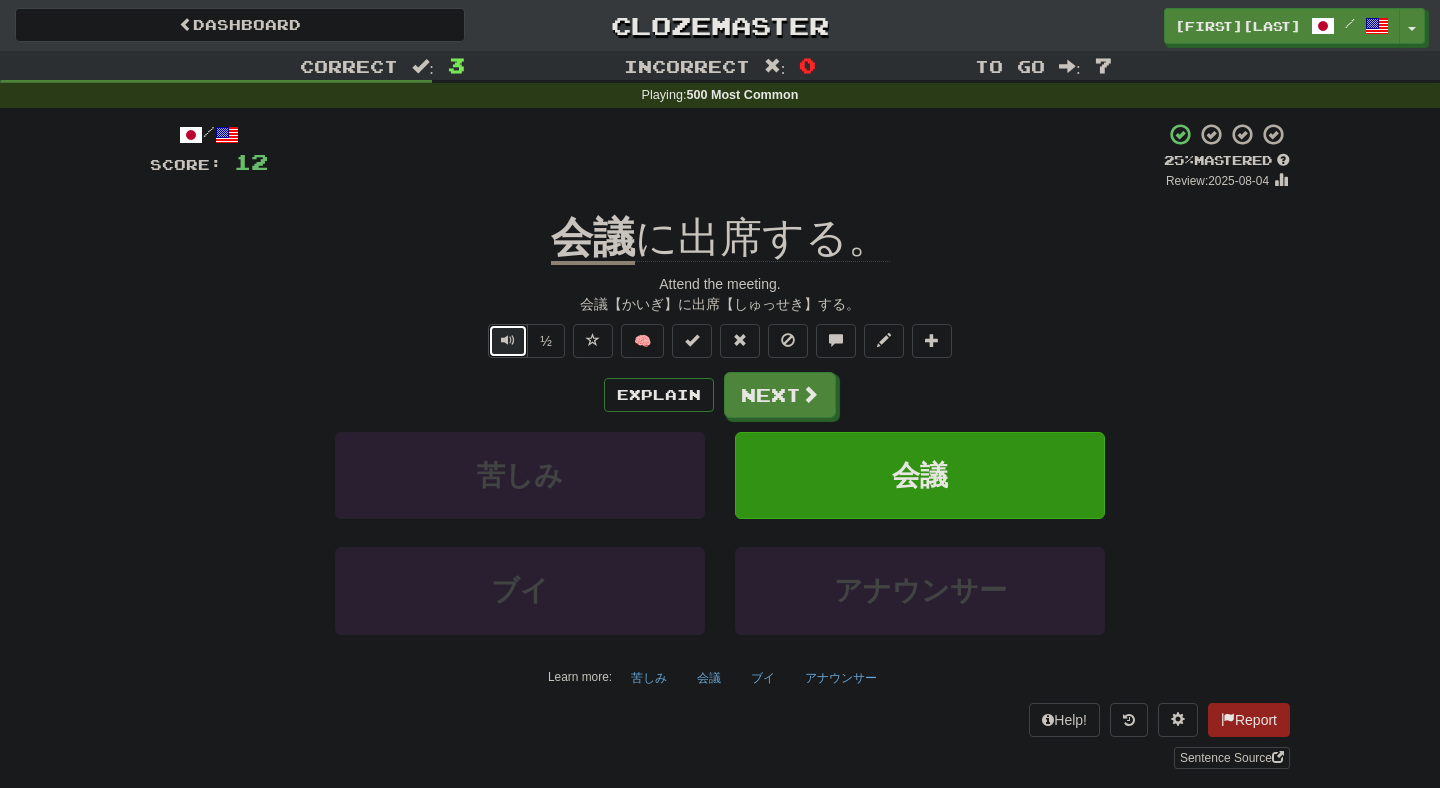 click at bounding box center [508, 341] 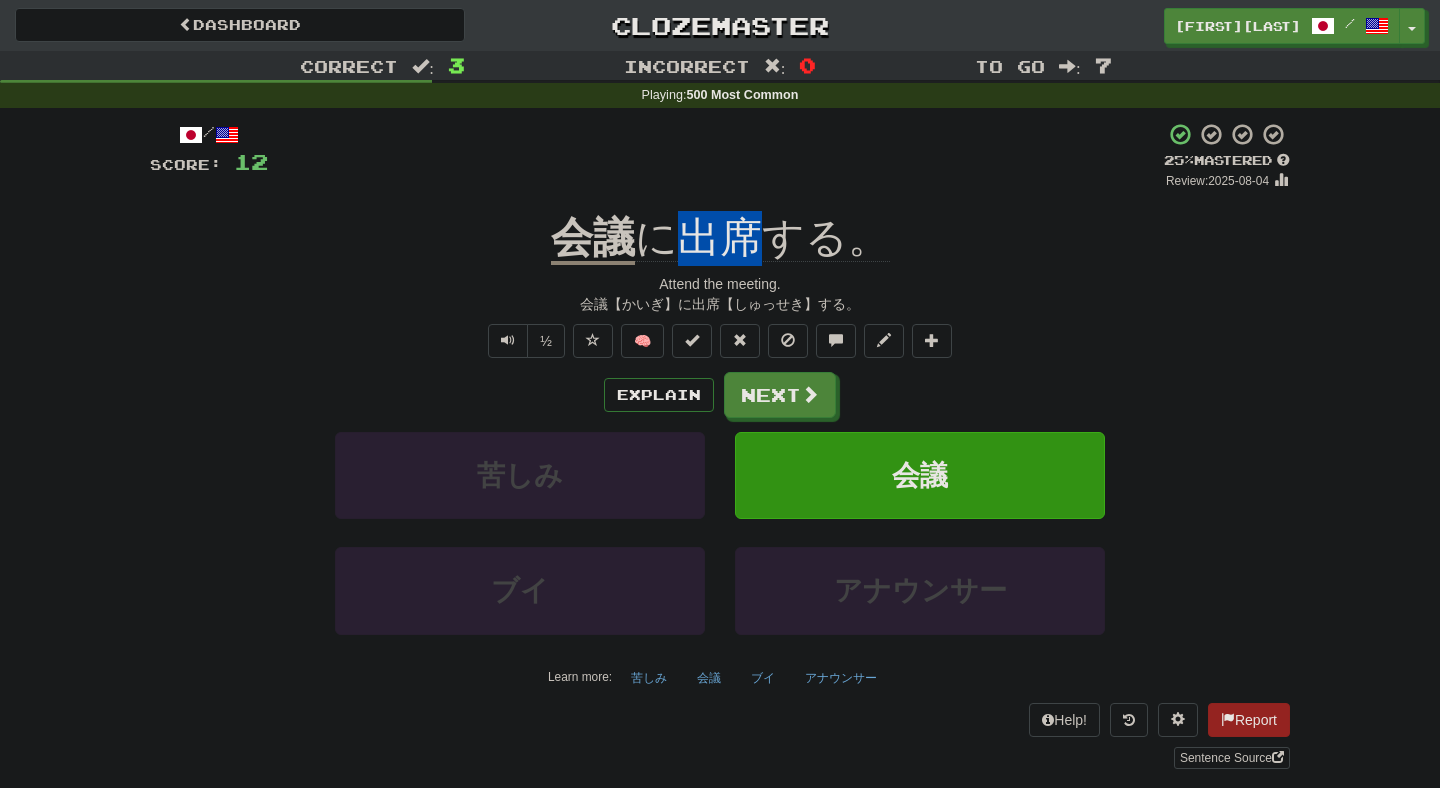 drag, startPoint x: 682, startPoint y: 250, endPoint x: 742, endPoint y: 250, distance: 60 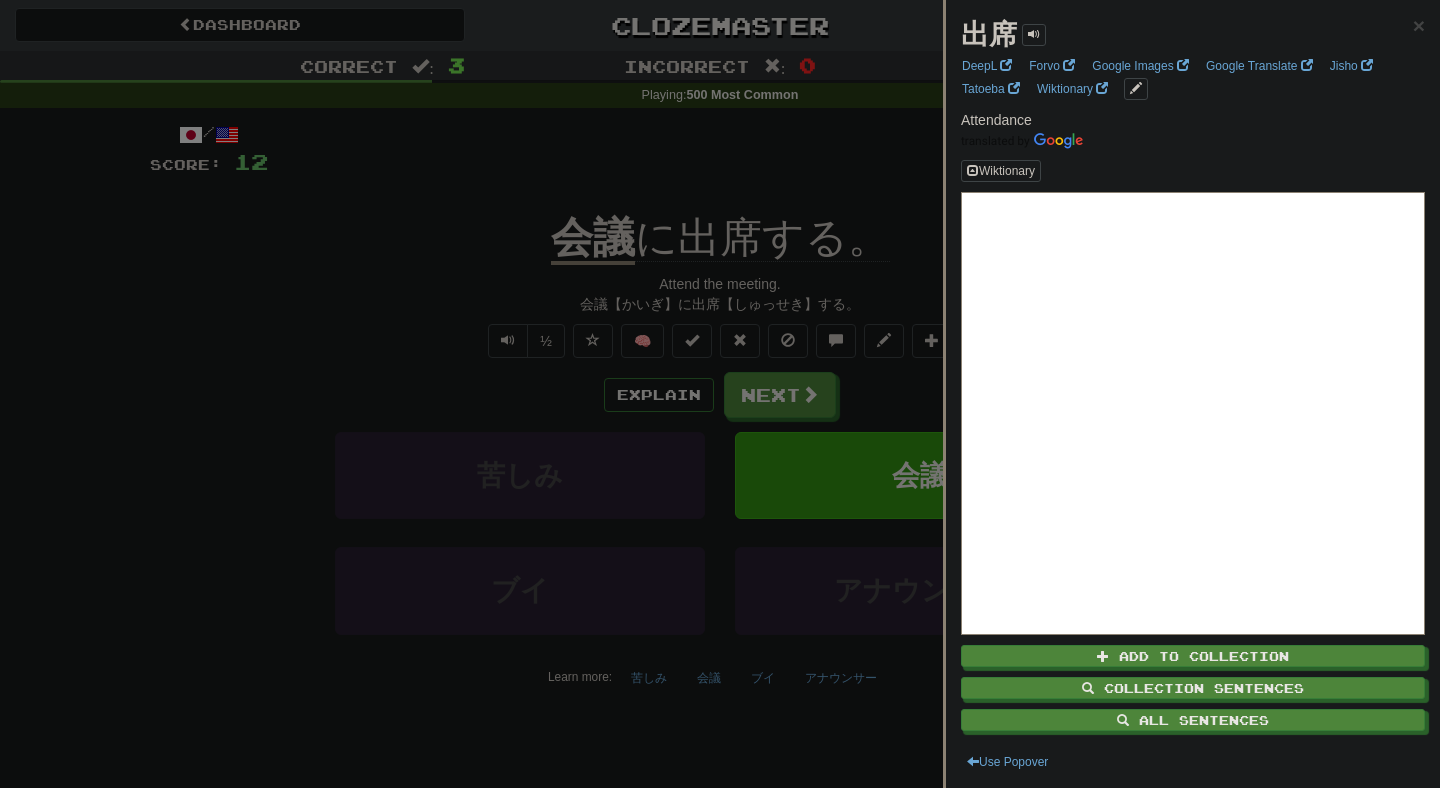click at bounding box center [720, 394] 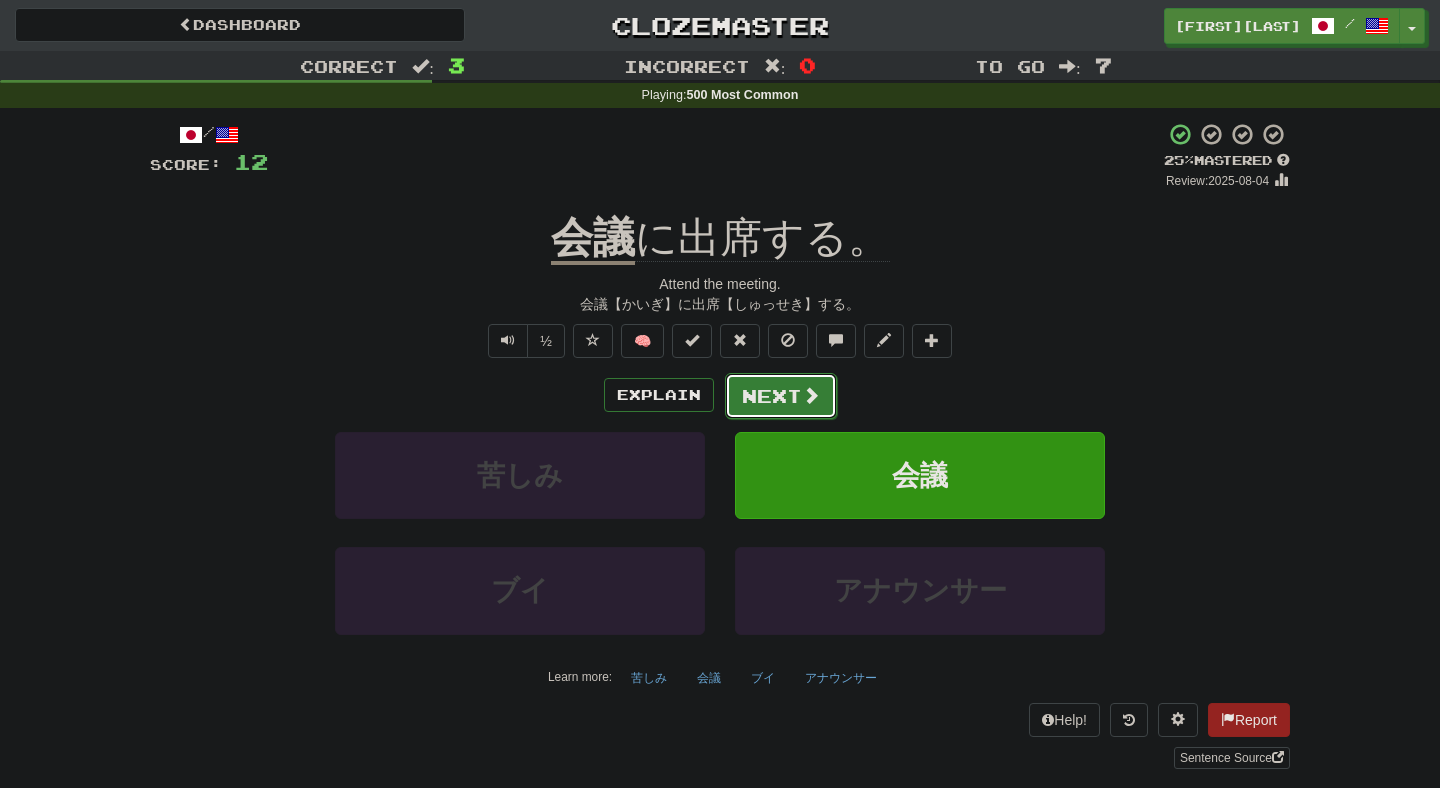 click on "Next" at bounding box center (781, 396) 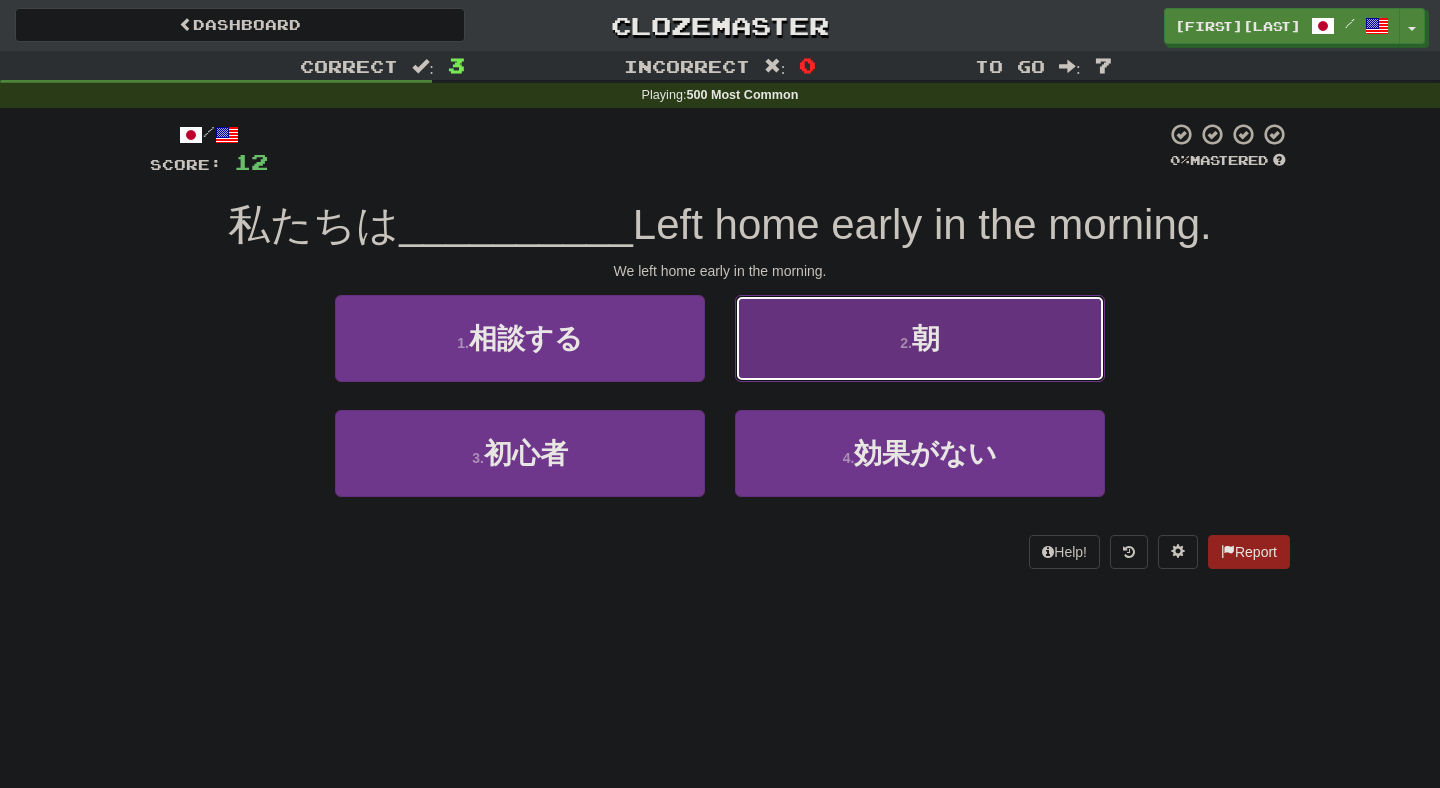 click on "2 .  朝" at bounding box center (920, 338) 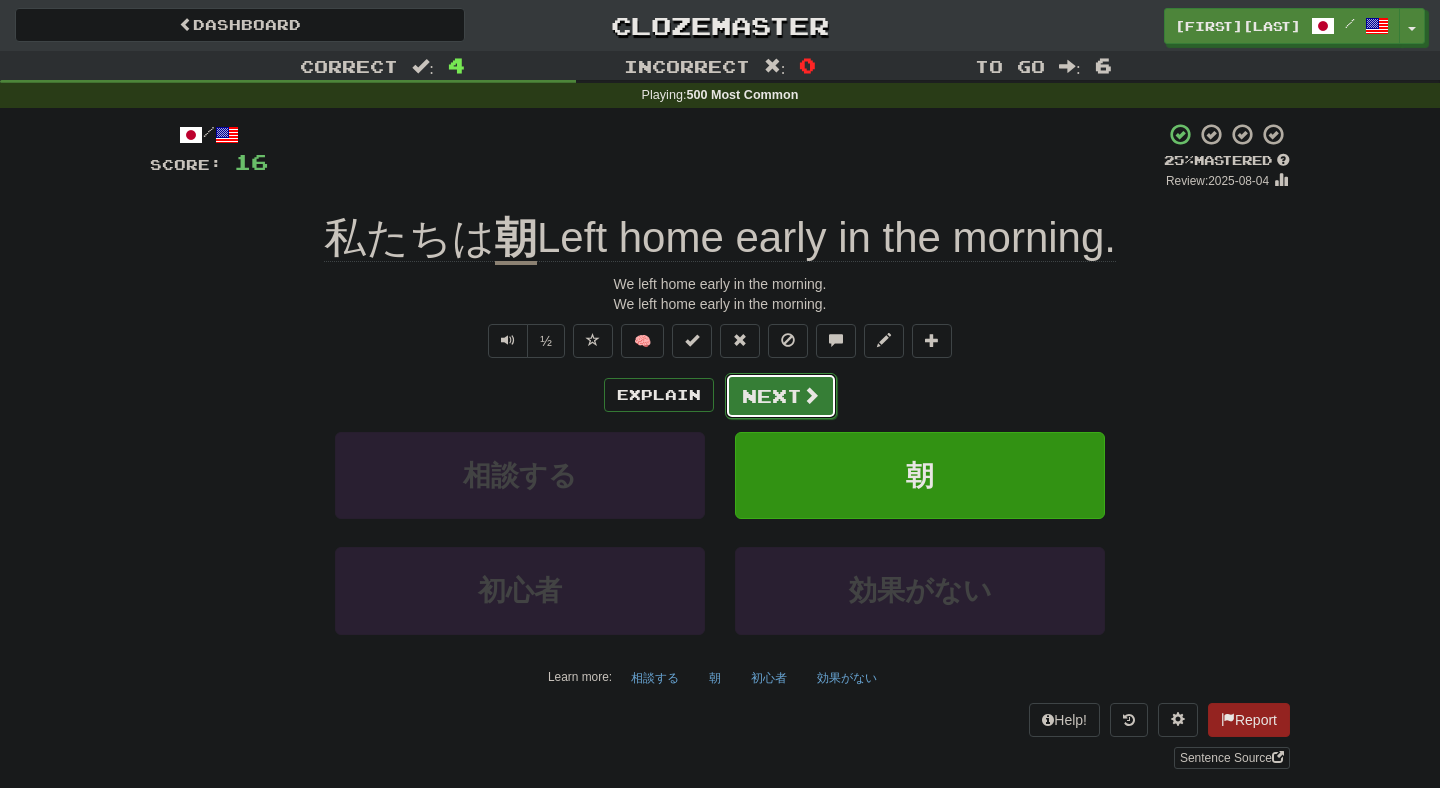 click on "Next" at bounding box center [781, 396] 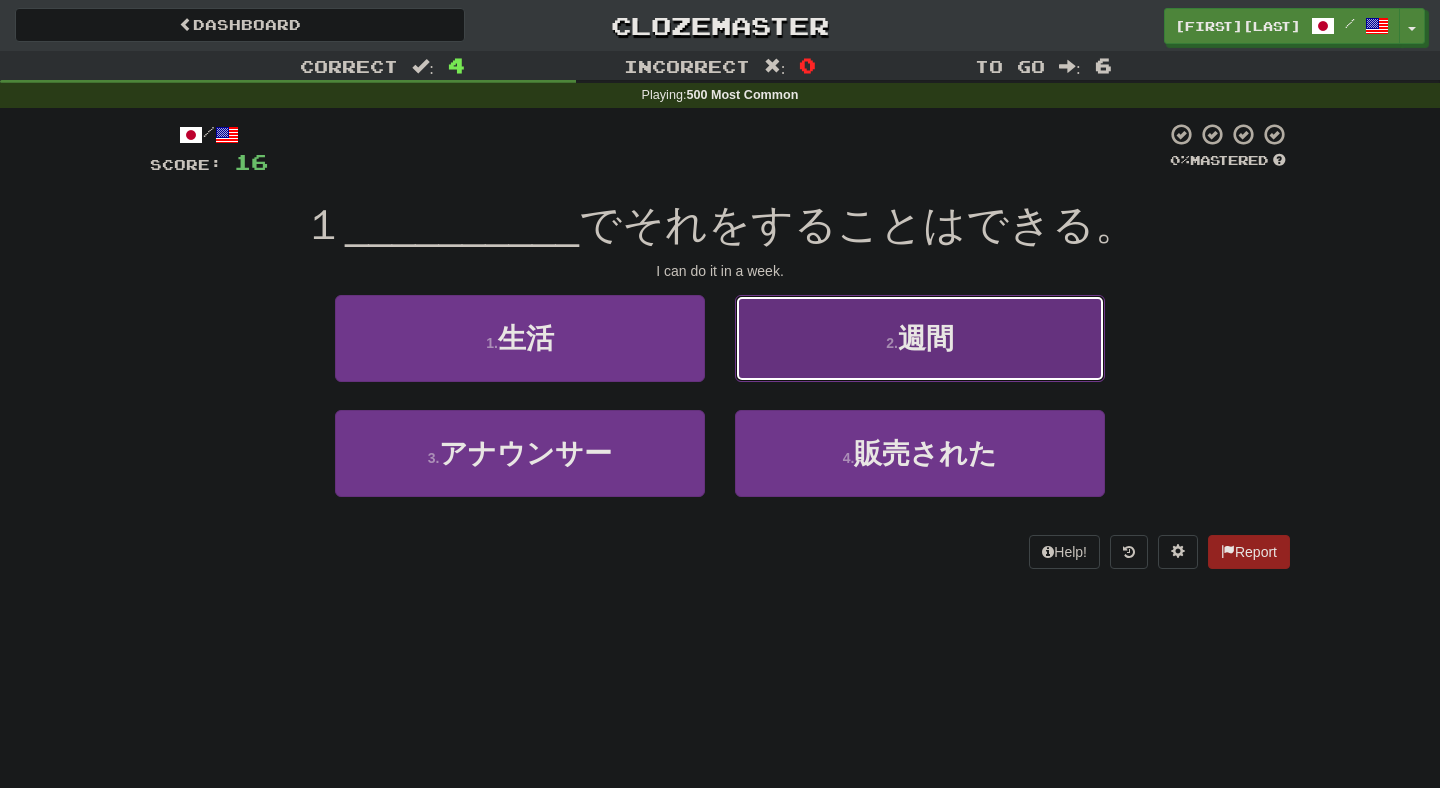click on "2 .  週間" at bounding box center (920, 338) 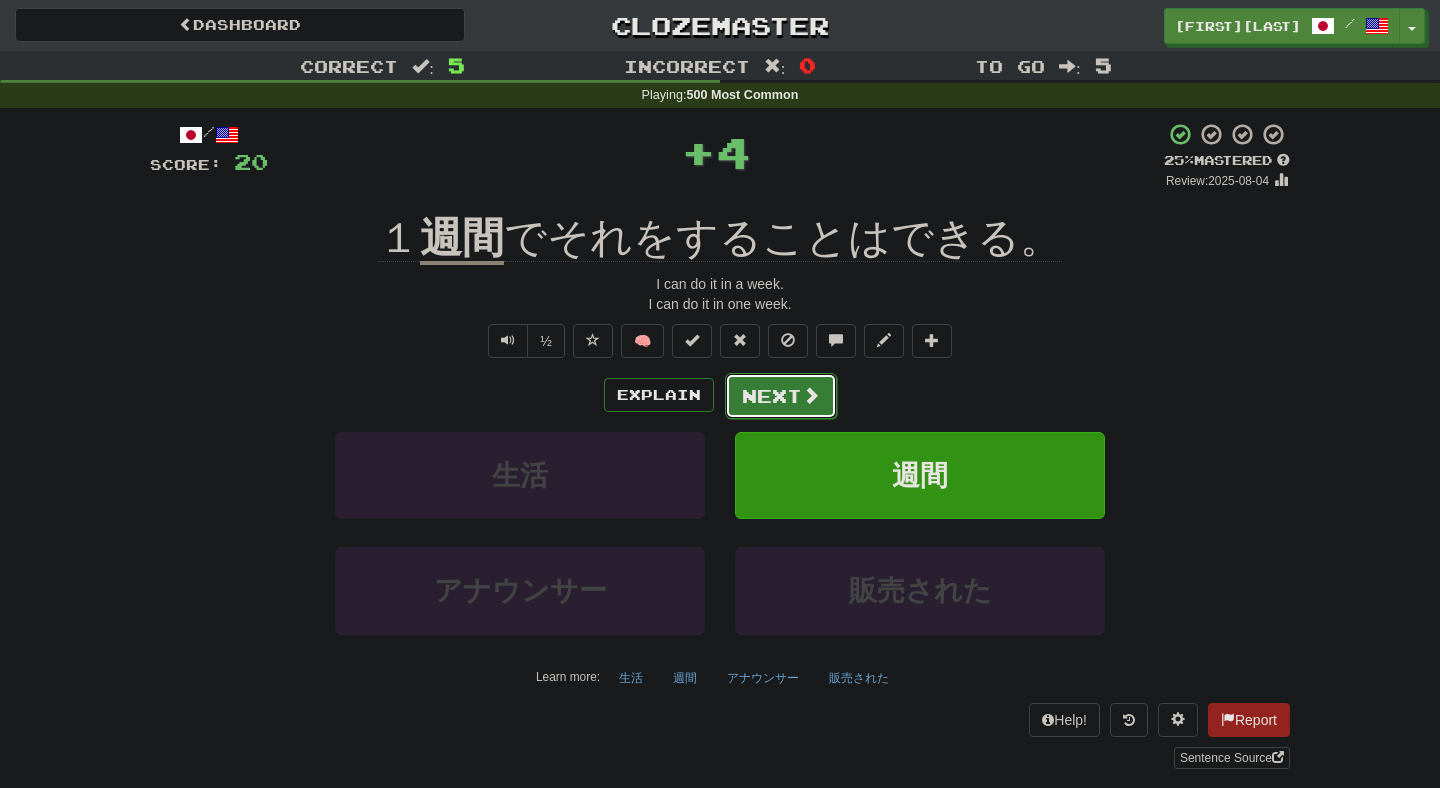 click on "Next" at bounding box center (781, 396) 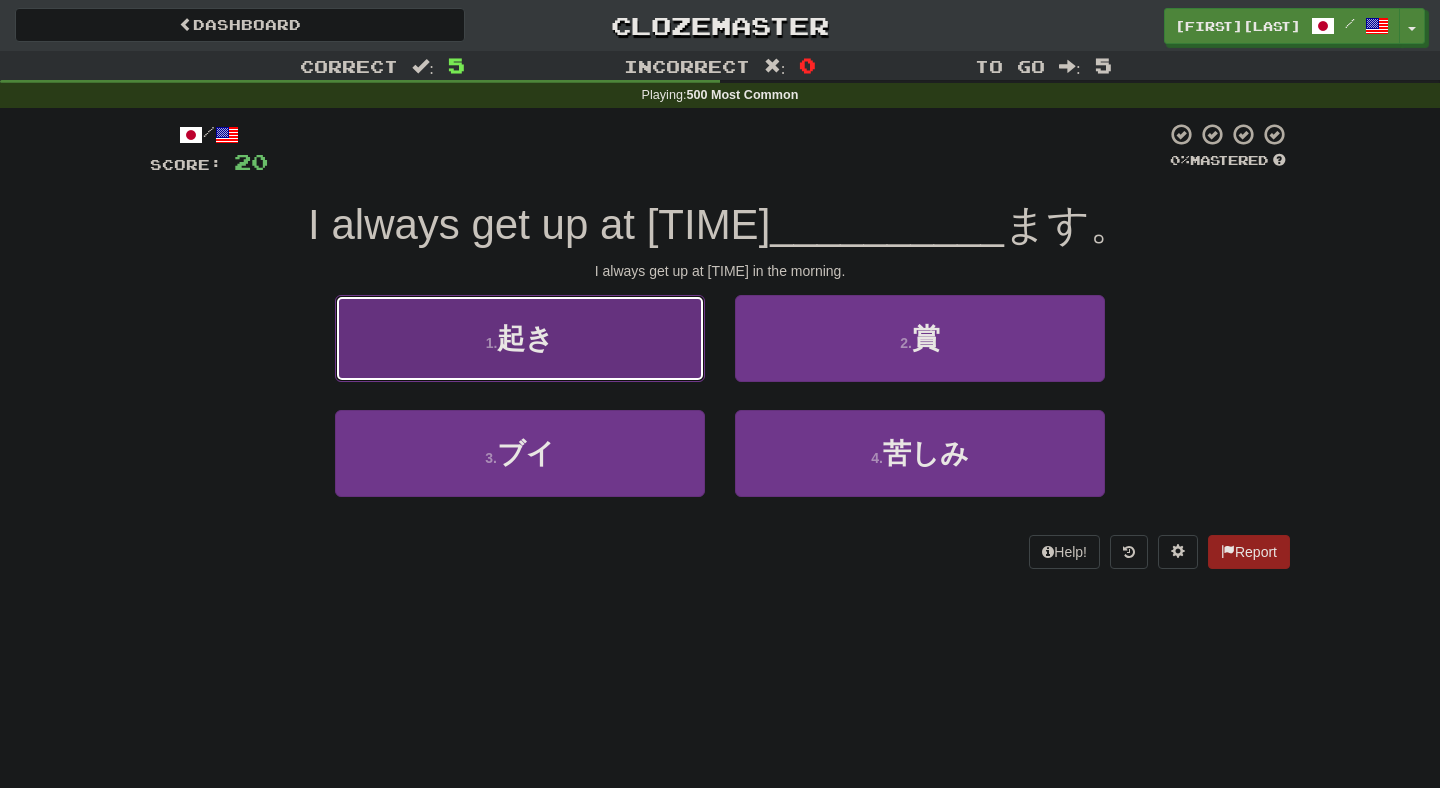 click on "1 .  起き" at bounding box center [520, 338] 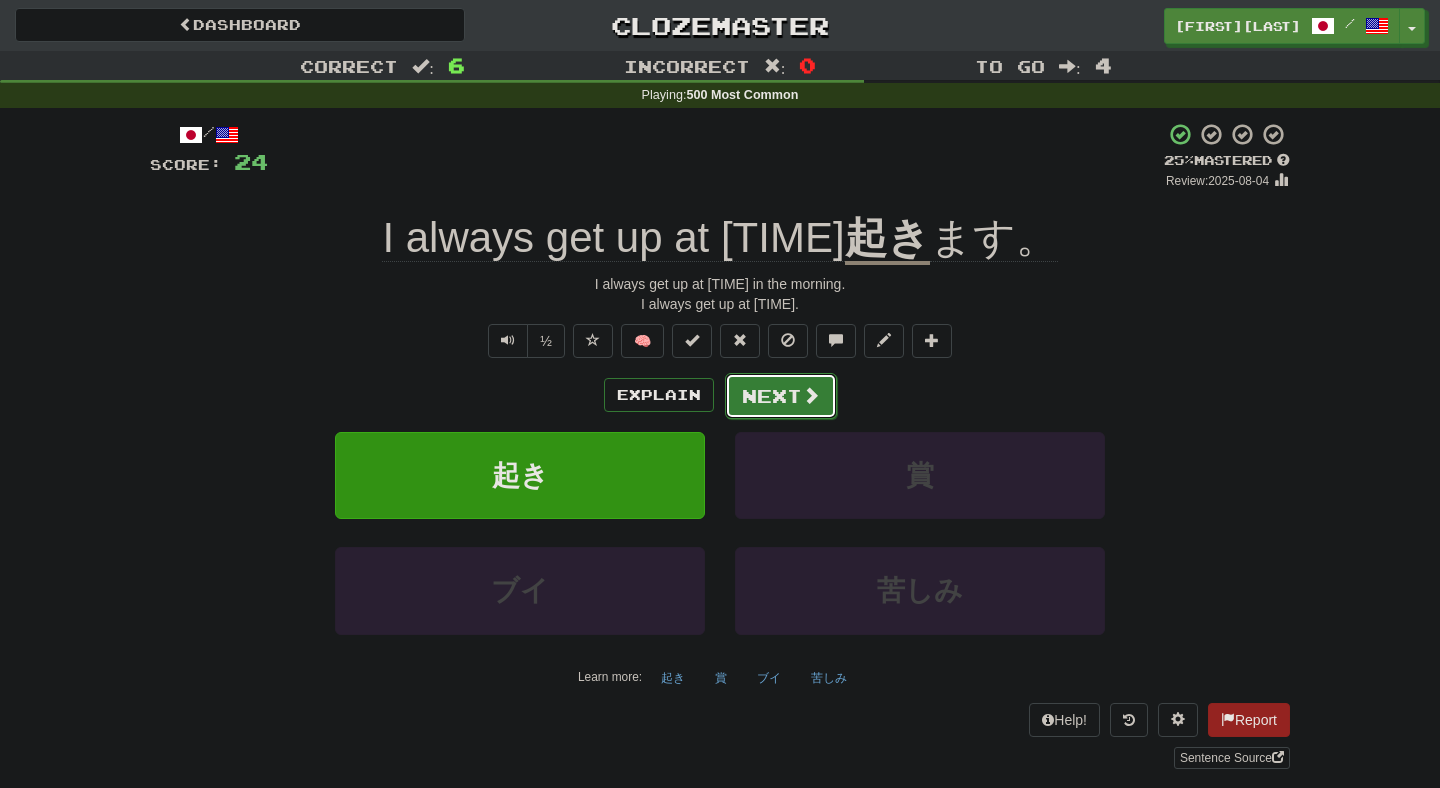 click at bounding box center [811, 395] 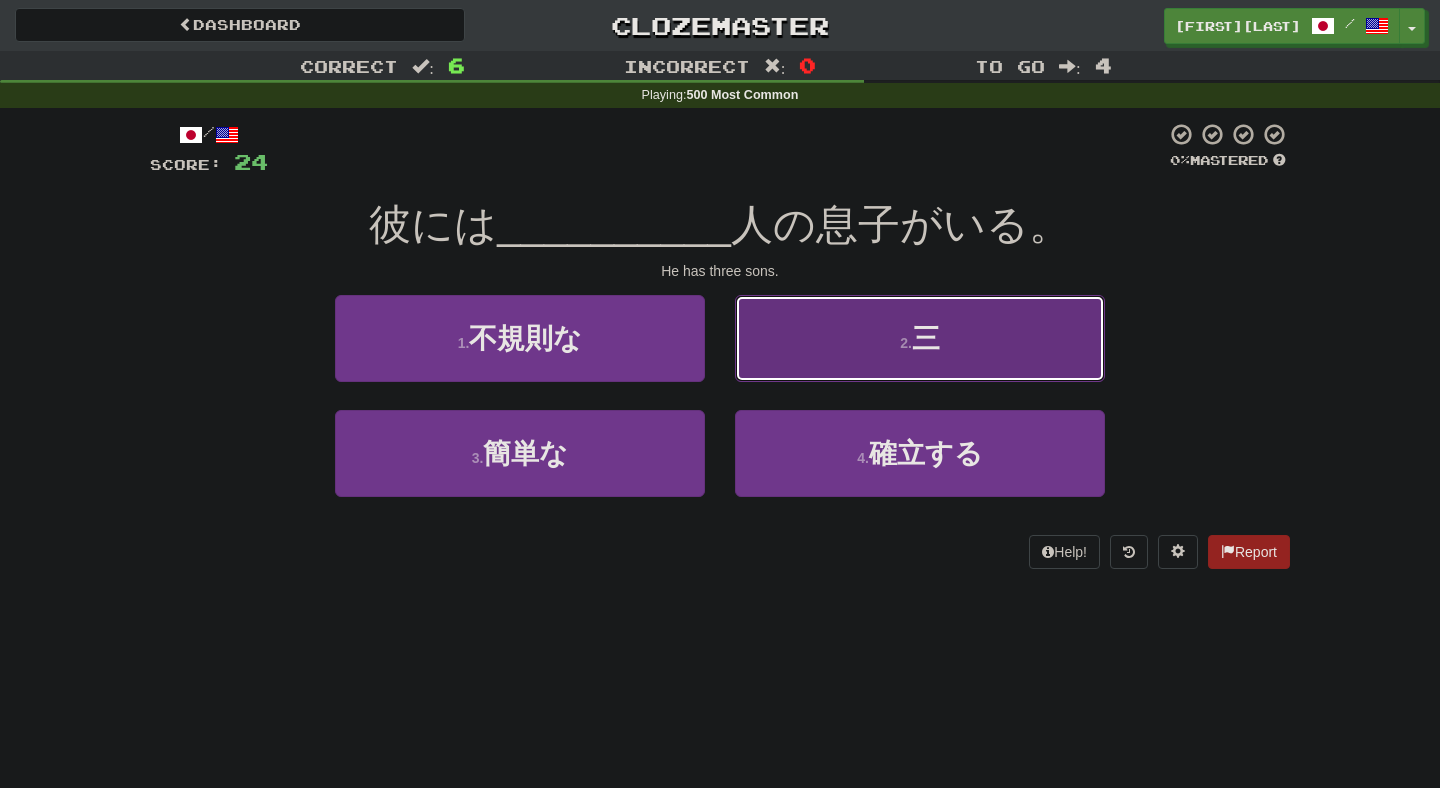 click on "2 .  三" at bounding box center [920, 338] 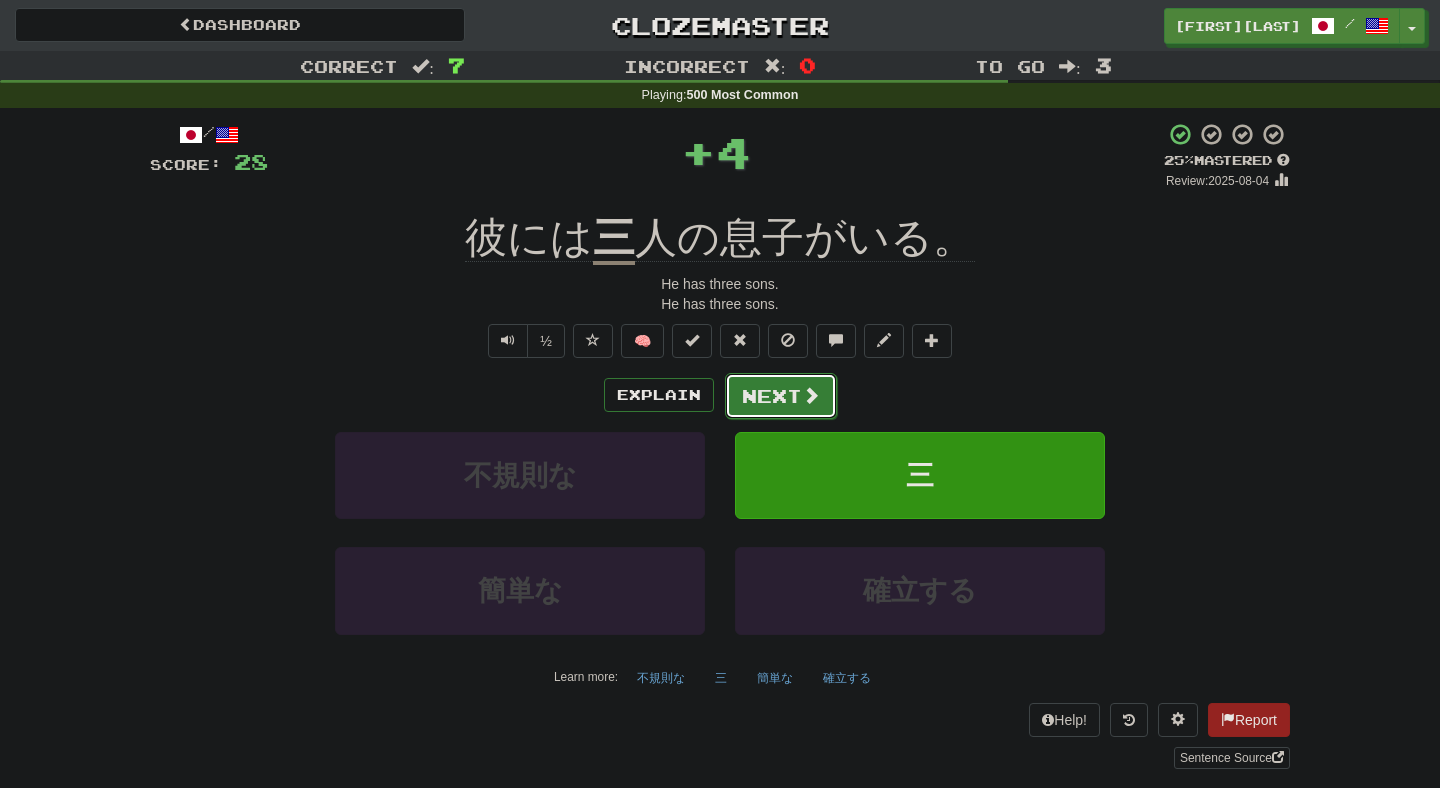 click on "Next" at bounding box center [781, 396] 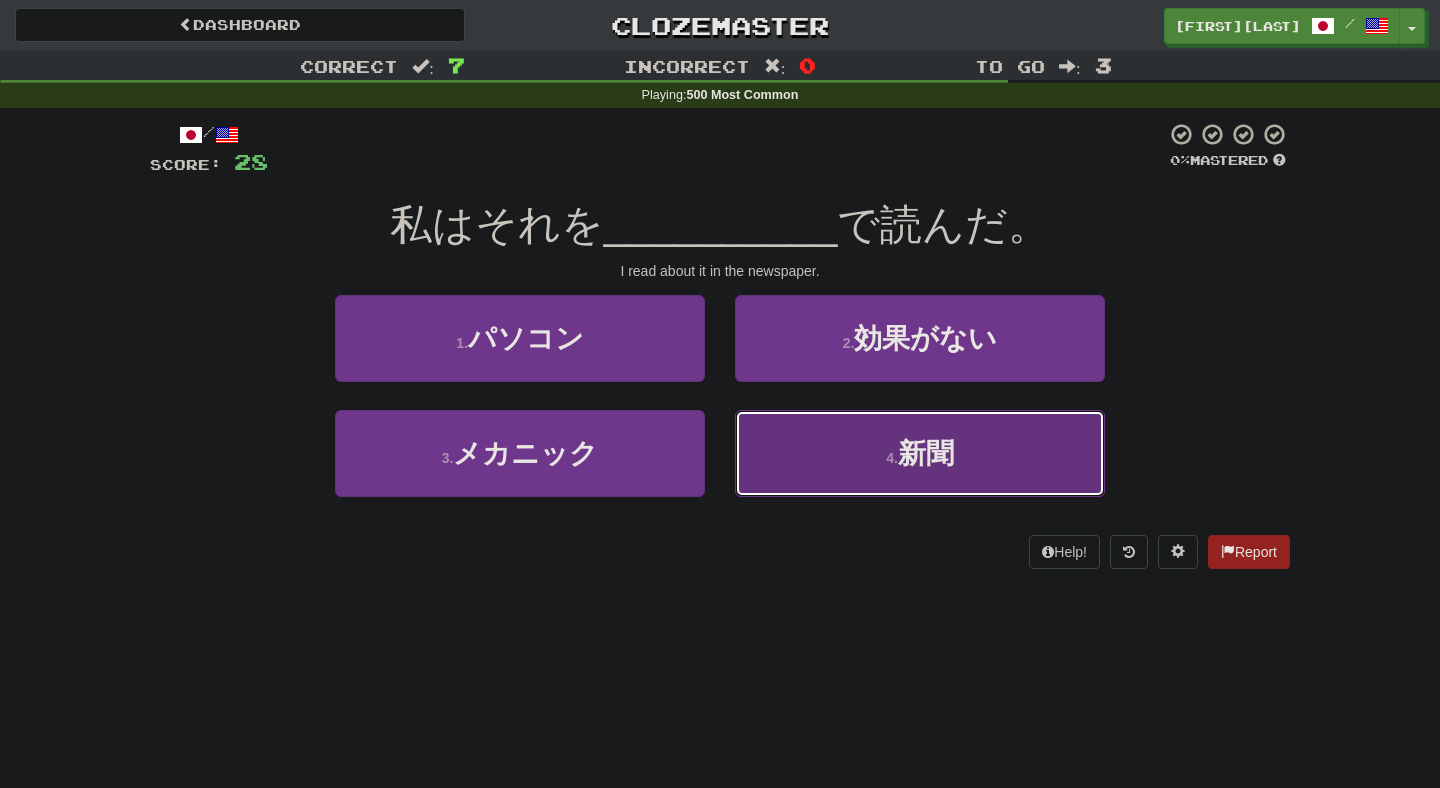 click on "4 .  新聞" at bounding box center (920, 453) 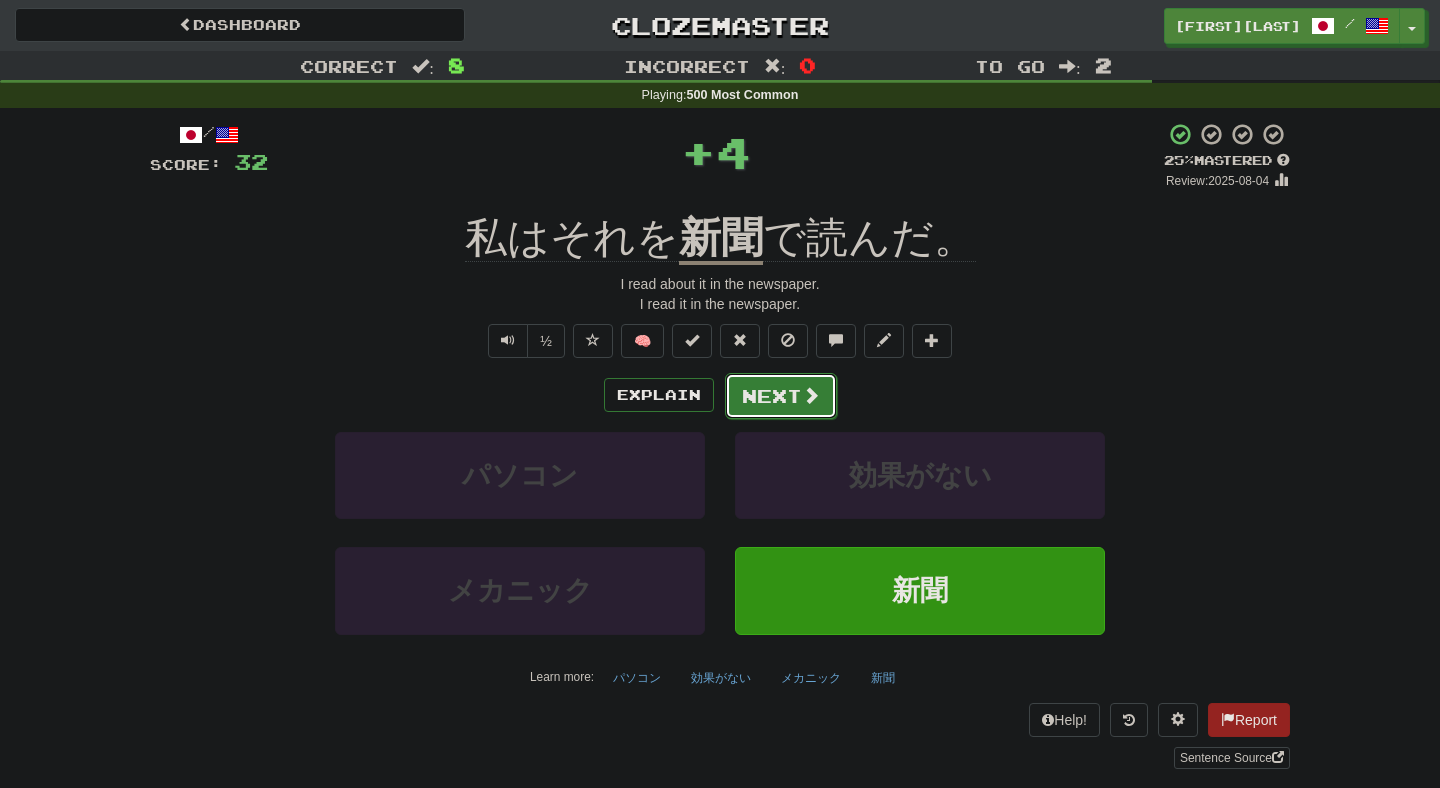 click on "Next" at bounding box center [781, 396] 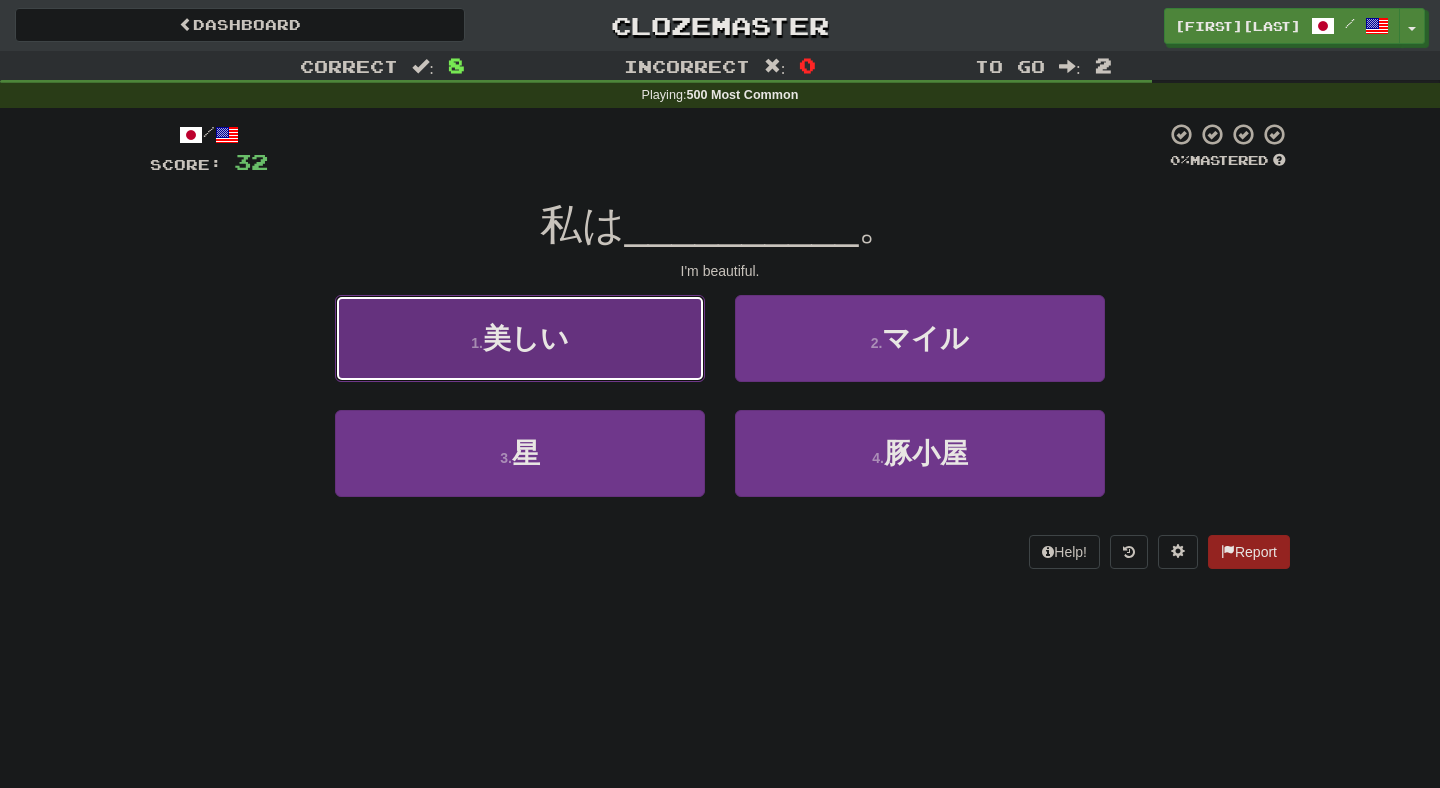 click on "1 .  美しい" at bounding box center (520, 338) 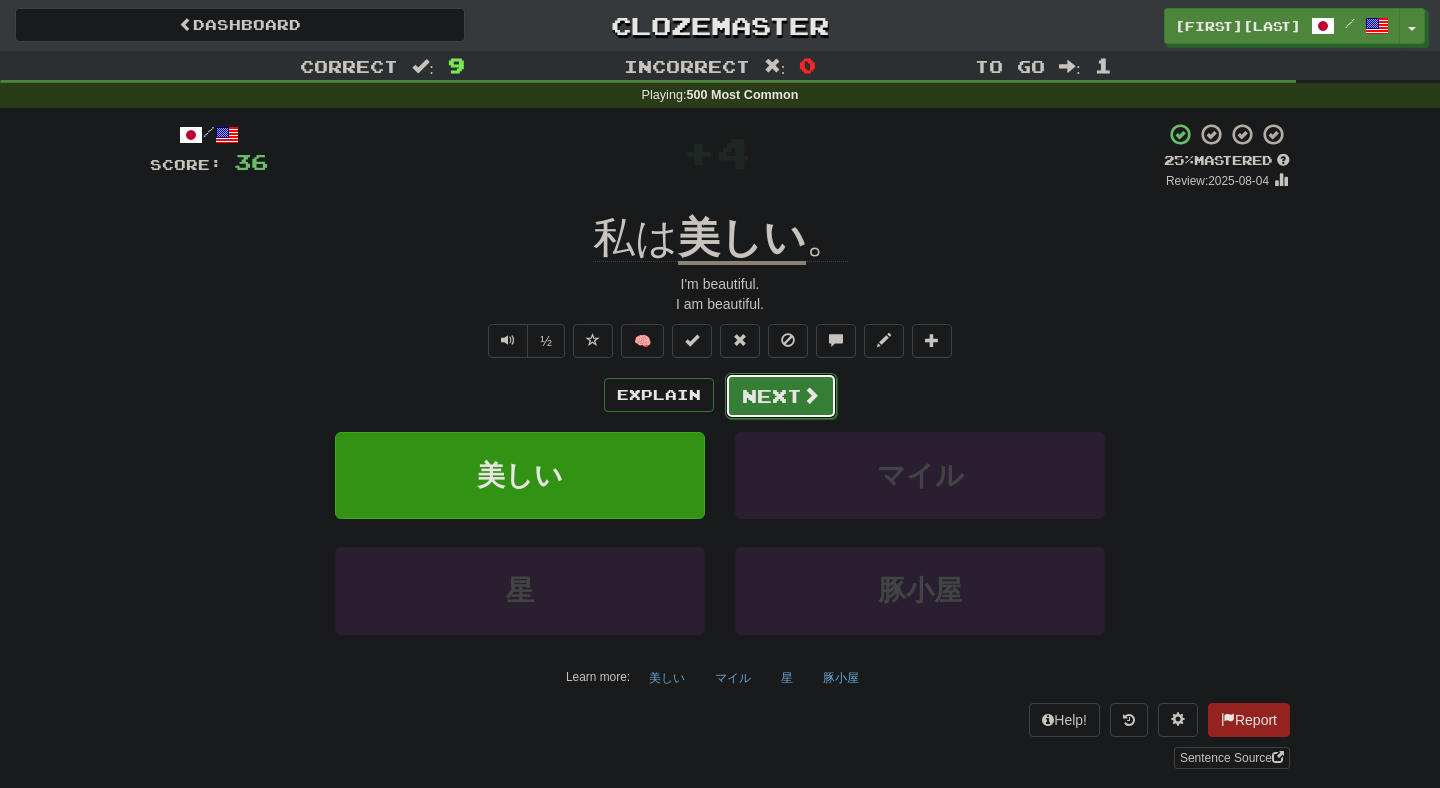 click on "Next" at bounding box center [781, 396] 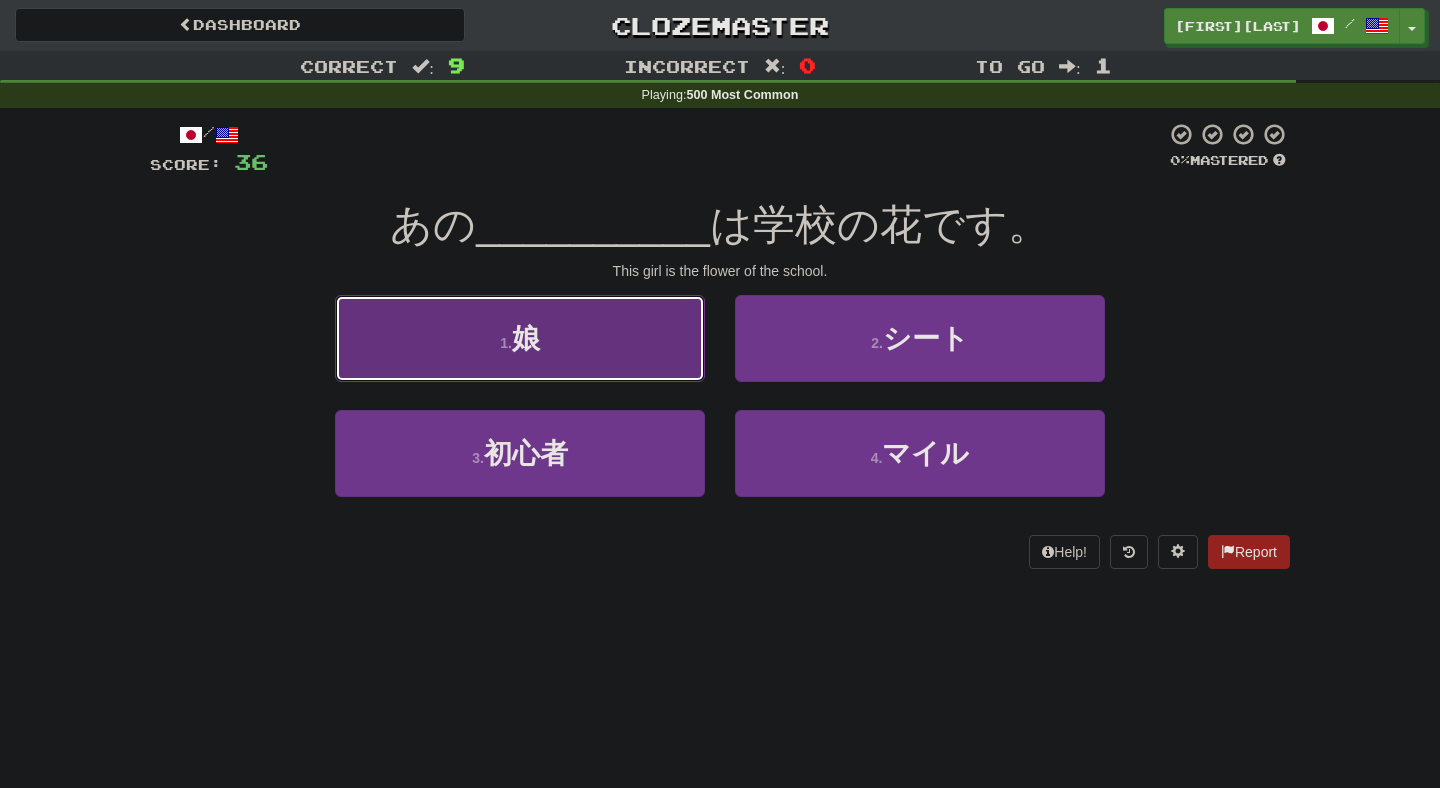 click on "1 .  娘" at bounding box center [520, 338] 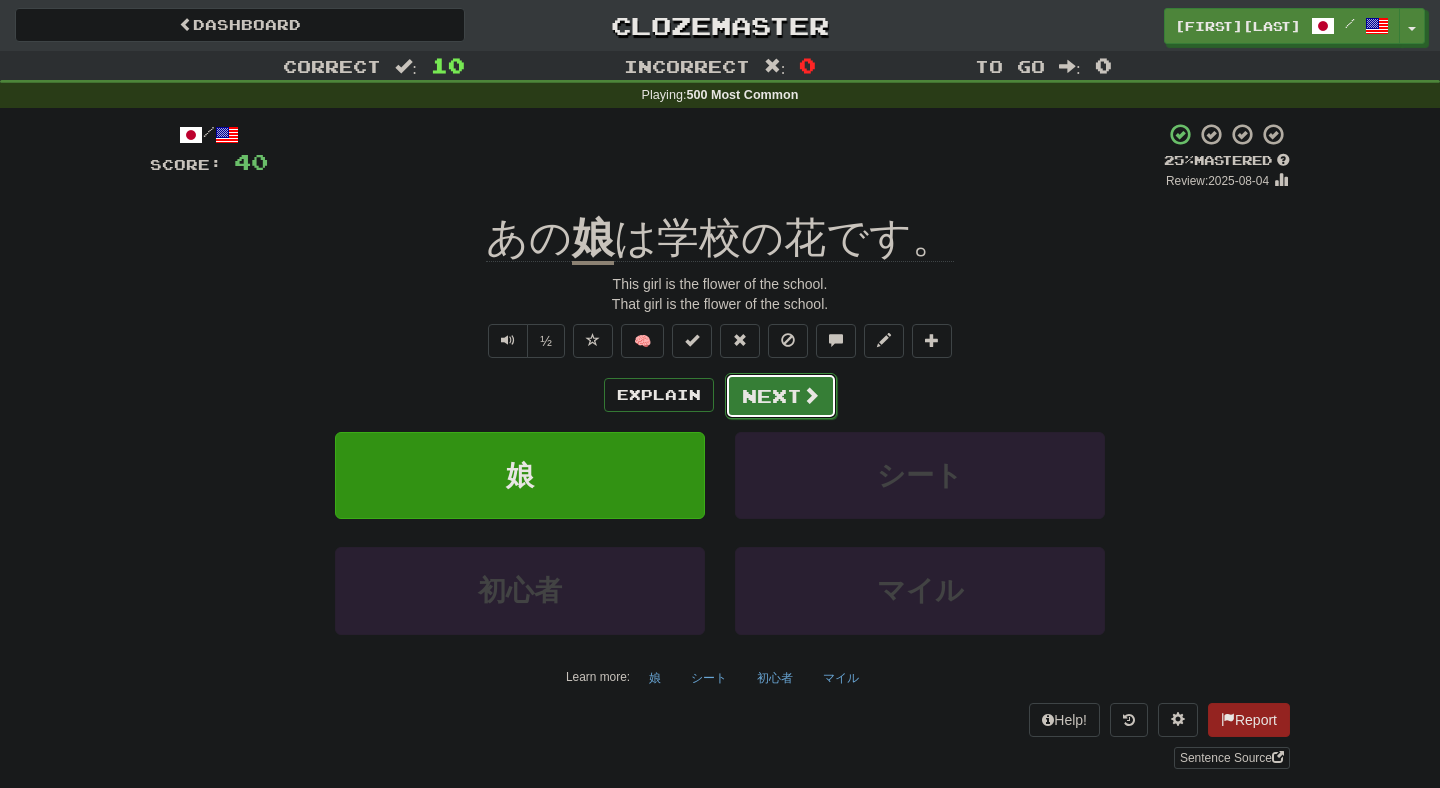 click on "Next" at bounding box center [781, 396] 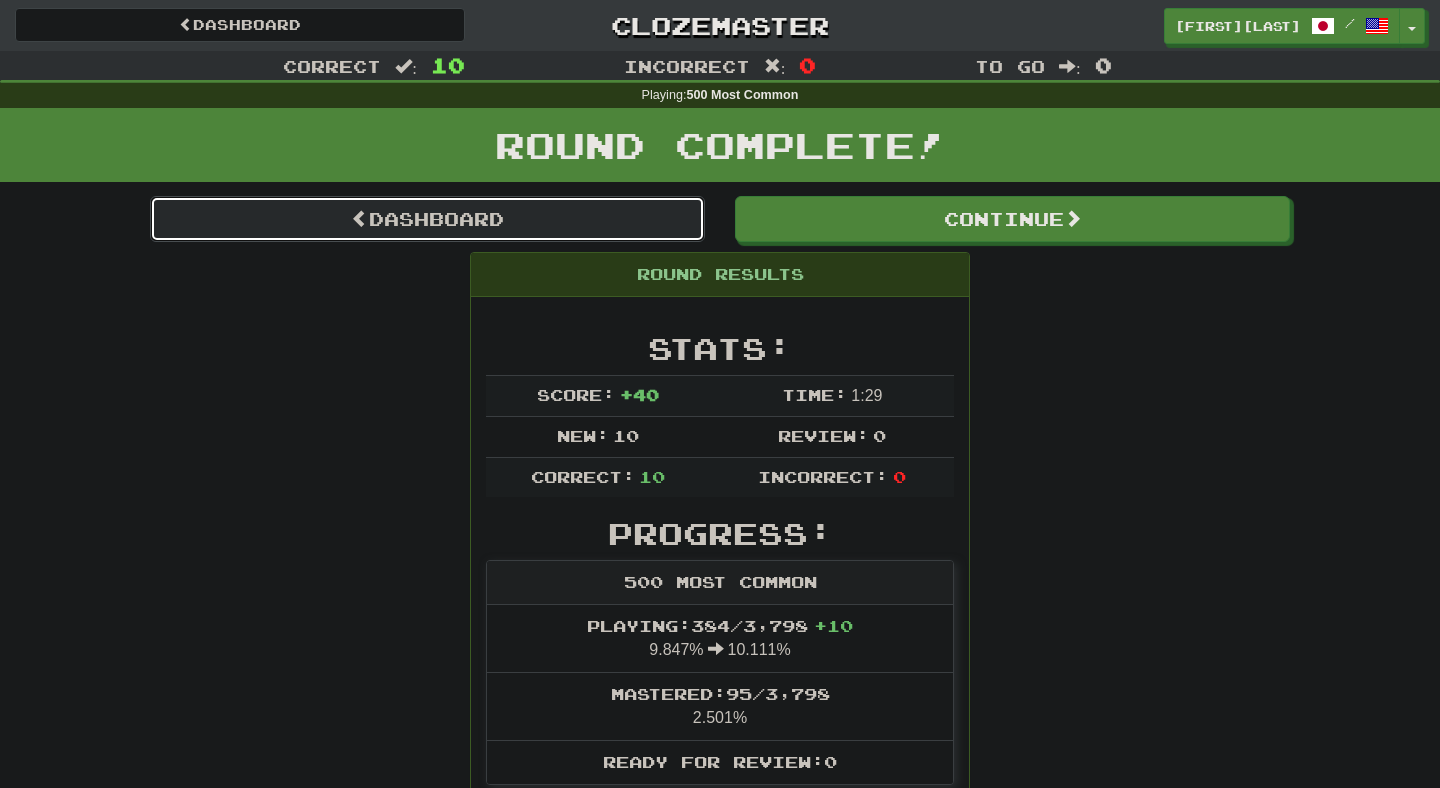 click on "Dashboard" at bounding box center [427, 219] 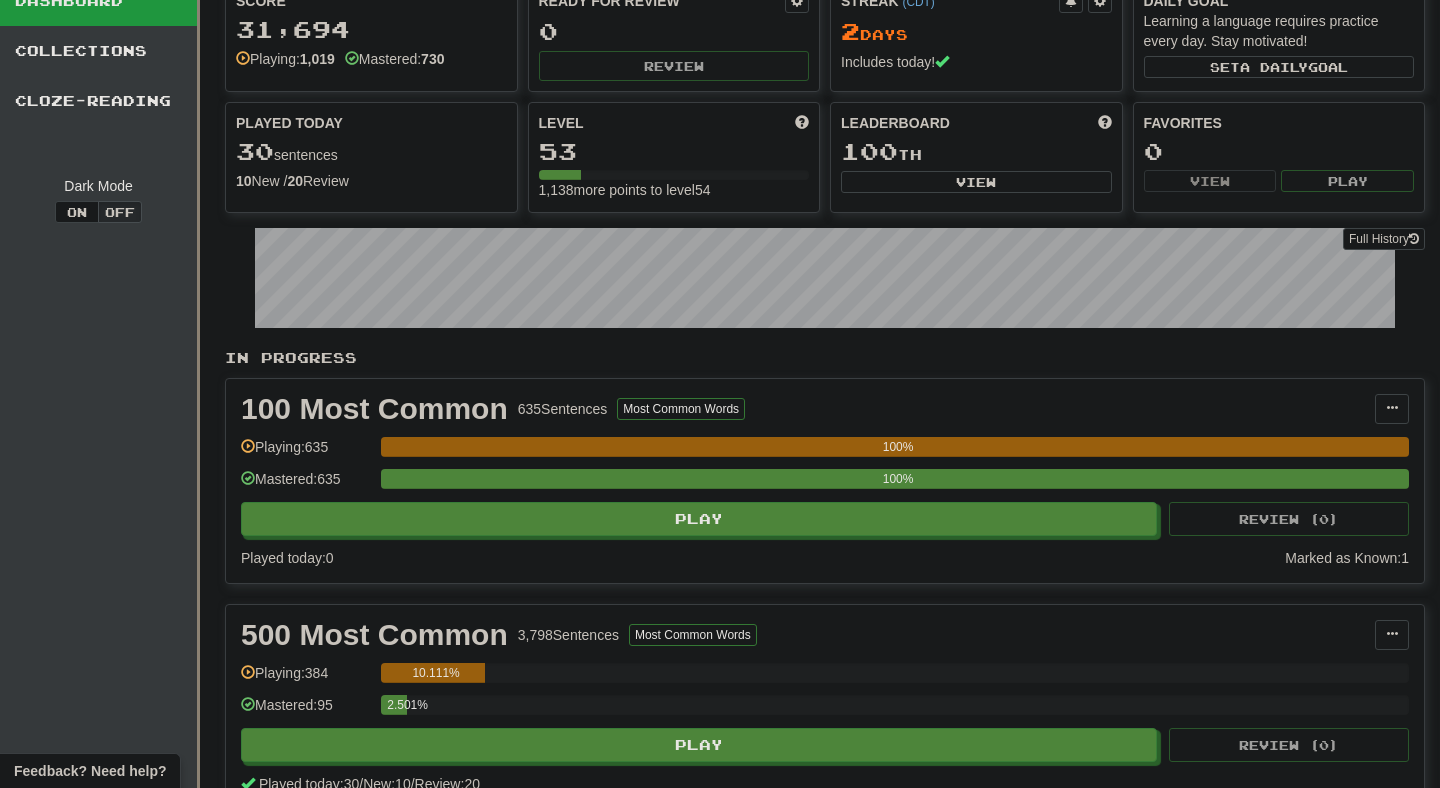 scroll, scrollTop: 0, scrollLeft: 0, axis: both 